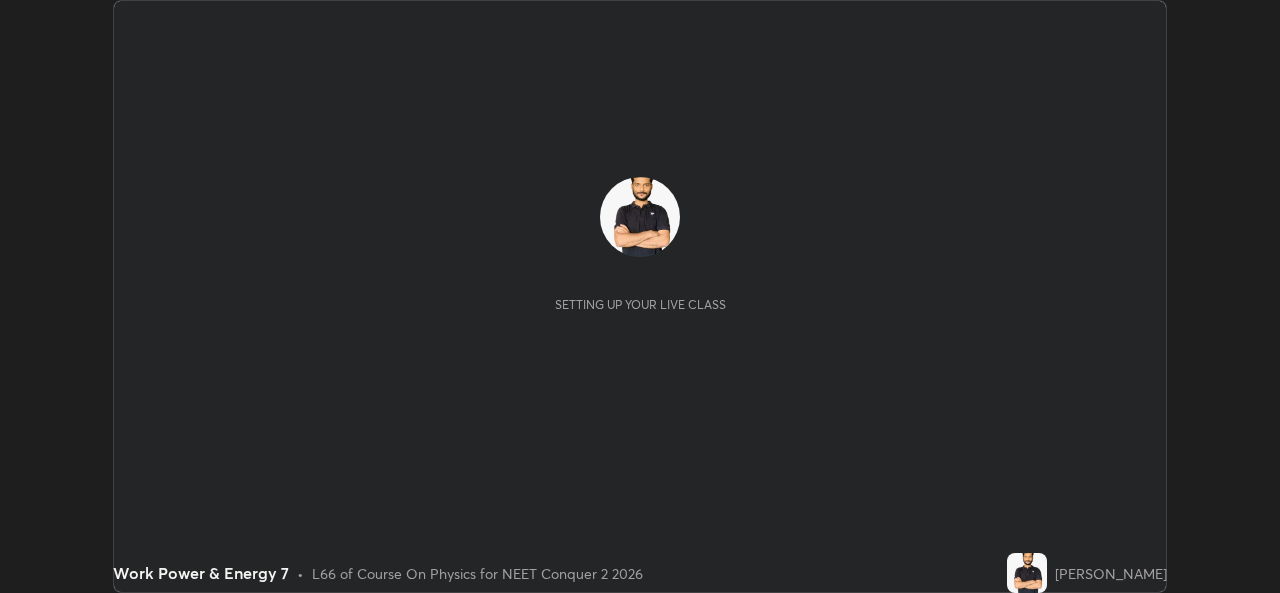 scroll, scrollTop: 0, scrollLeft: 0, axis: both 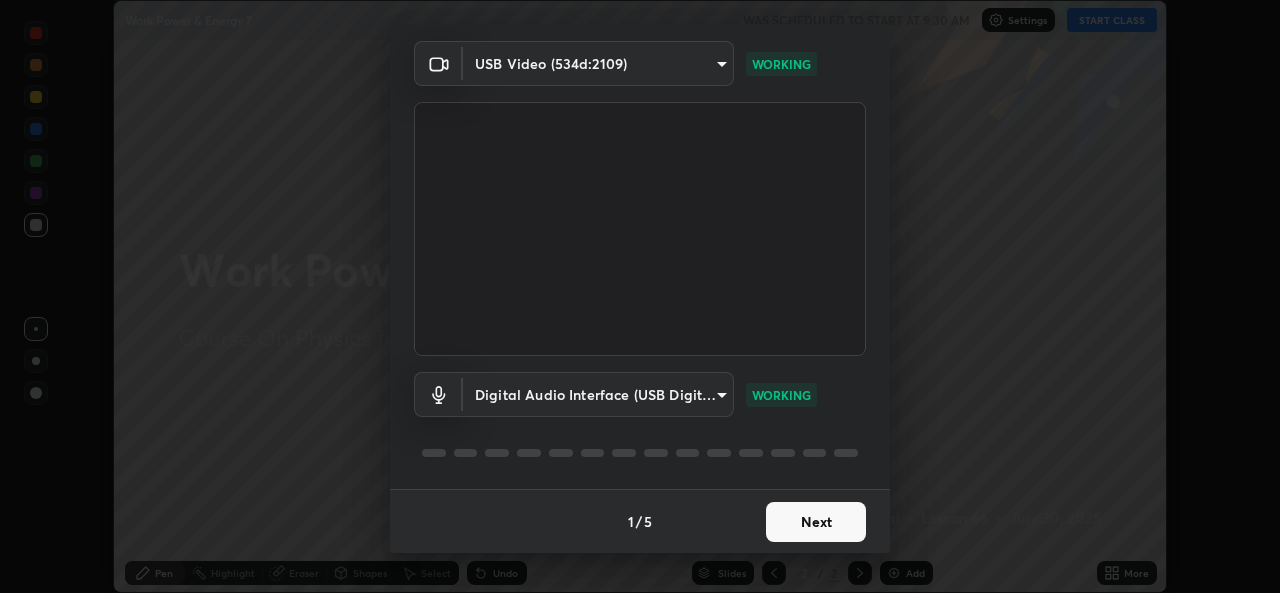 click on "Next" at bounding box center [816, 522] 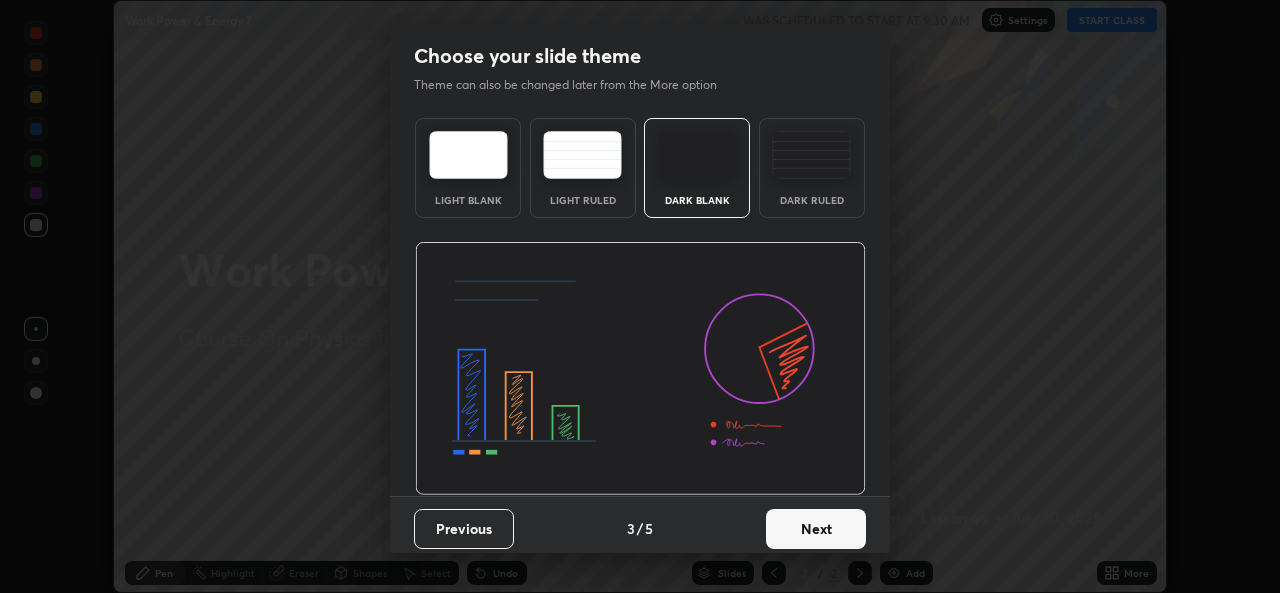 click on "Next" at bounding box center [816, 529] 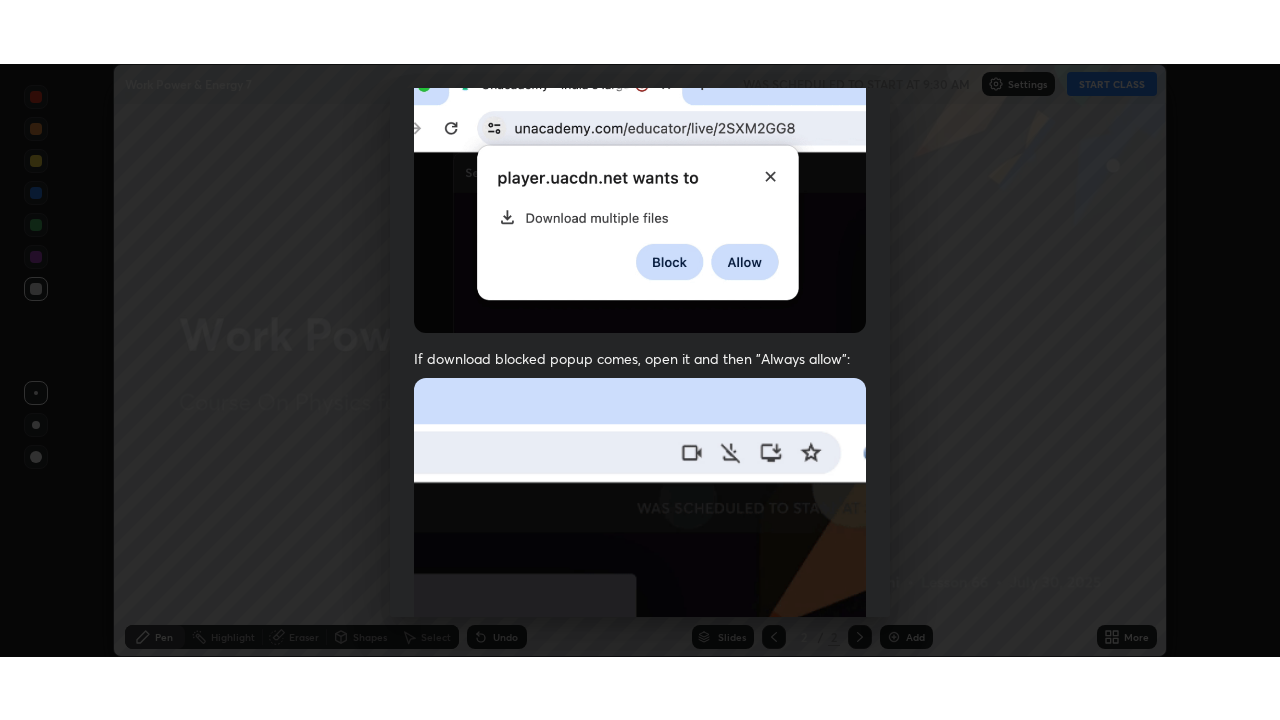scroll, scrollTop: 471, scrollLeft: 0, axis: vertical 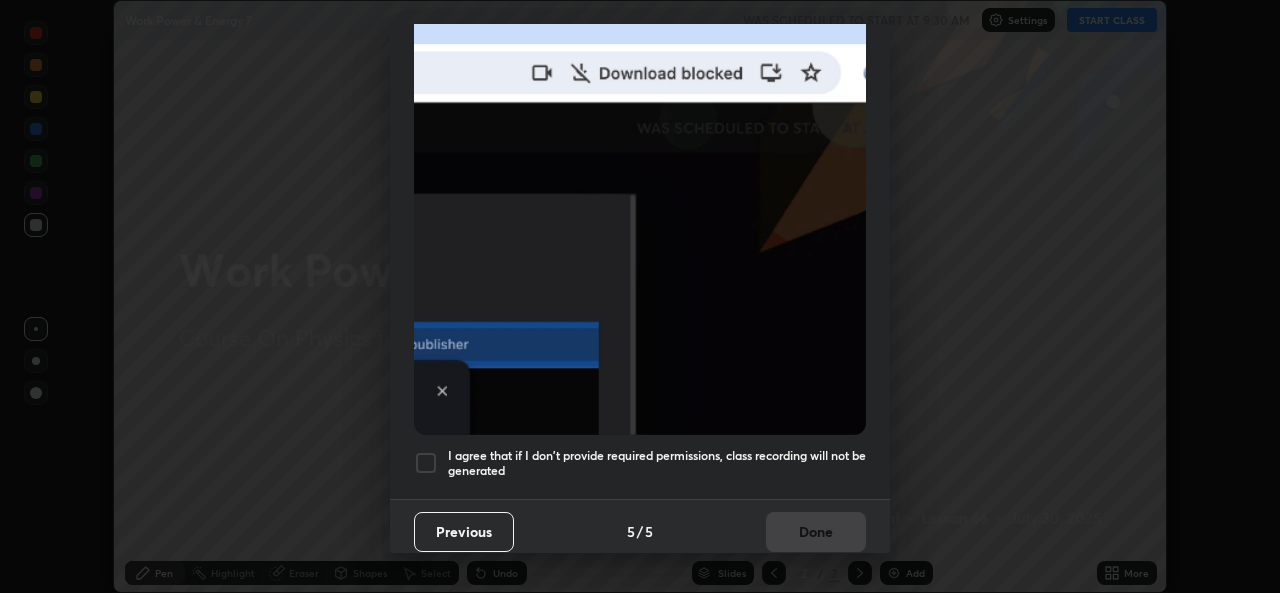click on "I agree that if I don't provide required permissions, class recording will not be generated" at bounding box center (657, 463) 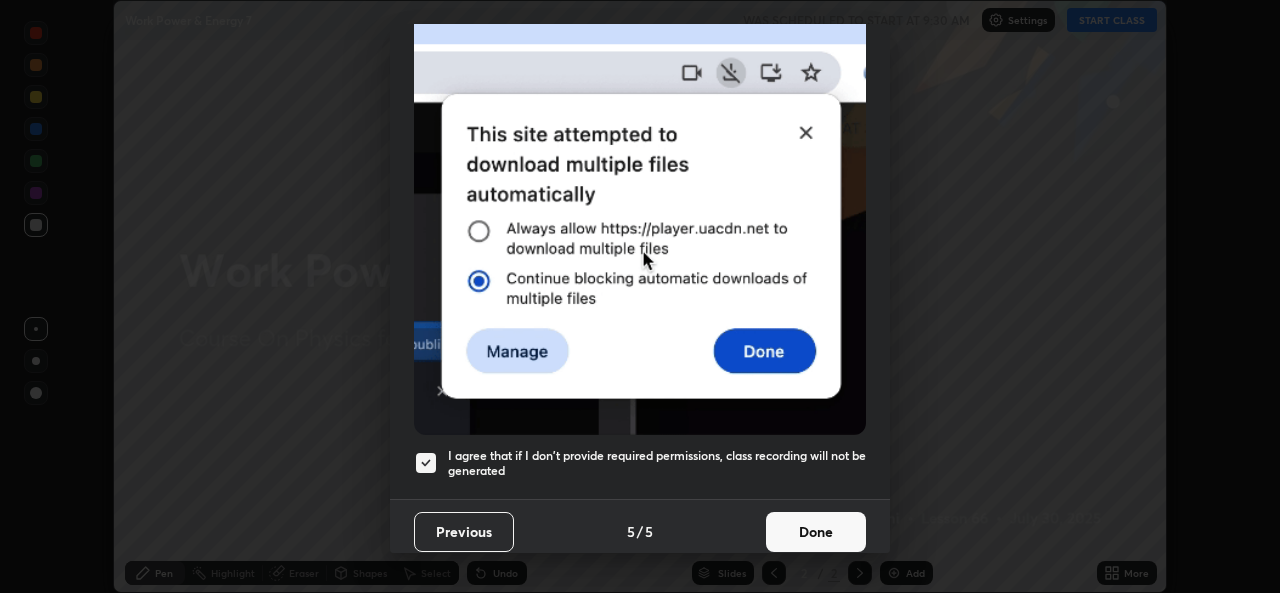 click on "Done" at bounding box center (816, 532) 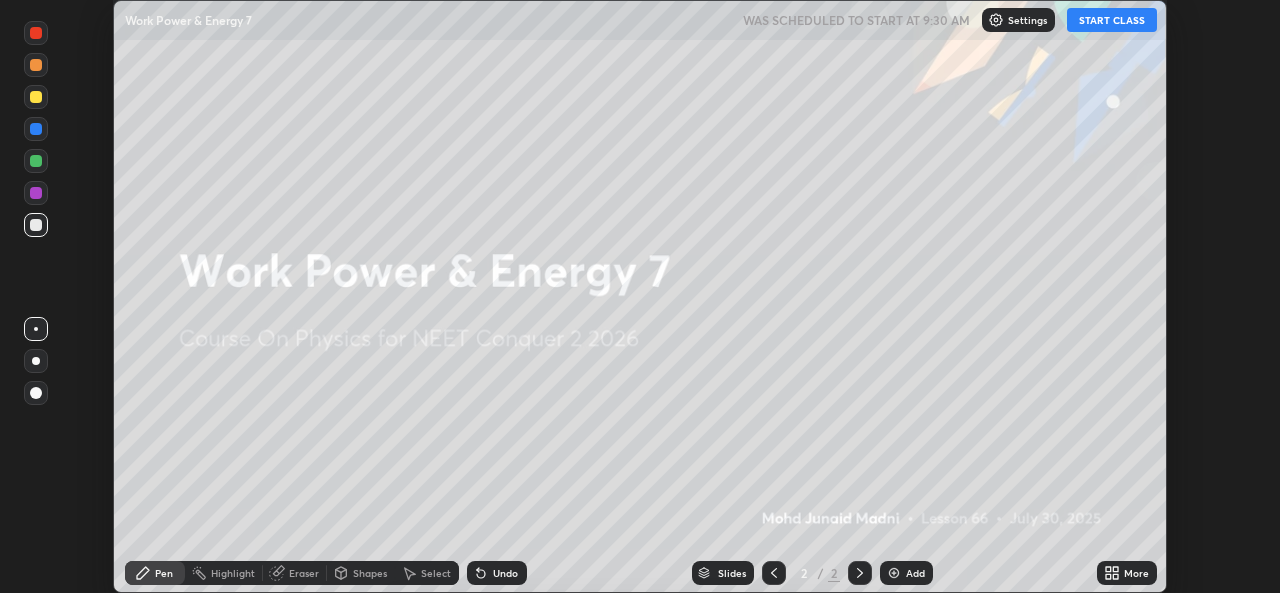 click on "More" at bounding box center (1127, 573) 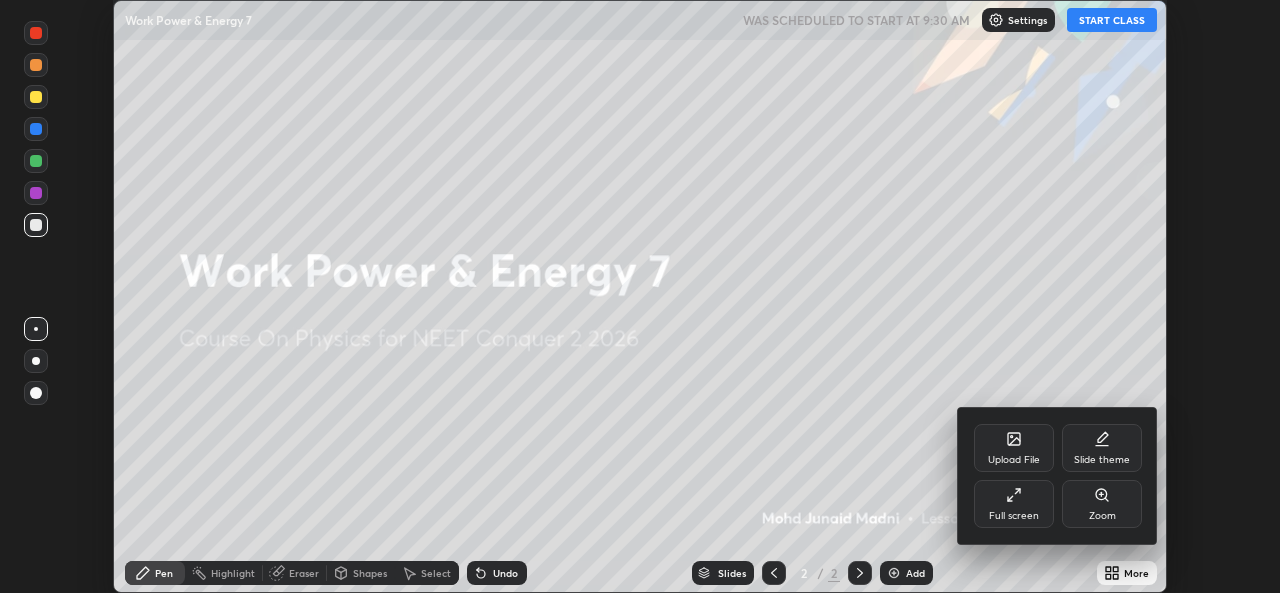 click 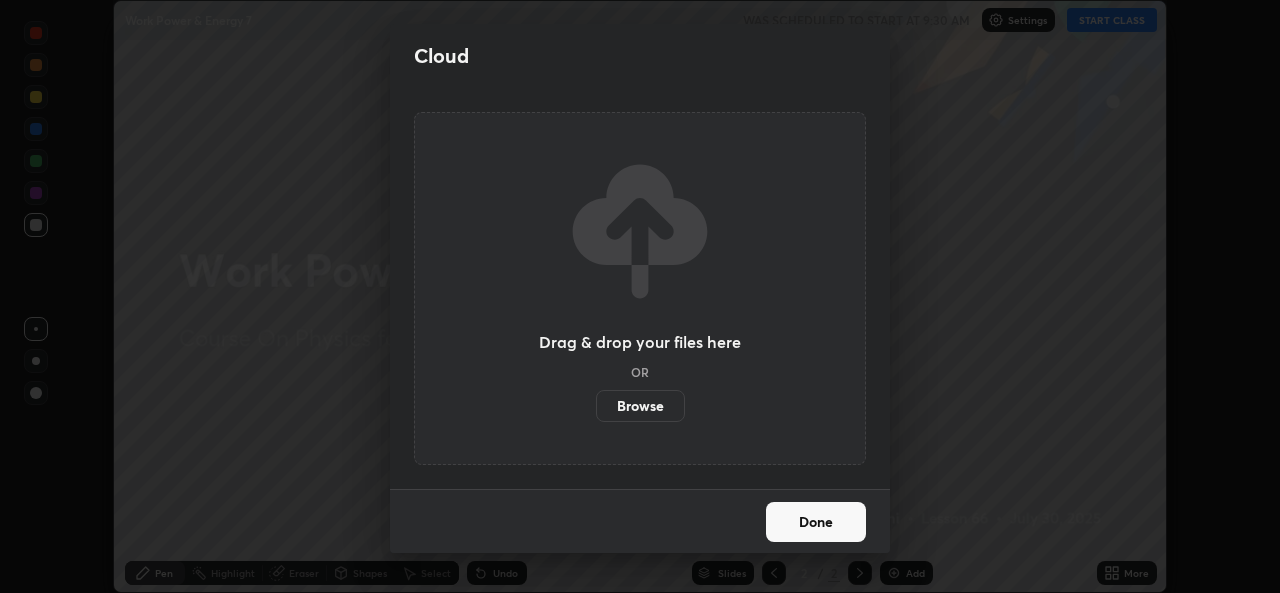 click on "Browse" at bounding box center [640, 406] 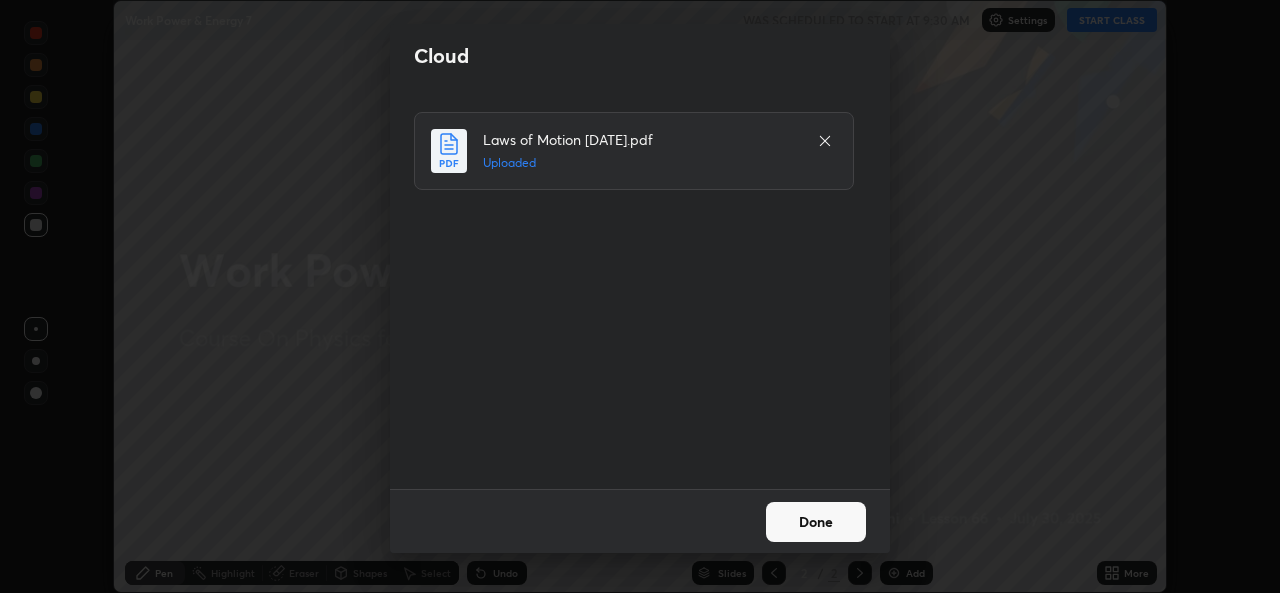 click on "Done" at bounding box center [816, 522] 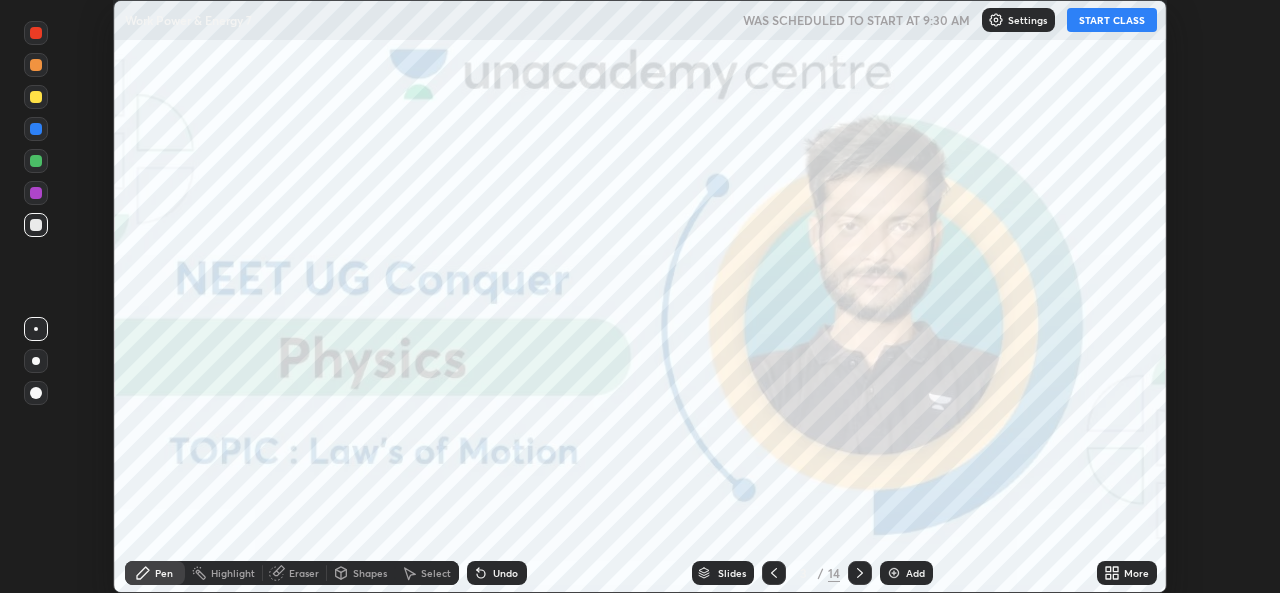 click 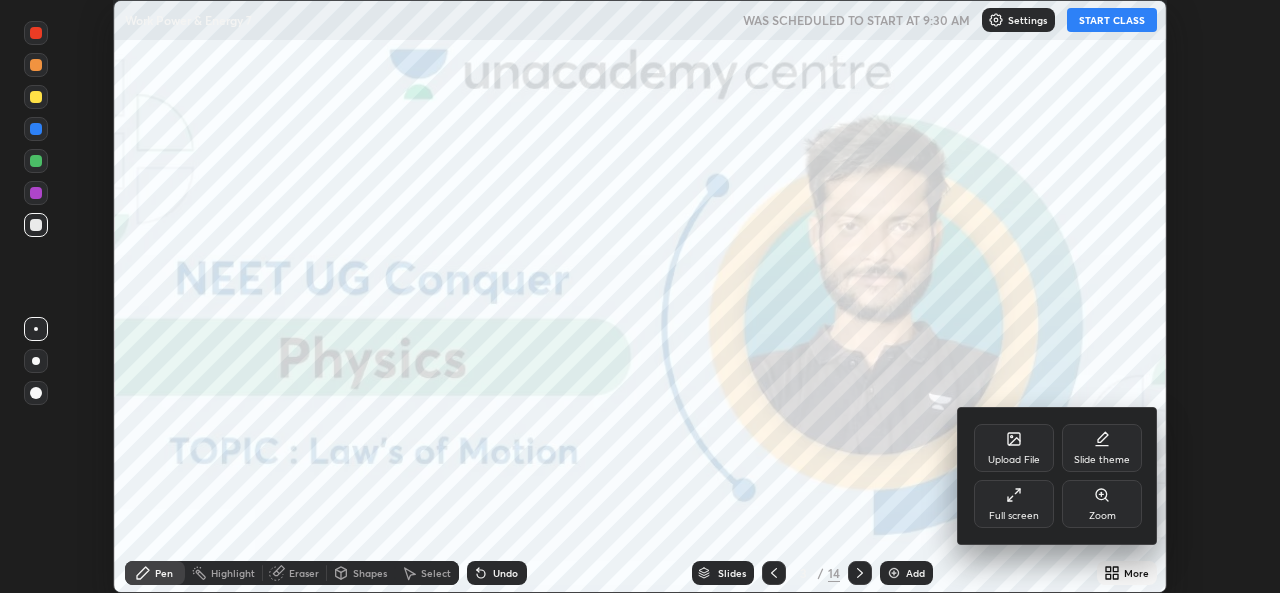 click on "Full screen" at bounding box center [1014, 504] 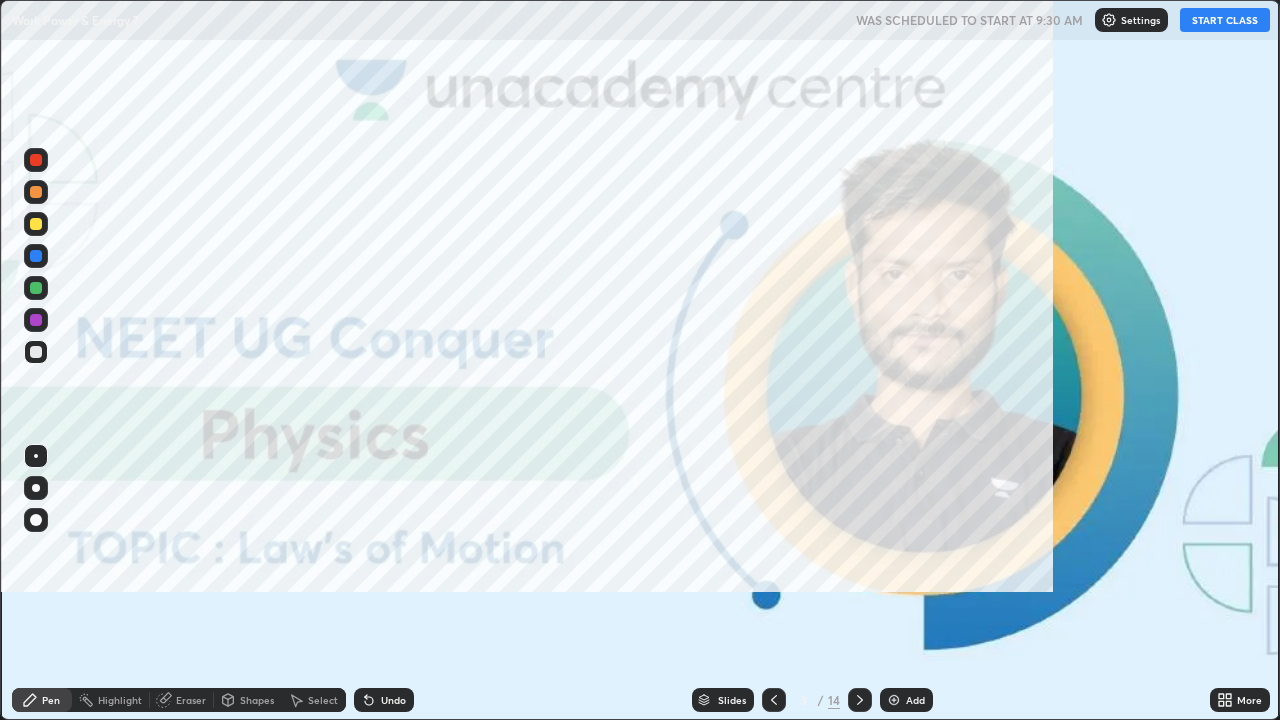 scroll, scrollTop: 99280, scrollLeft: 98720, axis: both 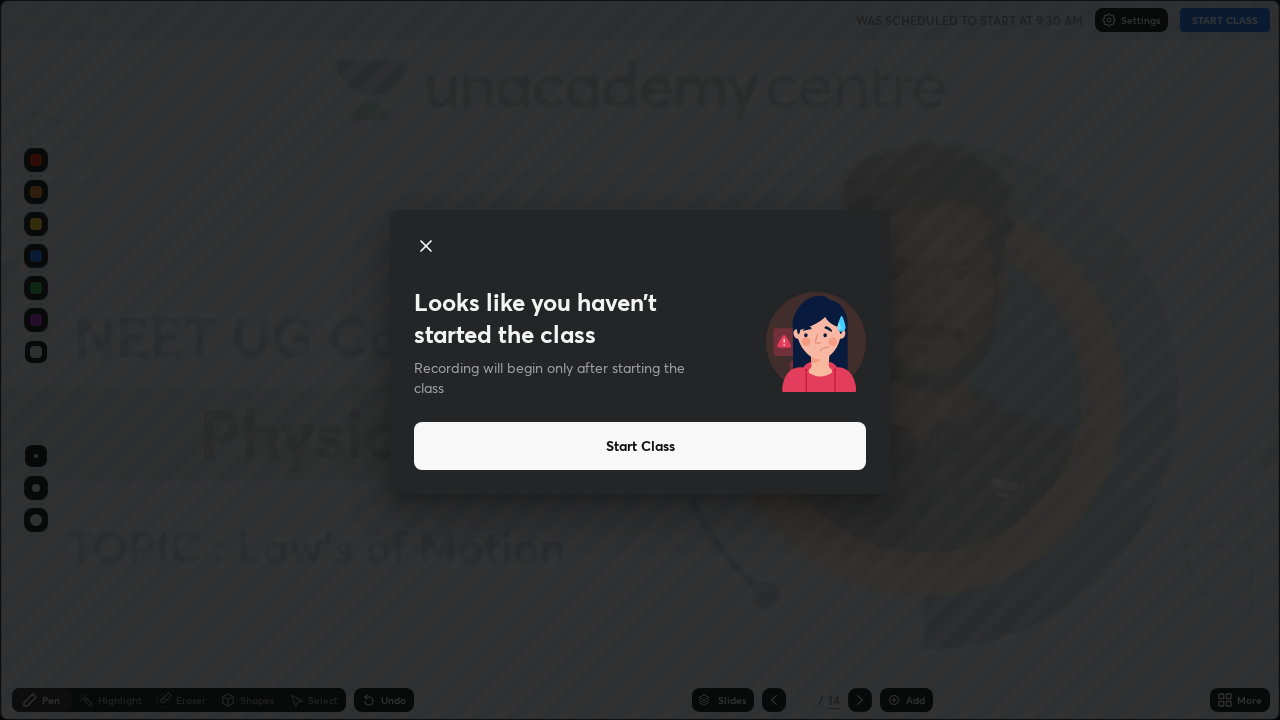 click on "Start Class" at bounding box center (640, 446) 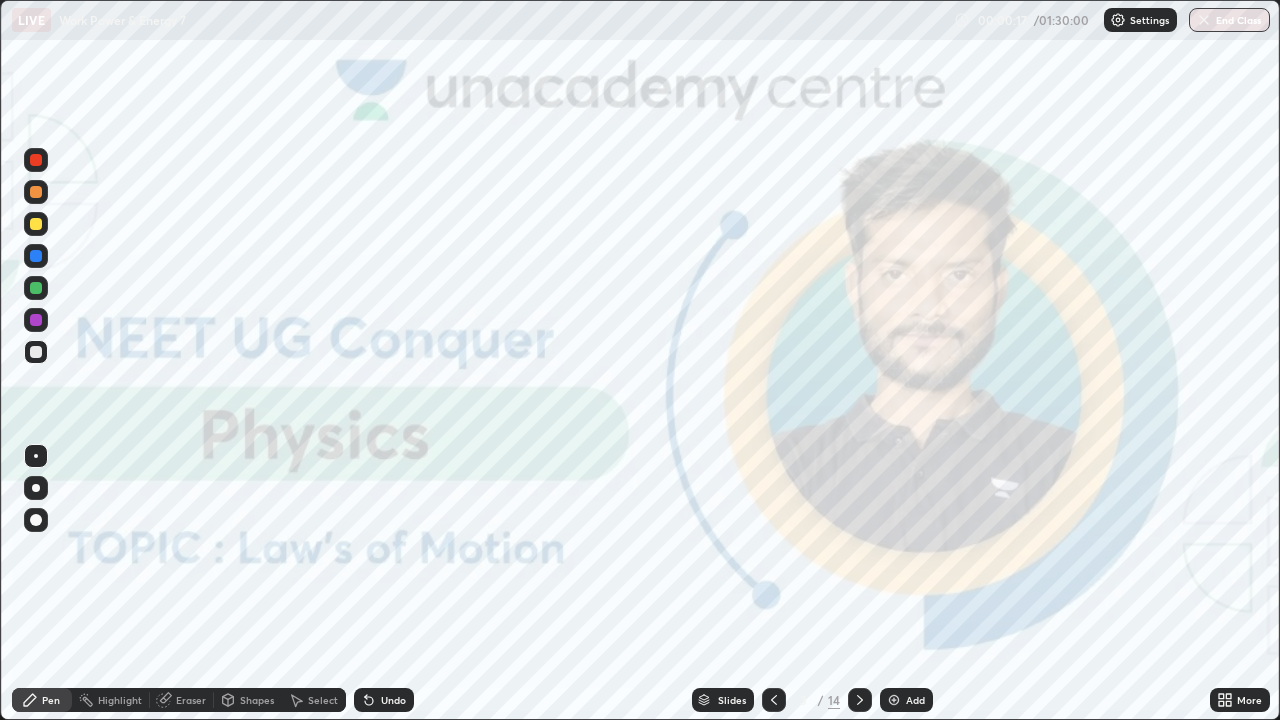 click 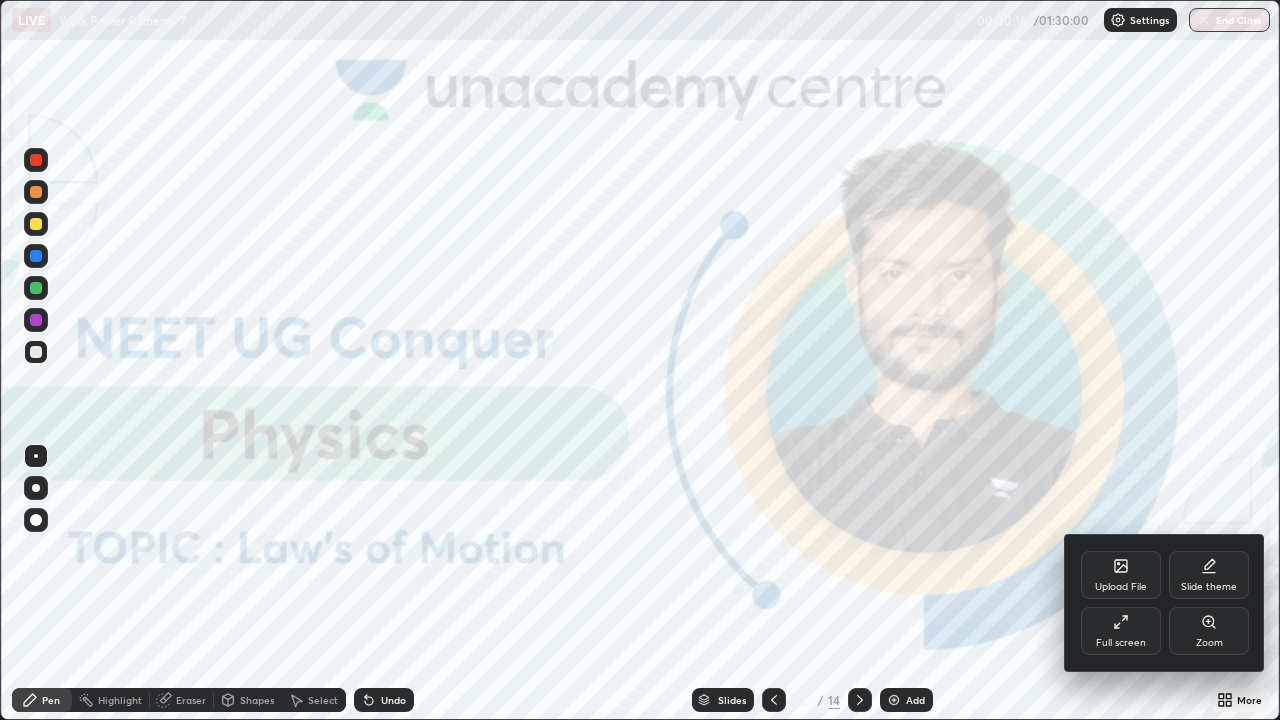 click on "Upload File" at bounding box center [1121, 575] 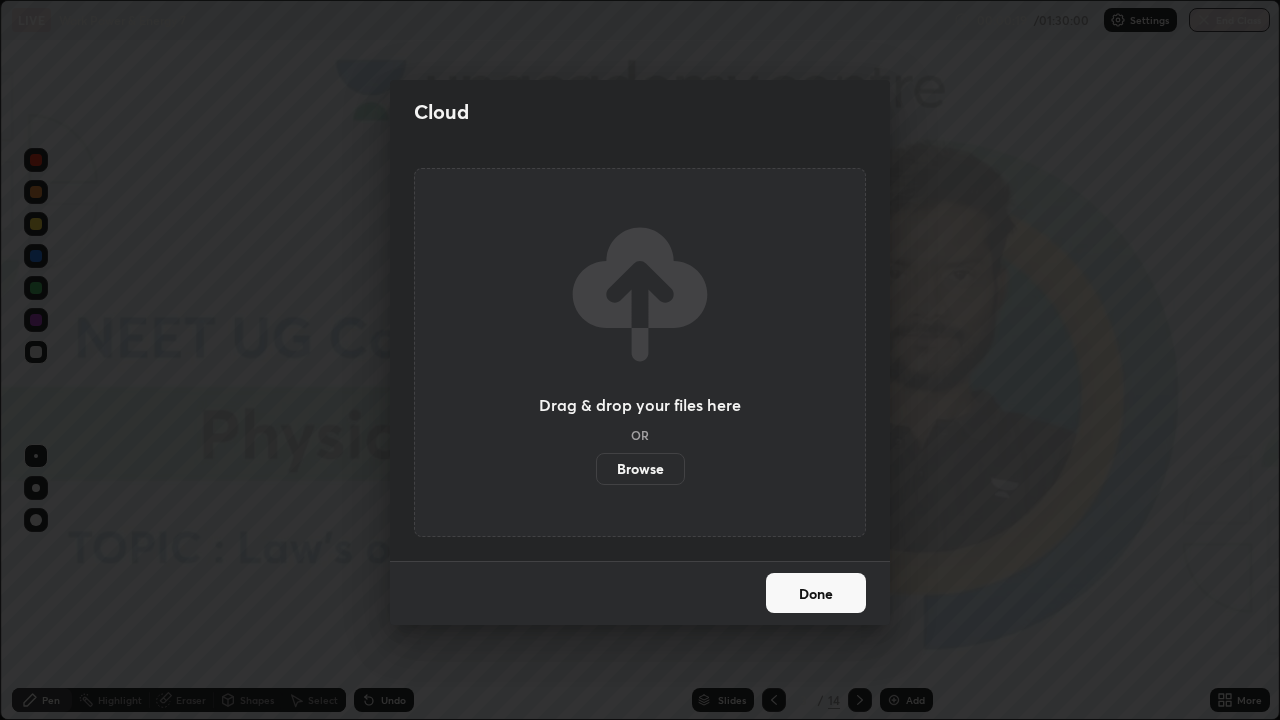 click on "Browse" at bounding box center [640, 469] 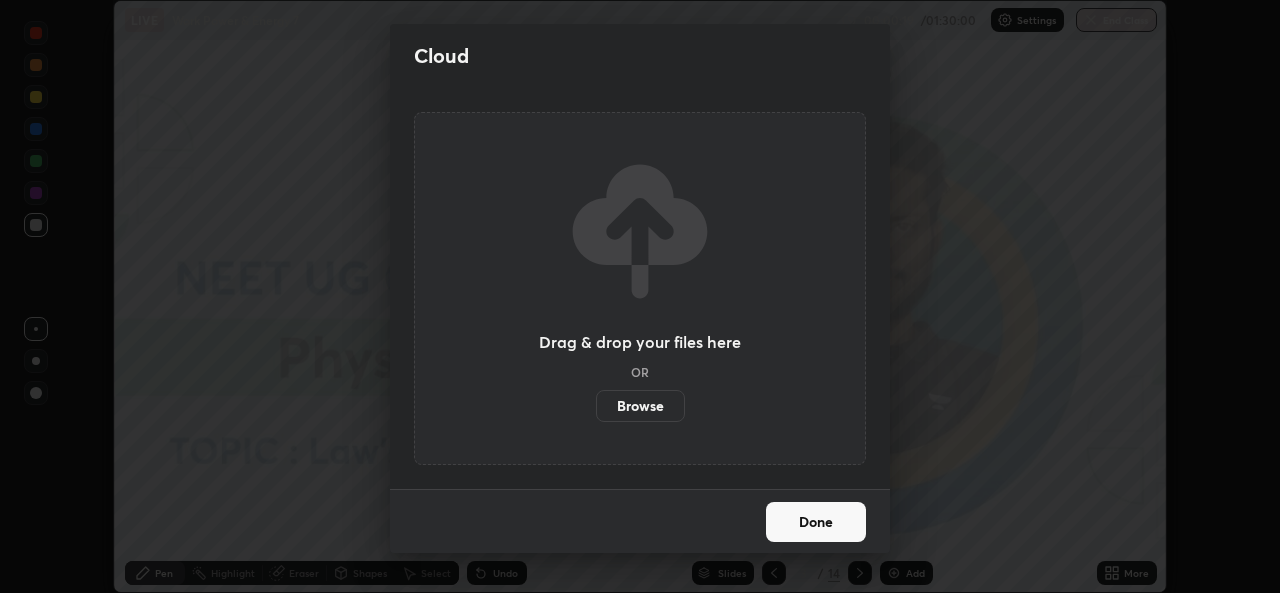 scroll, scrollTop: 593, scrollLeft: 1280, axis: both 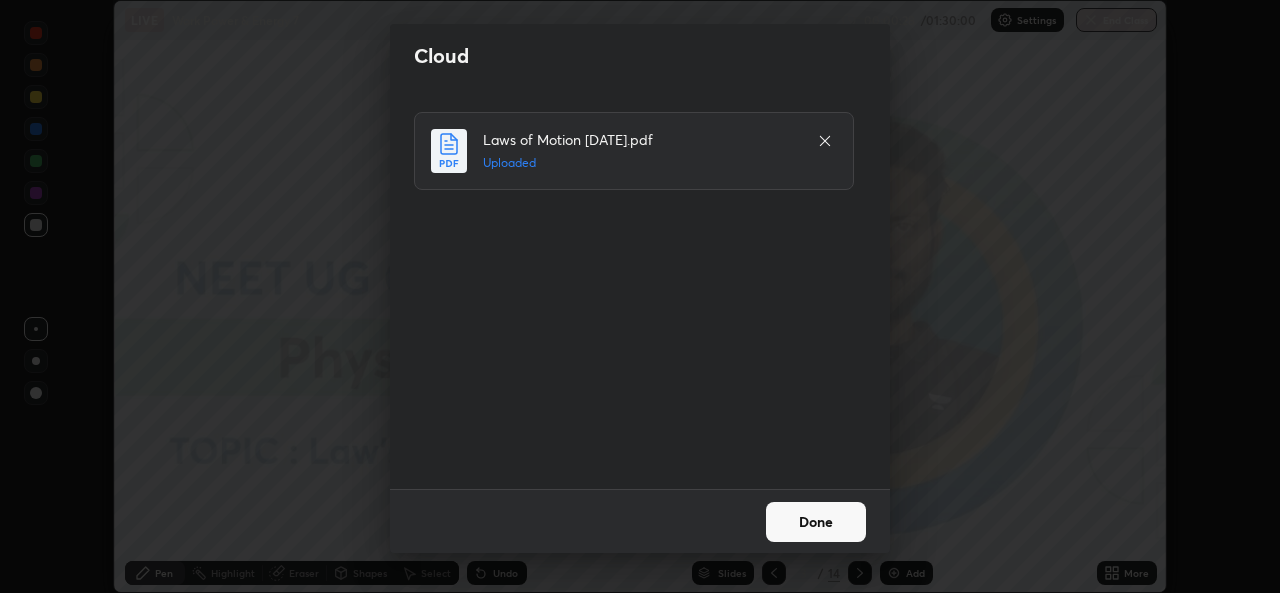 click on "Done" at bounding box center [816, 522] 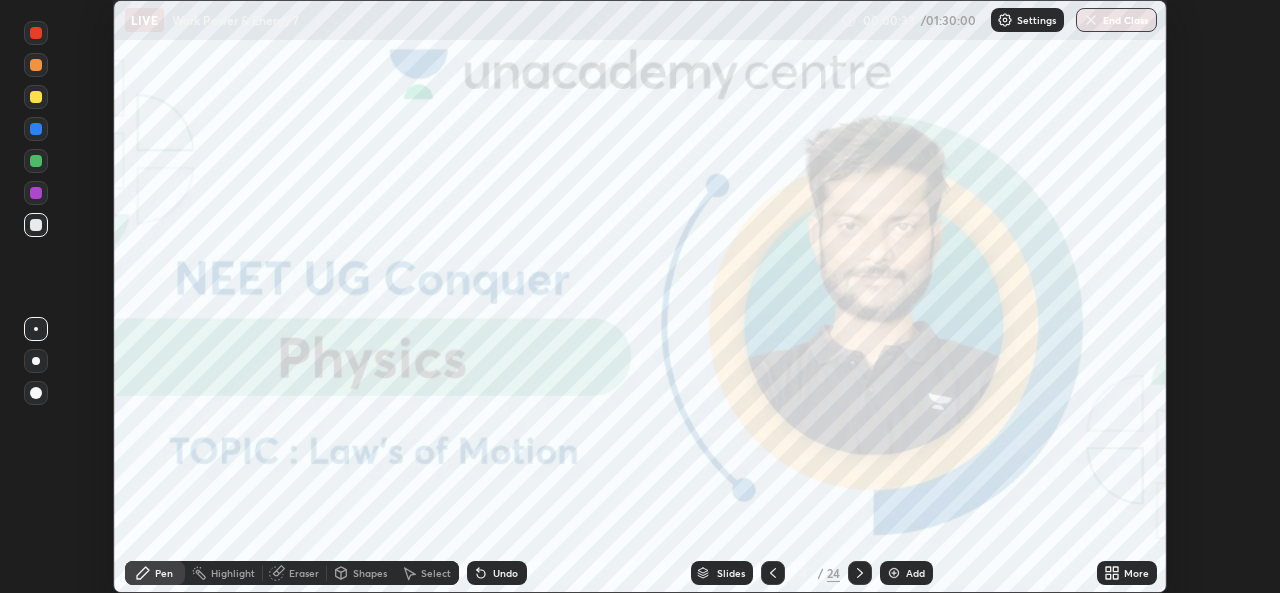 click 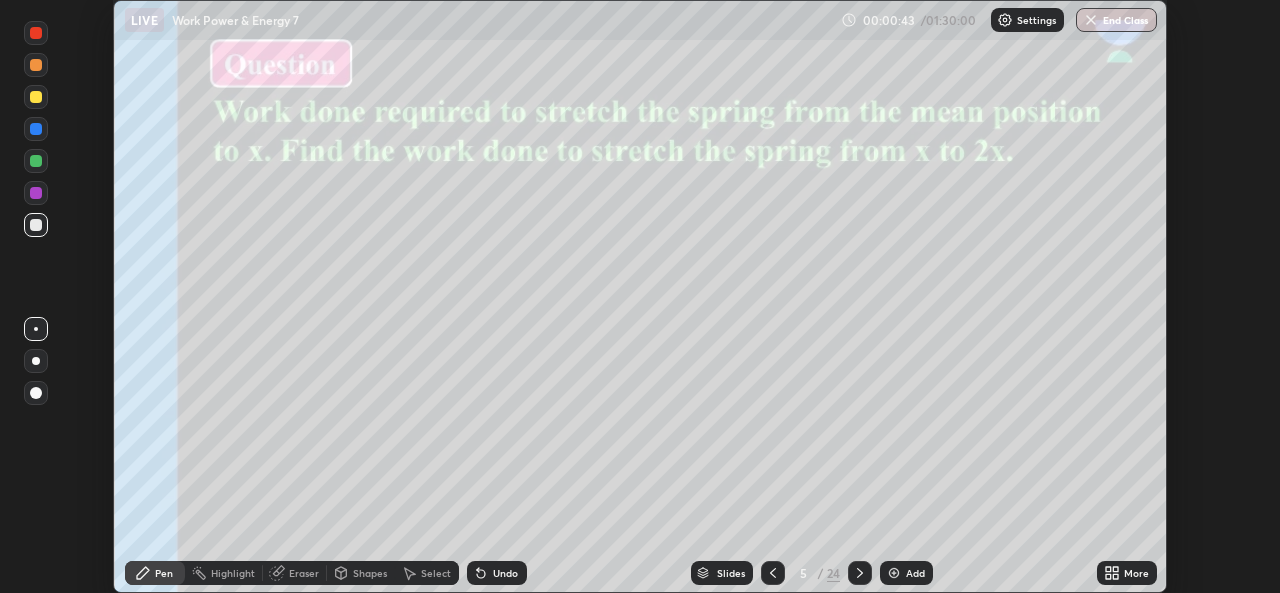 click 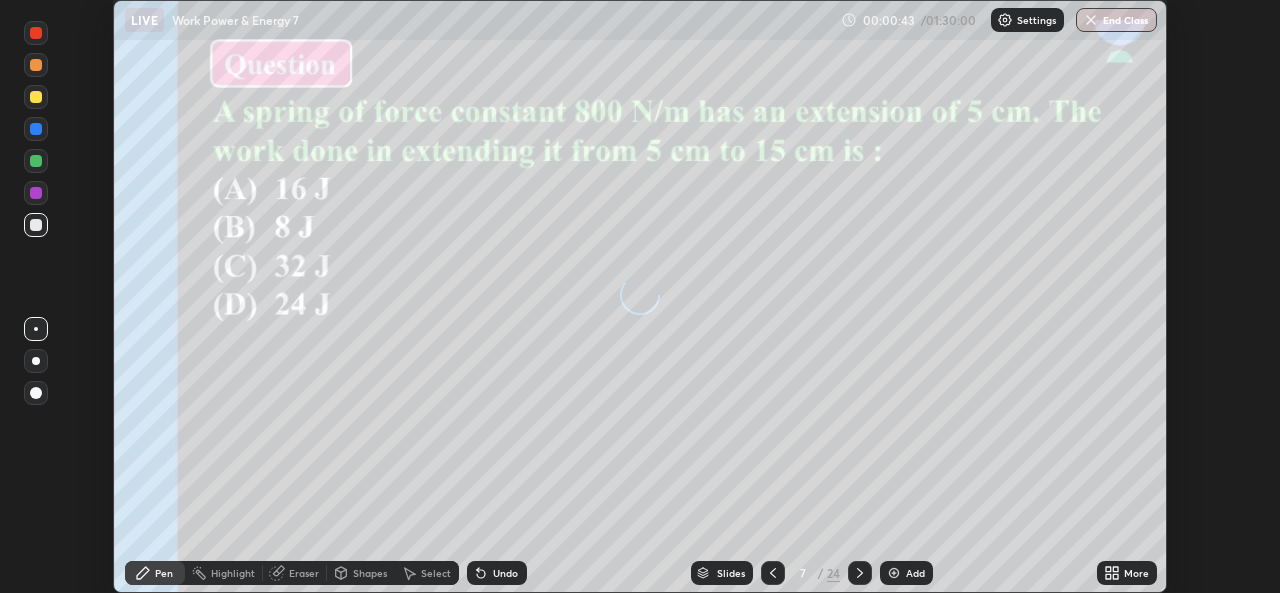 click at bounding box center (860, 573) 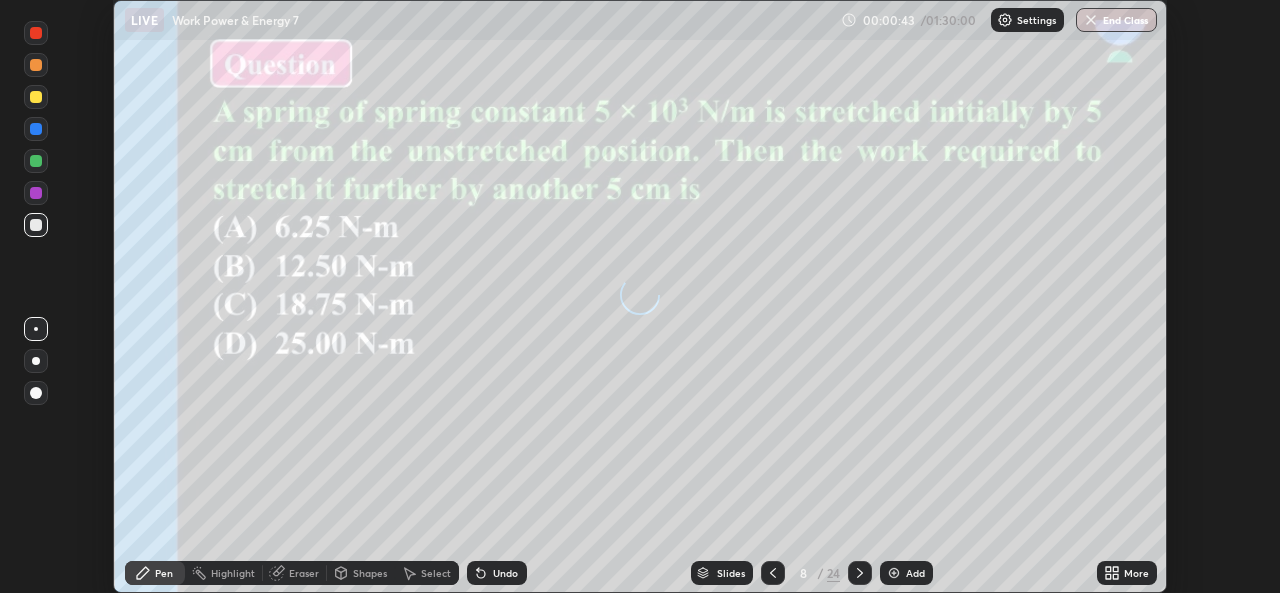 click 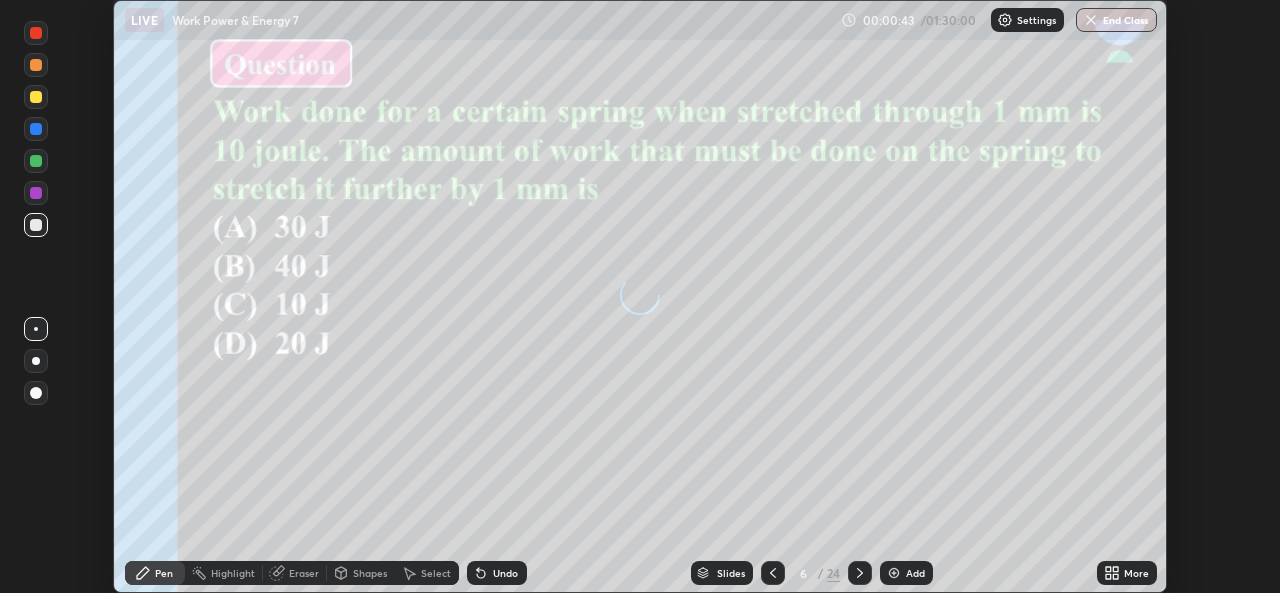 click 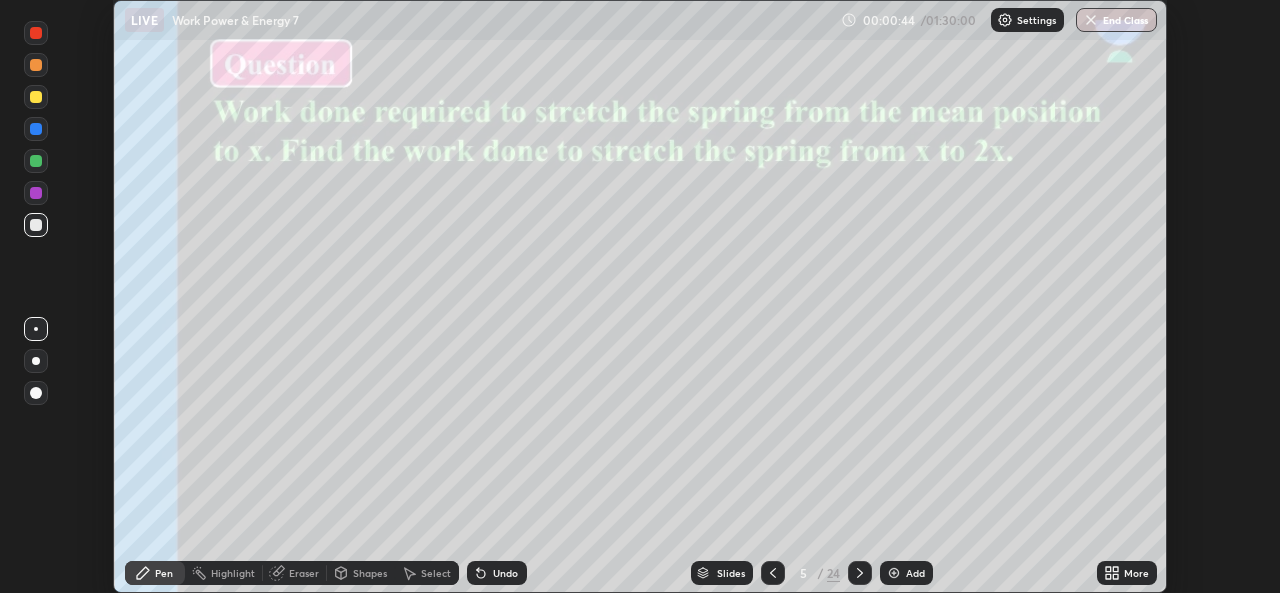 click 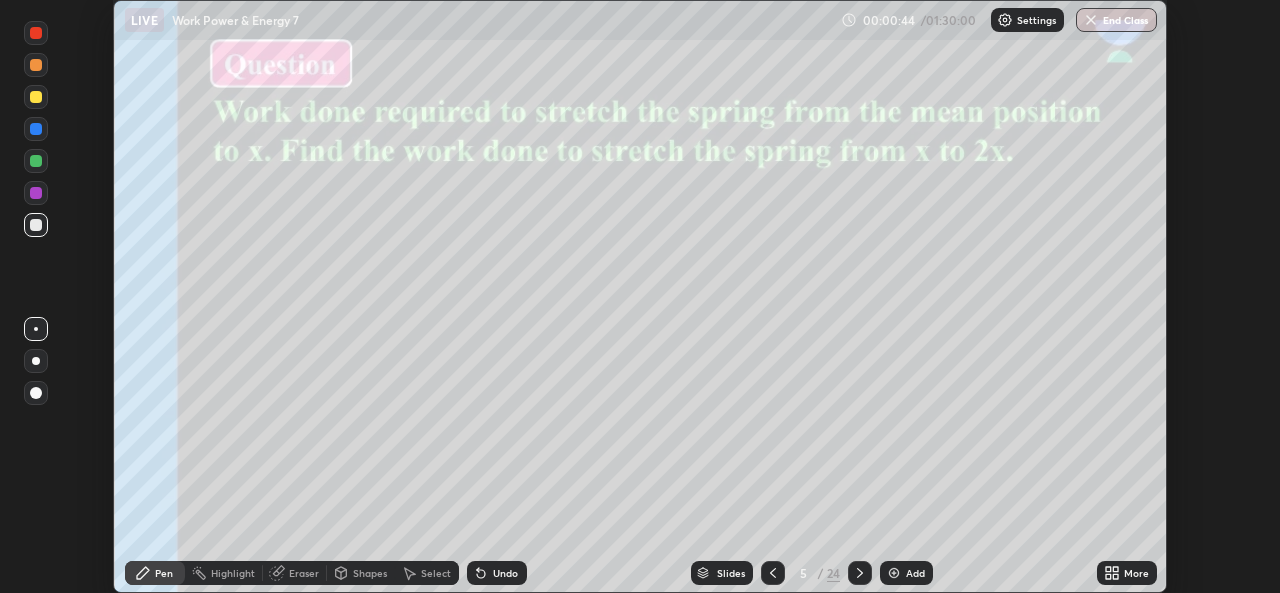 click 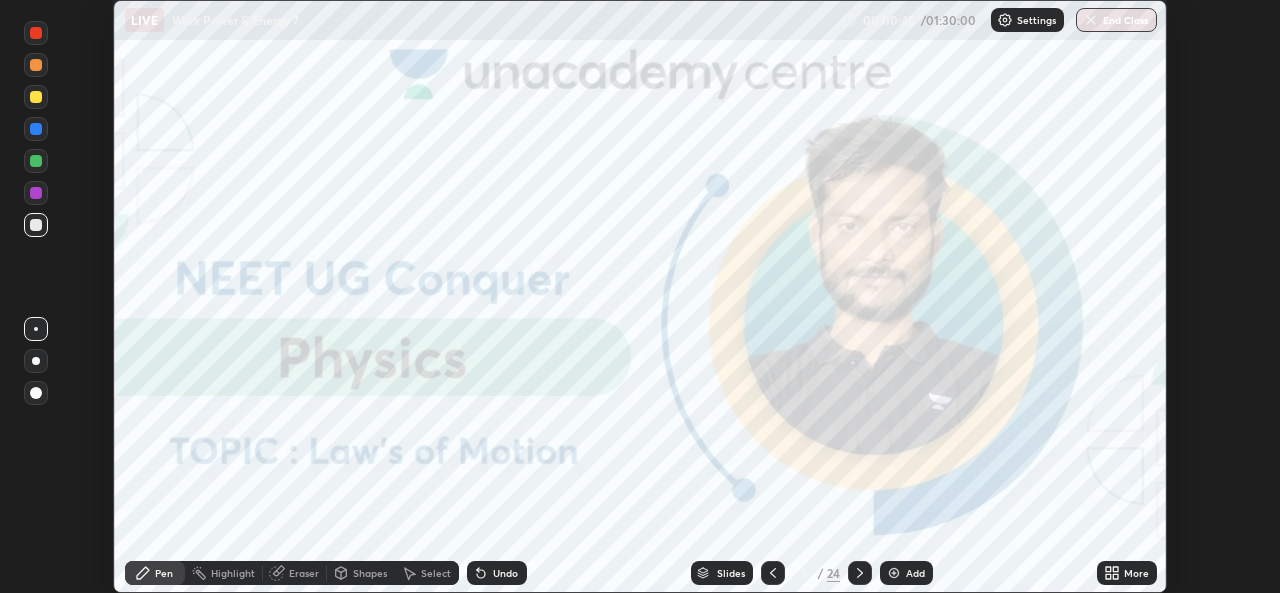 click on "More" at bounding box center [1136, 573] 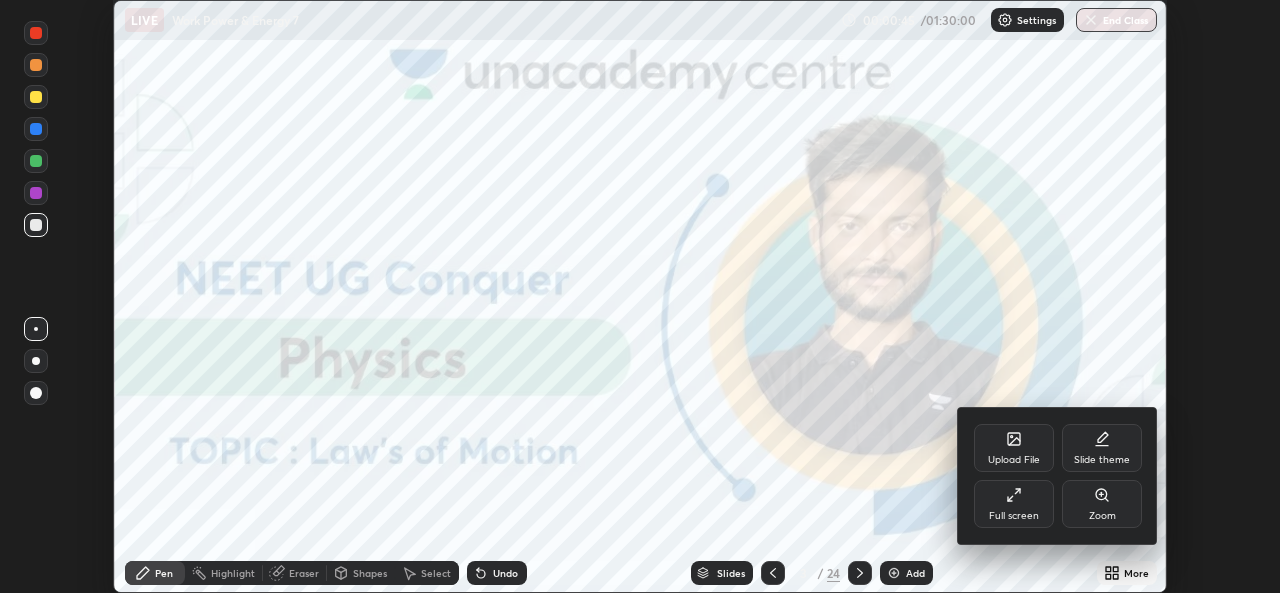 click 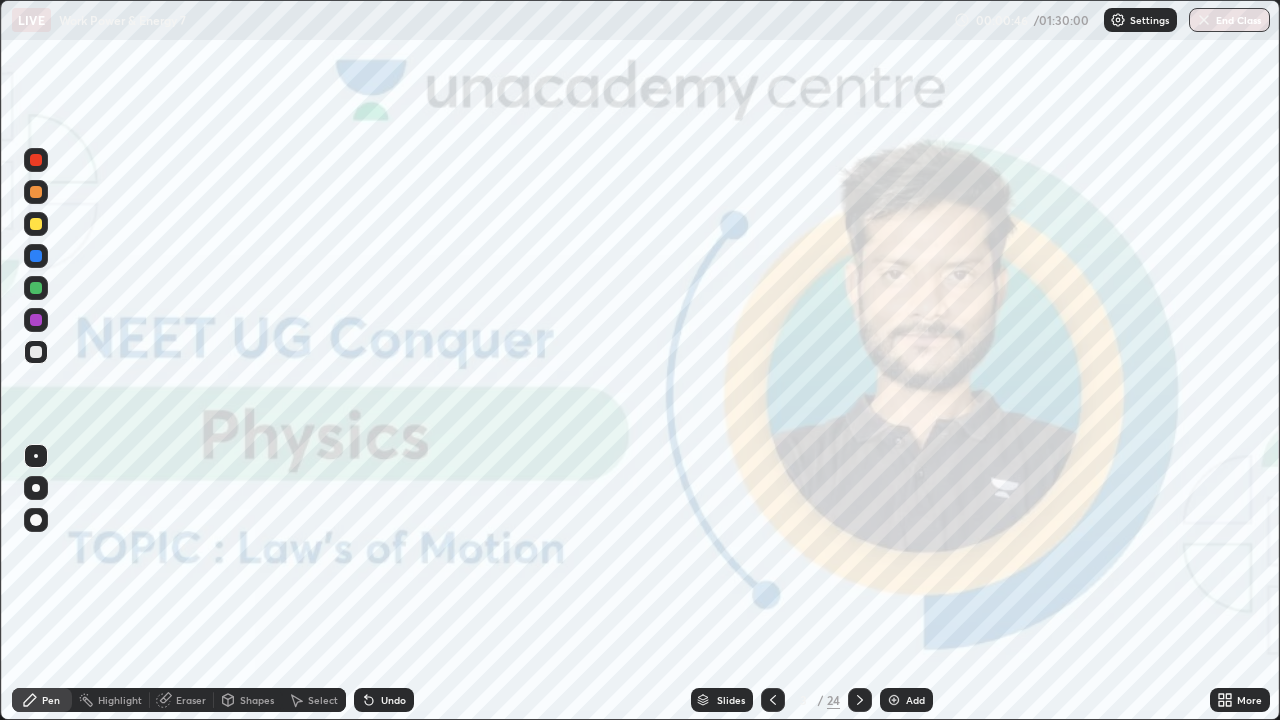 scroll, scrollTop: 99280, scrollLeft: 98720, axis: both 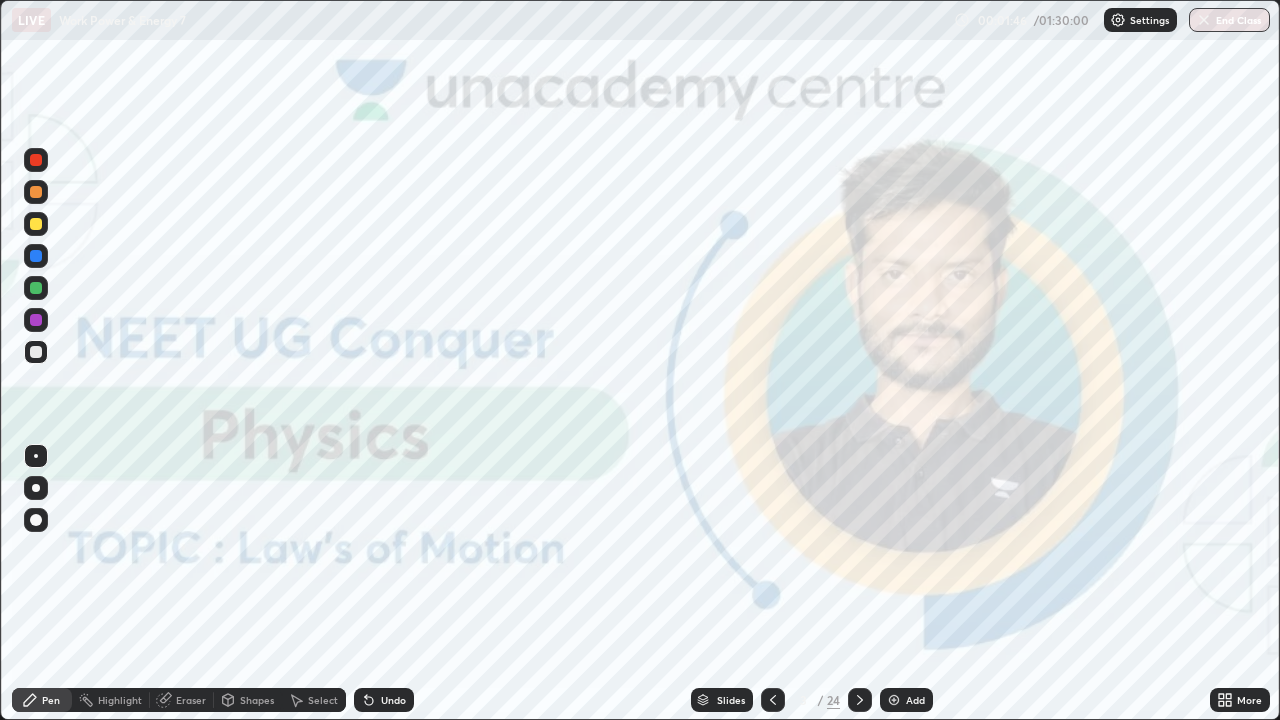 click on "Add" at bounding box center (906, 700) 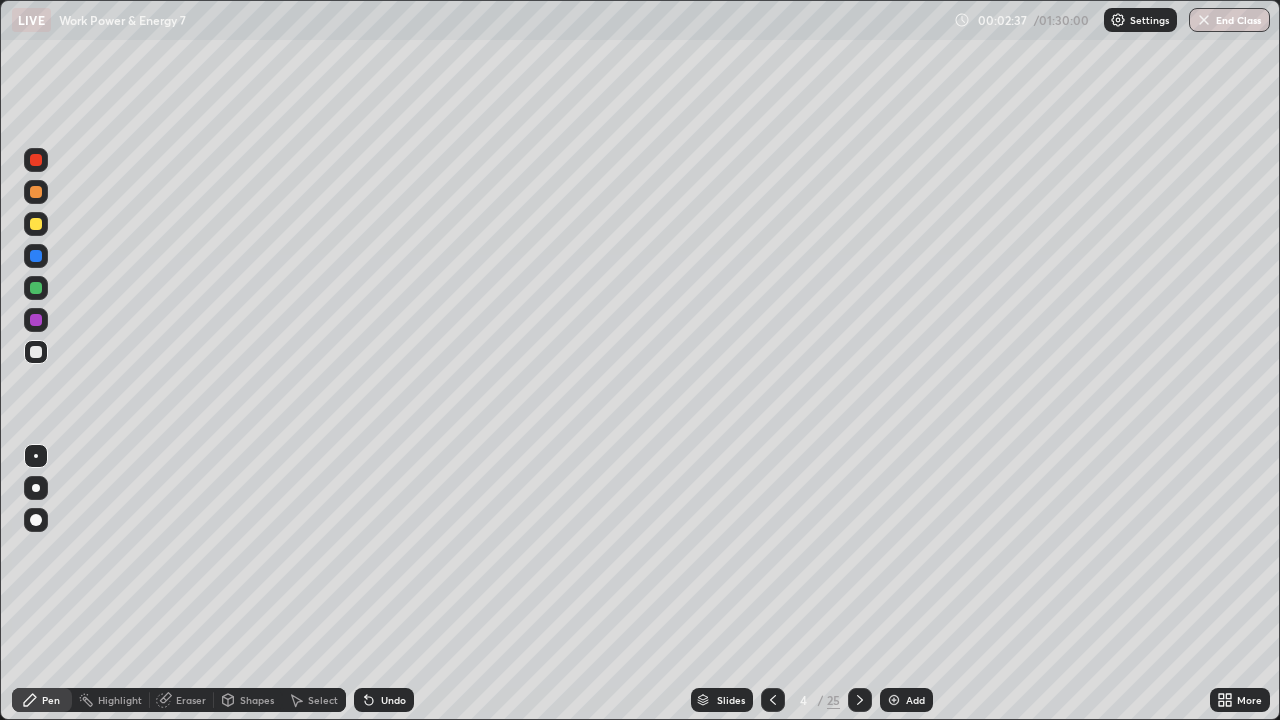 click at bounding box center (36, 488) 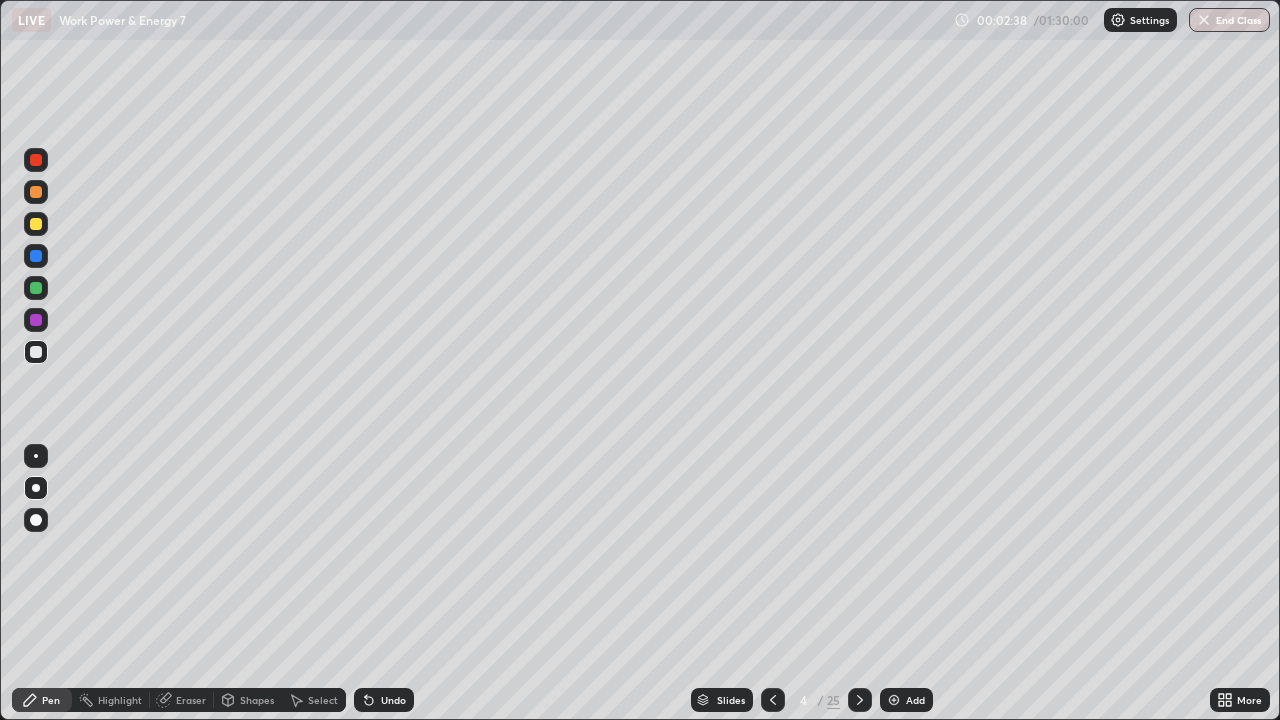 click at bounding box center (36, 224) 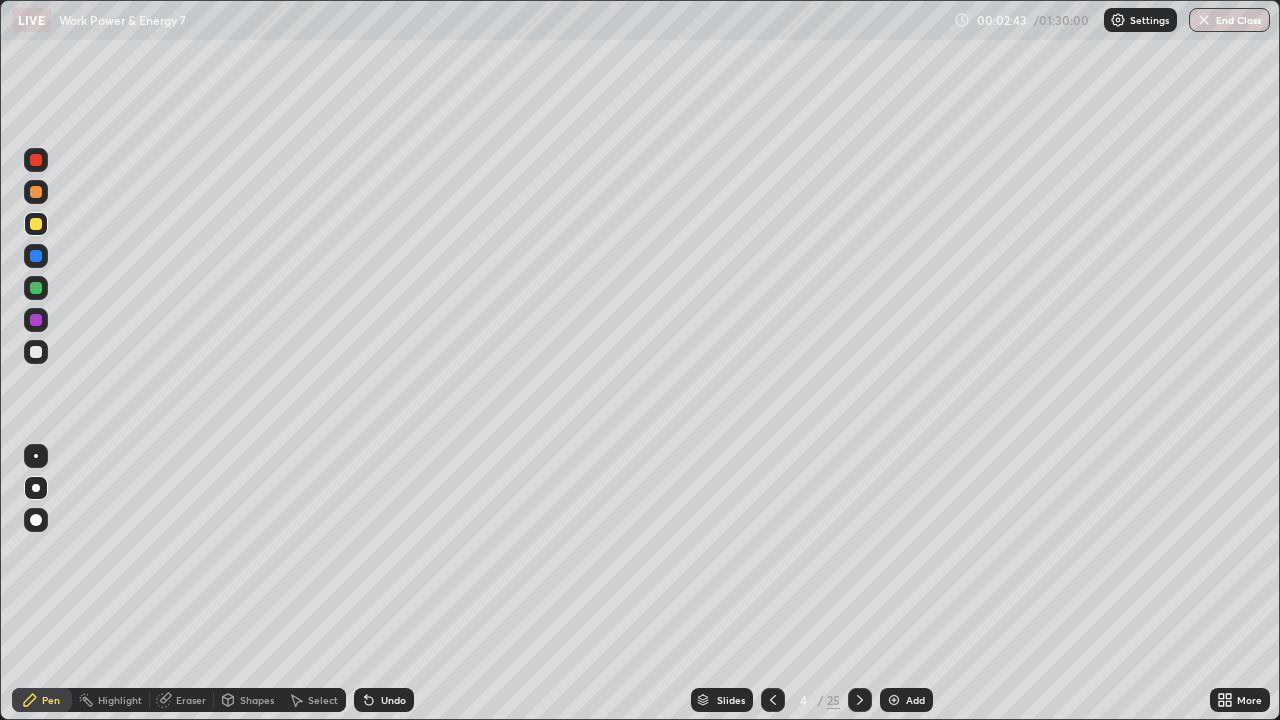 click at bounding box center (36, 288) 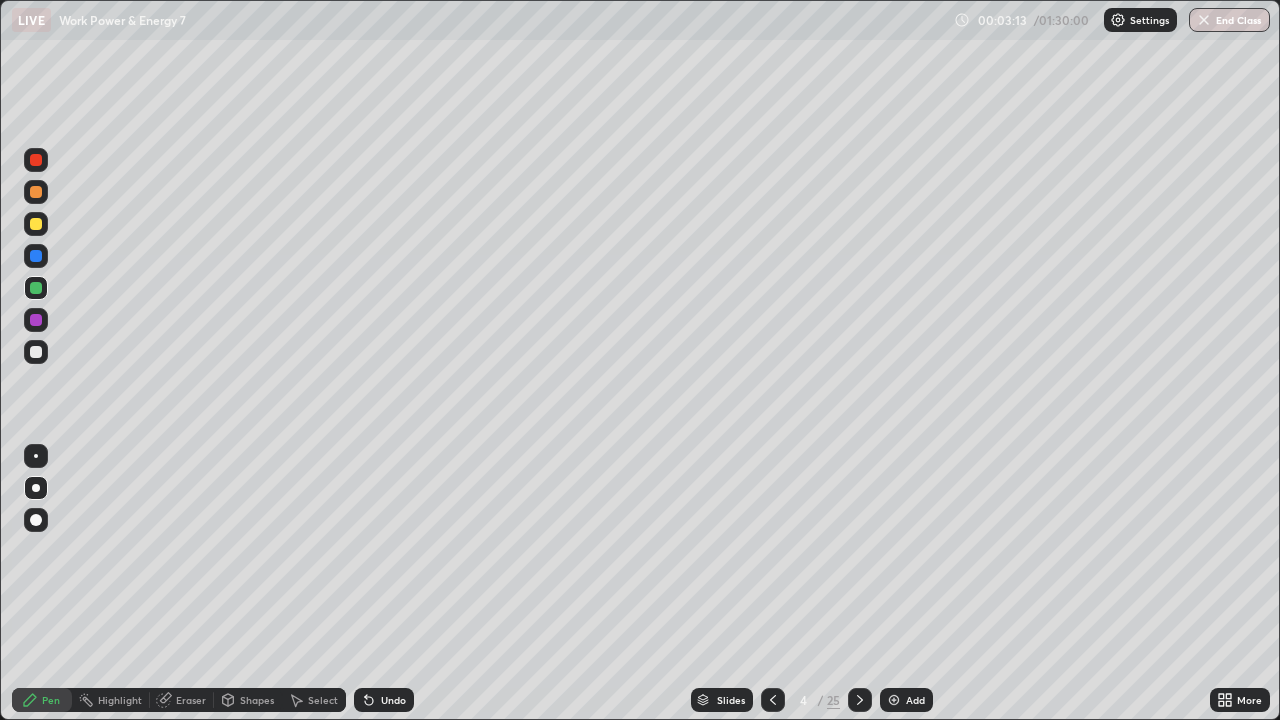 click at bounding box center [36, 320] 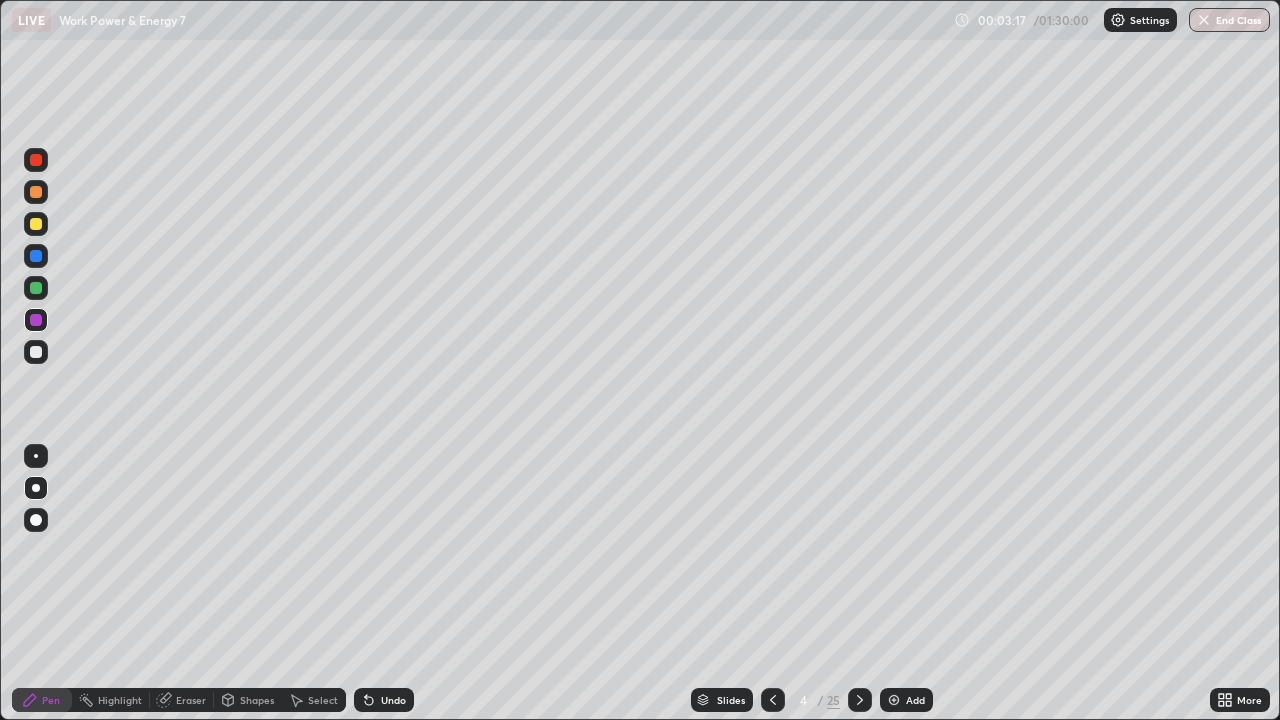 click at bounding box center [36, 288] 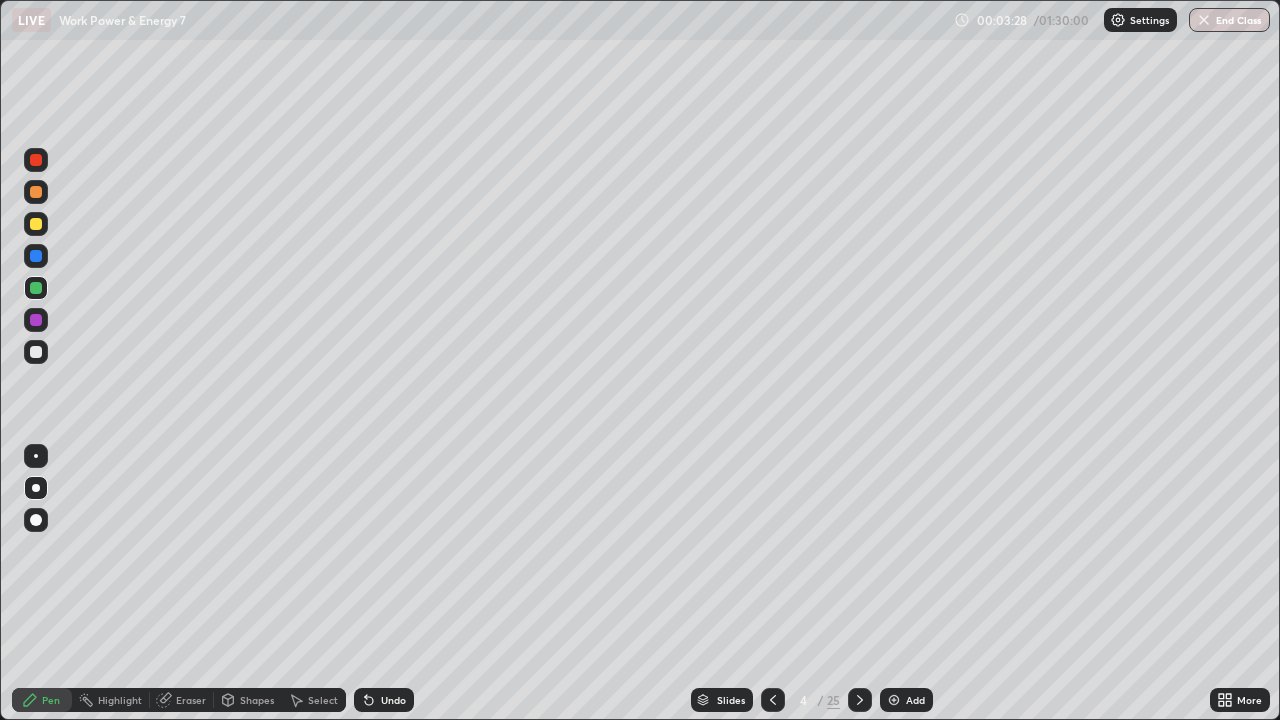 click at bounding box center [36, 320] 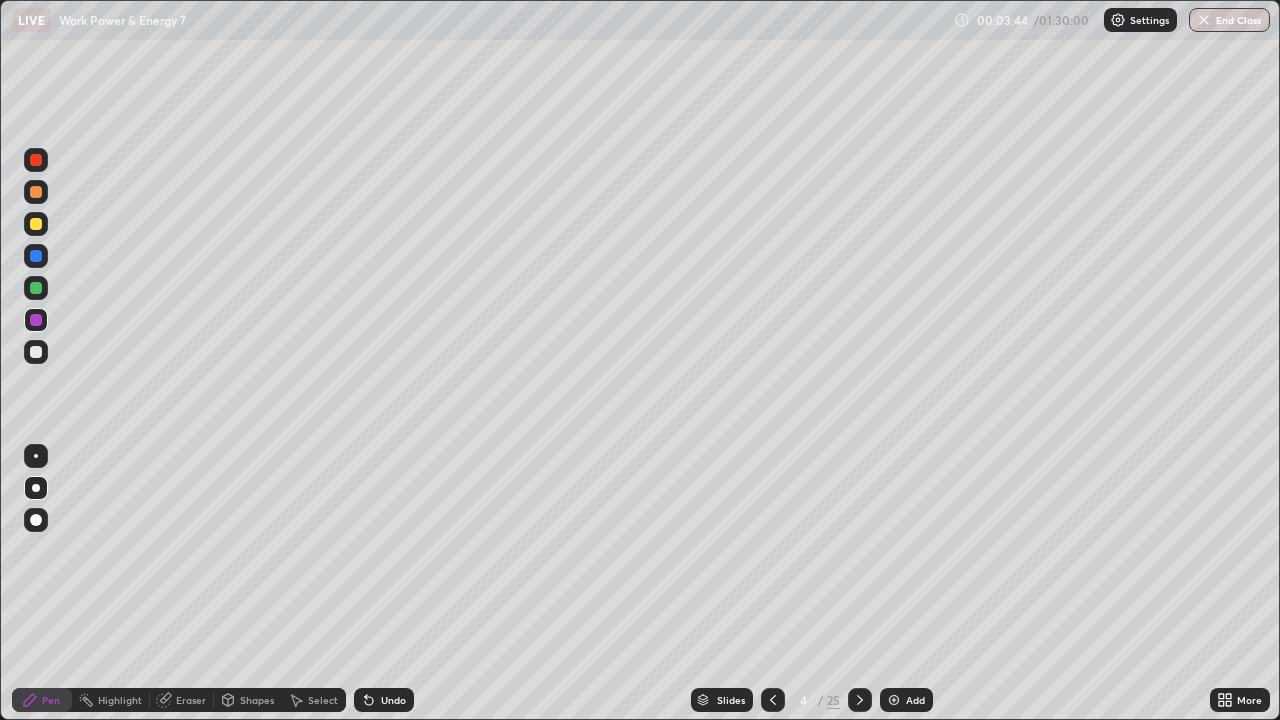 click at bounding box center (36, 352) 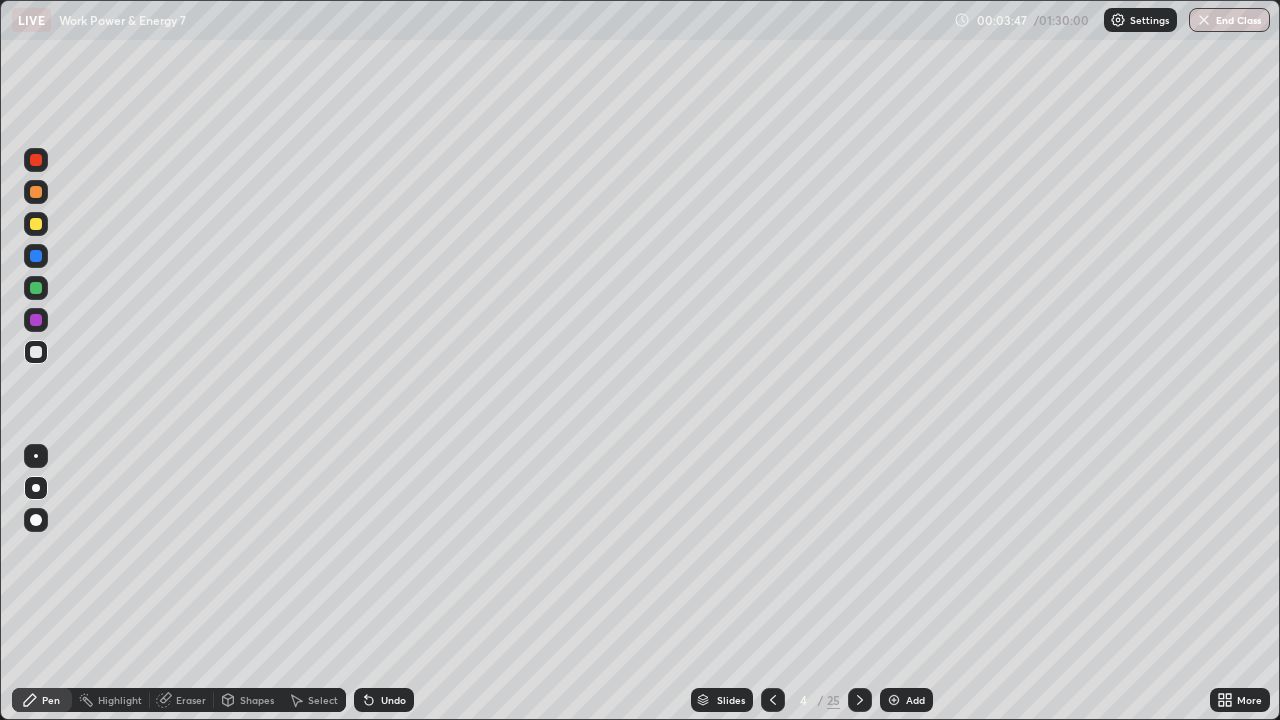 click at bounding box center [36, 288] 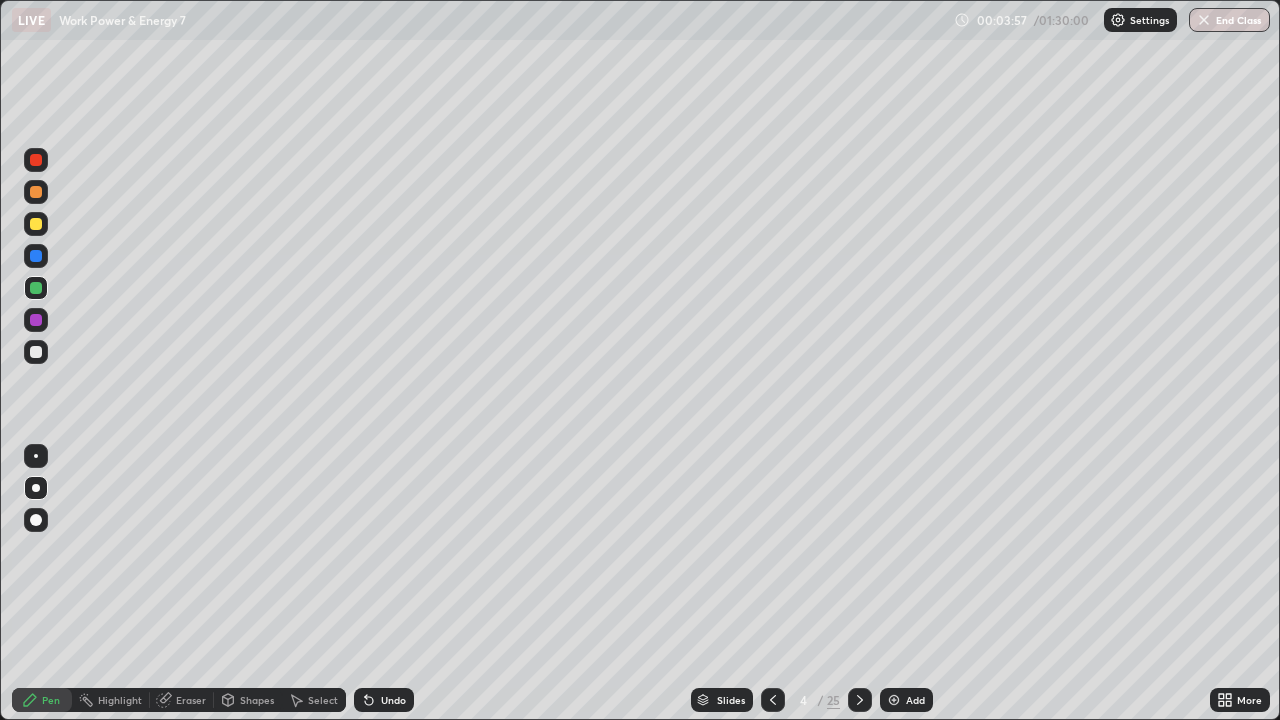 click at bounding box center [36, 320] 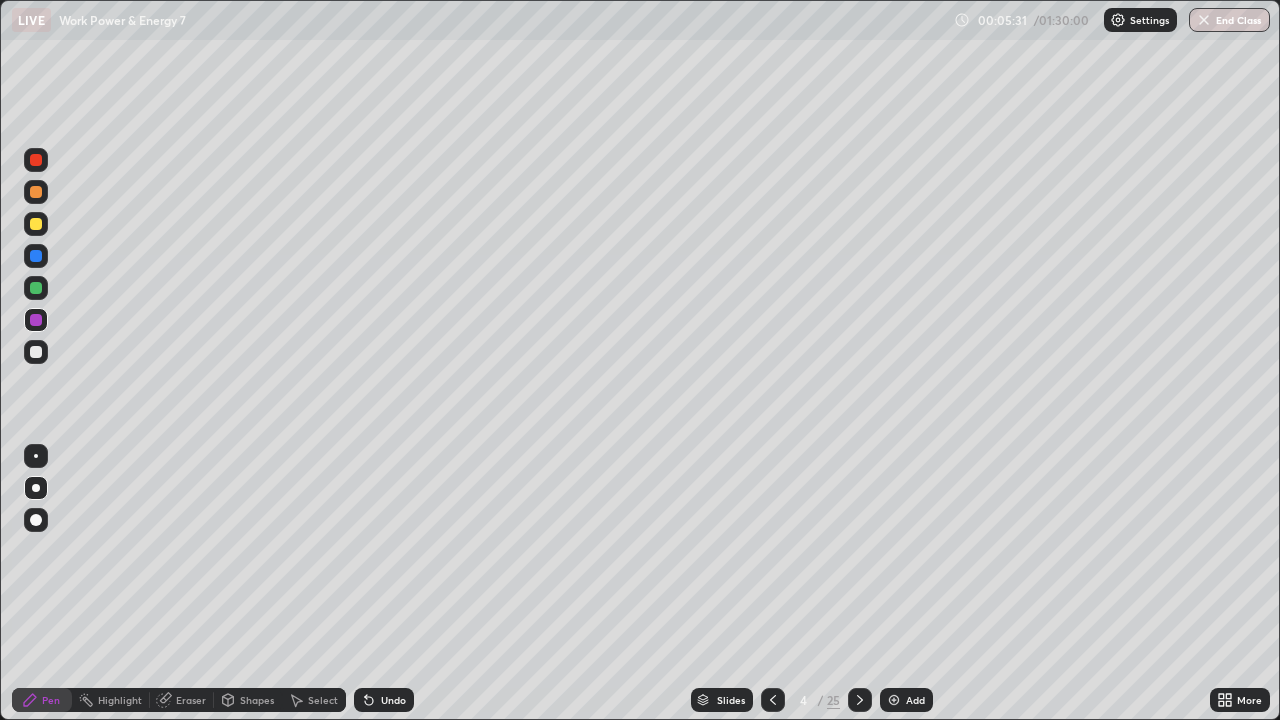 click on "Eraser" at bounding box center [182, 700] 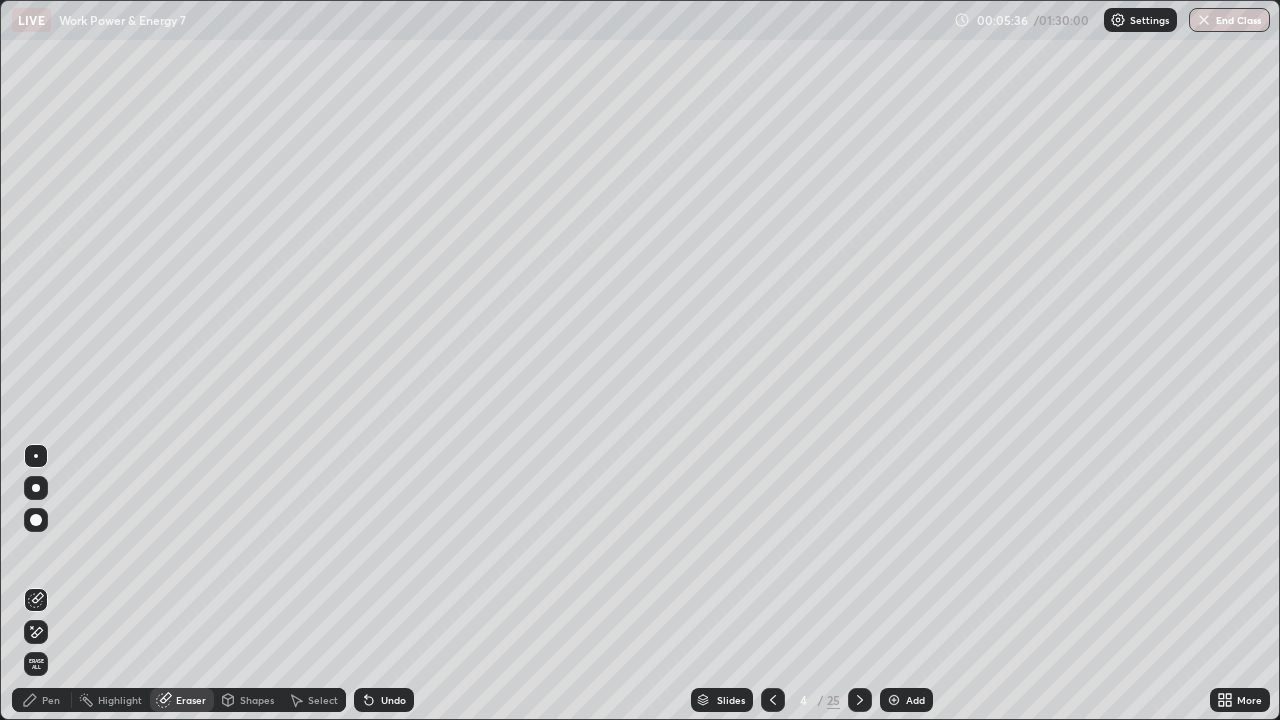 click on "Pen" at bounding box center (42, 700) 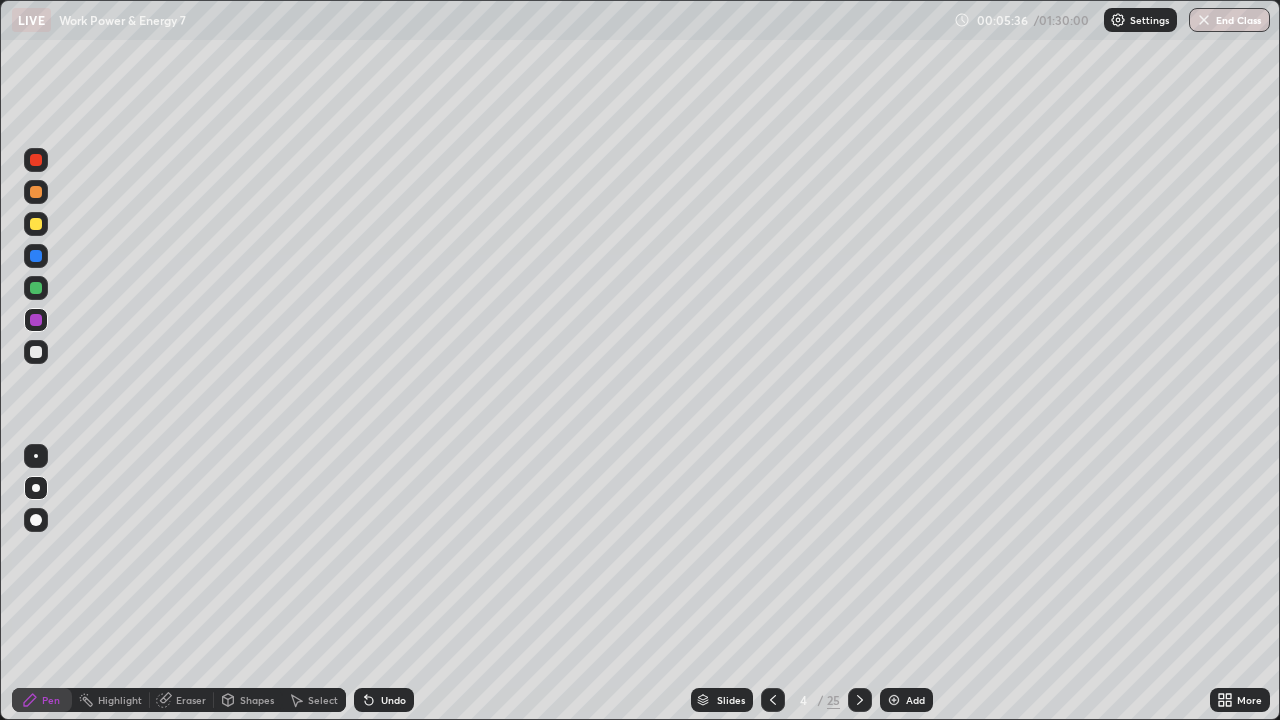 click at bounding box center [36, 224] 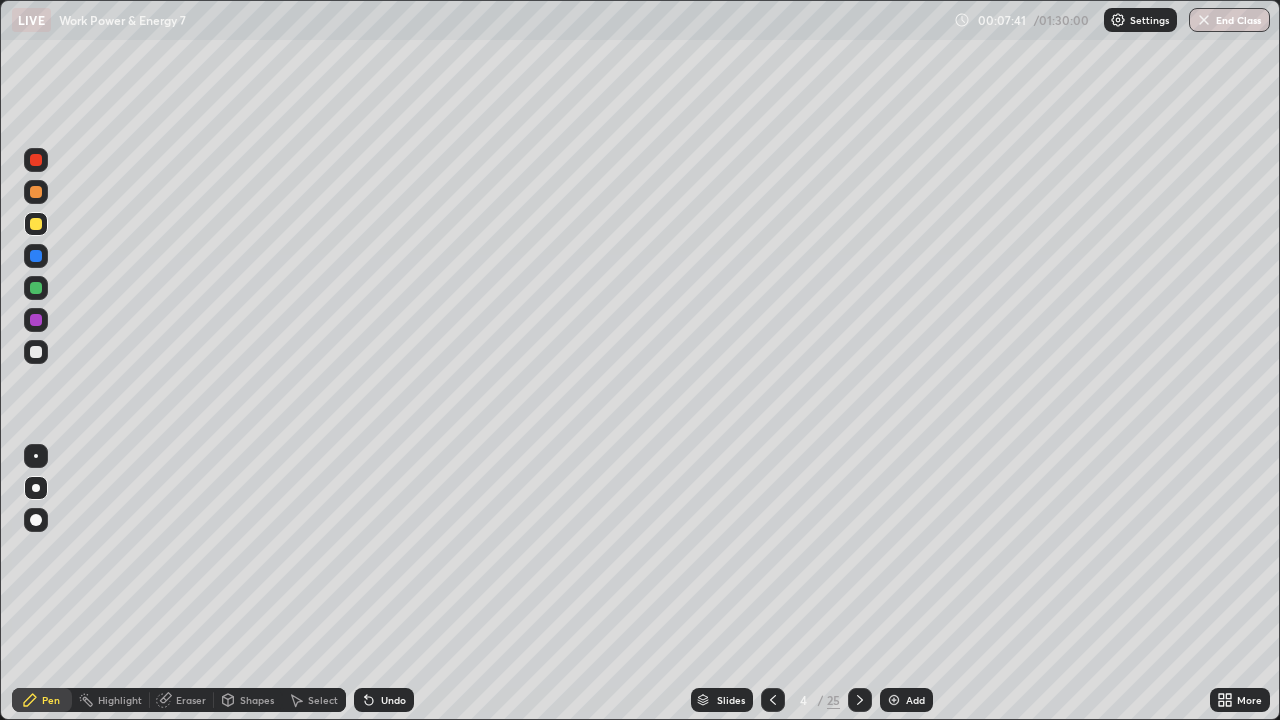click at bounding box center (894, 700) 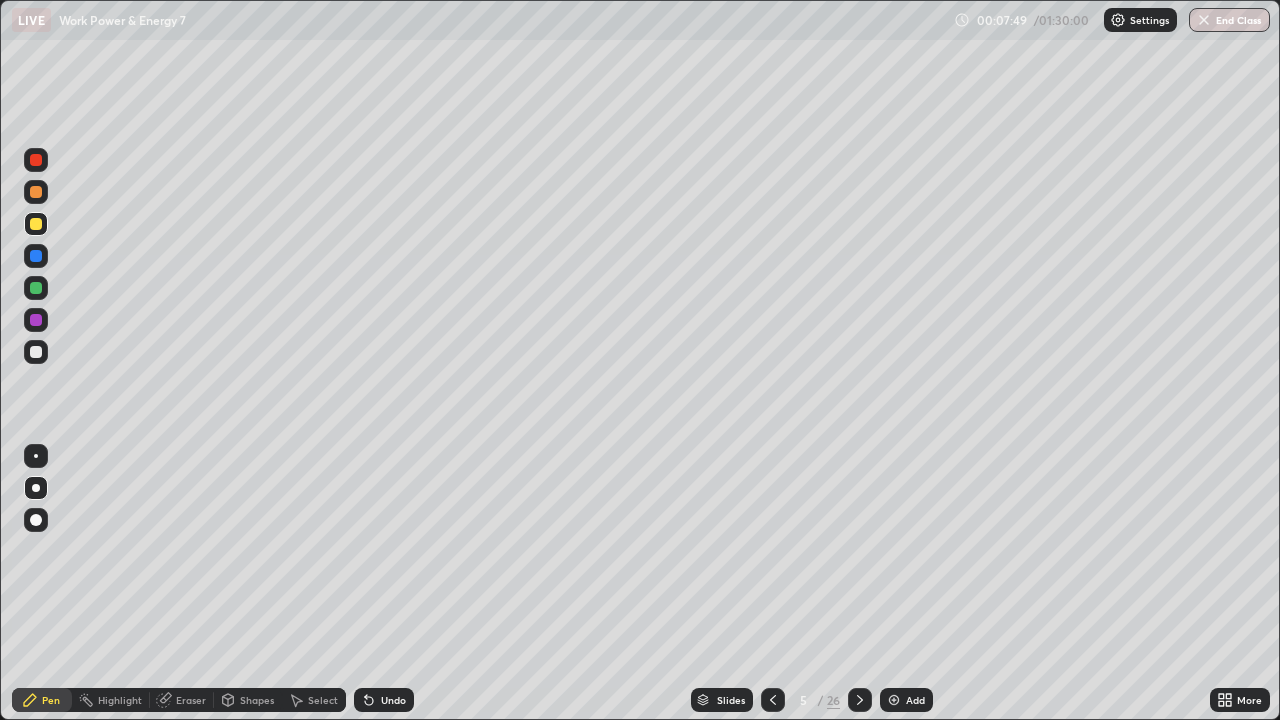 click at bounding box center (36, 352) 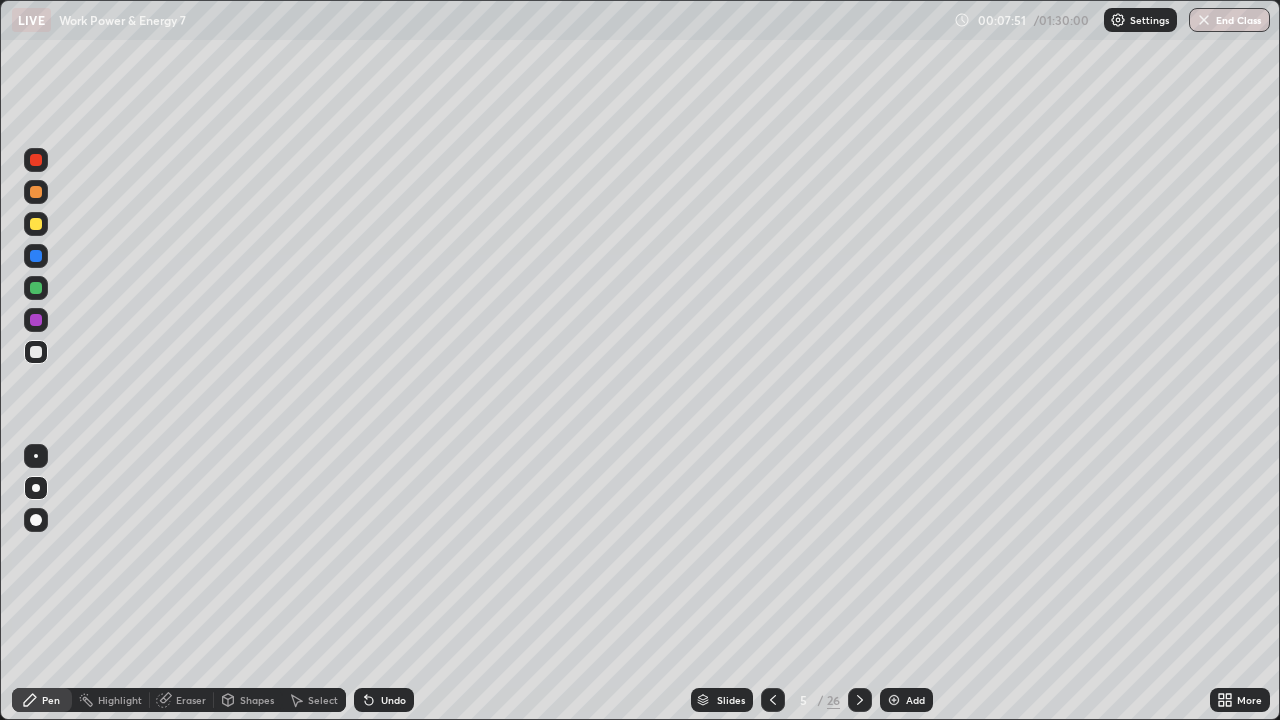 click 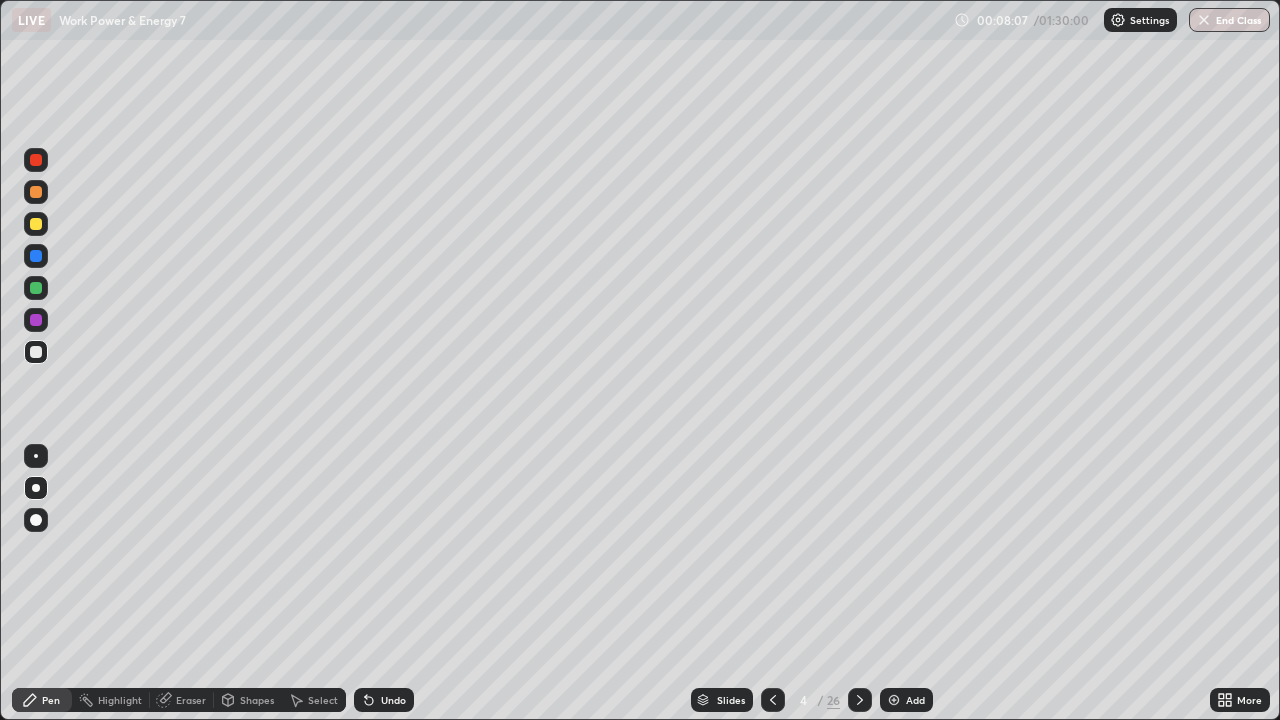 click 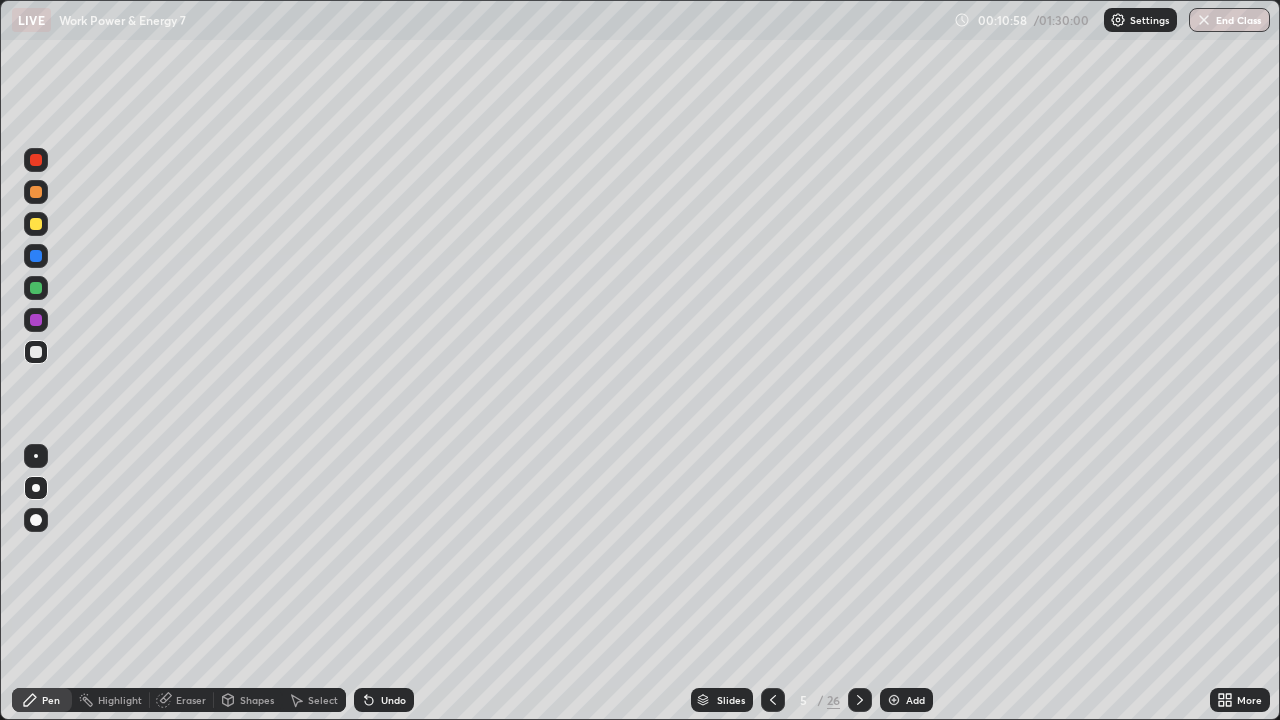 click at bounding box center [894, 700] 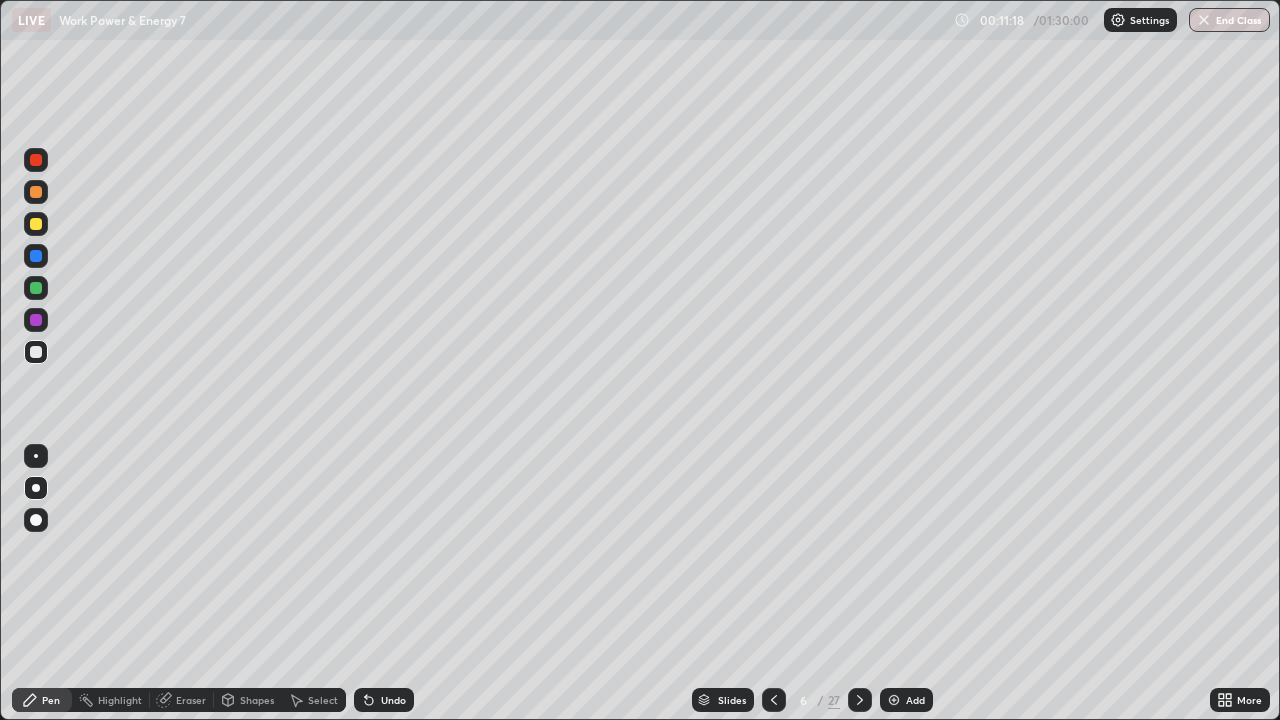 click on "Eraser" at bounding box center [182, 700] 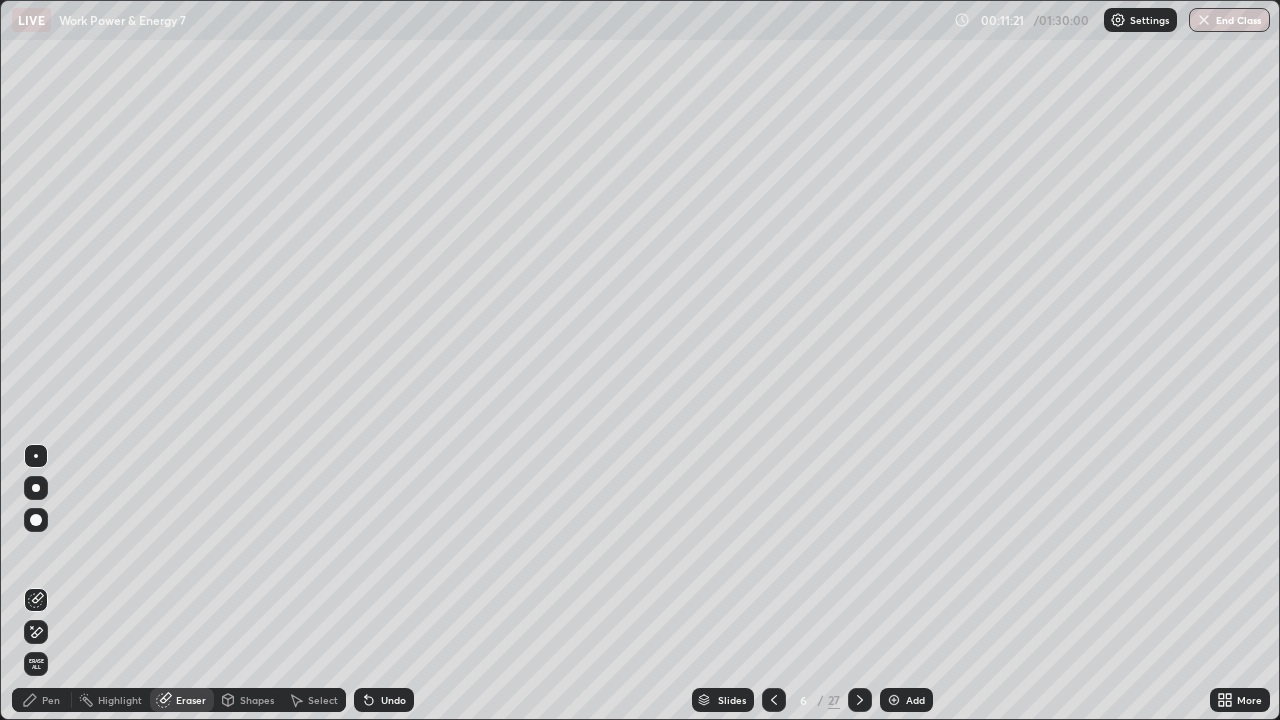 click 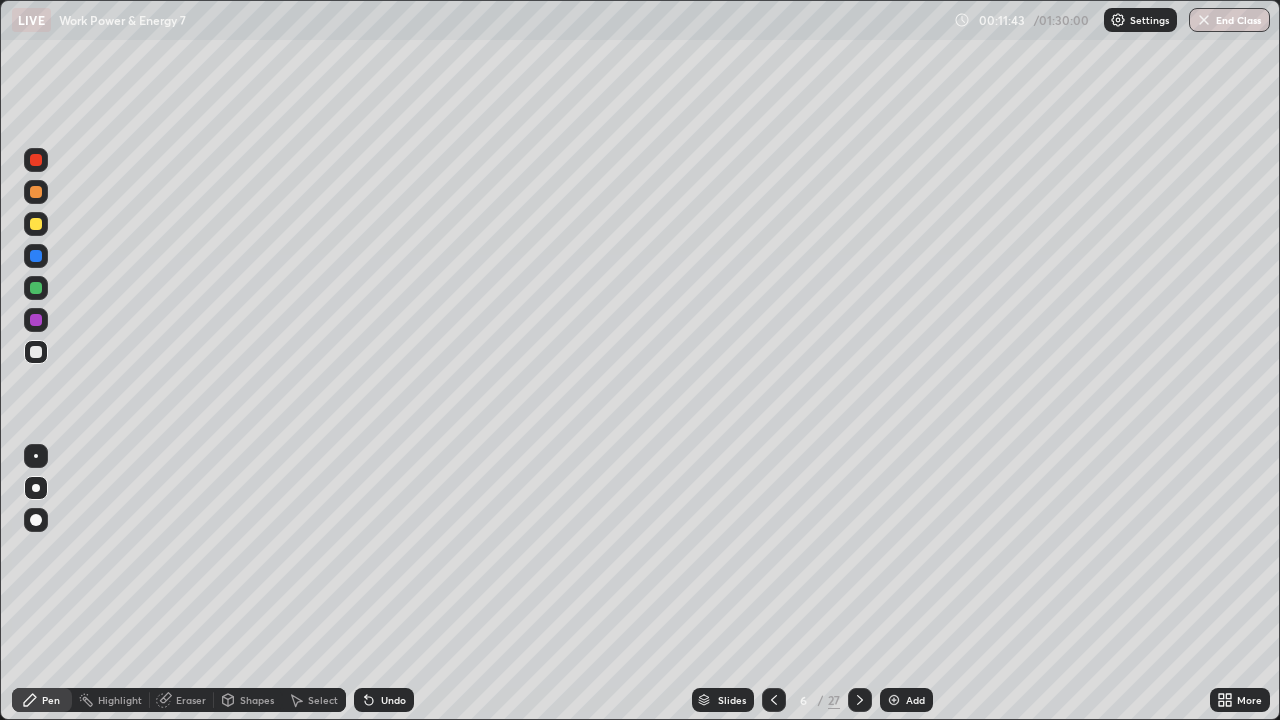 click 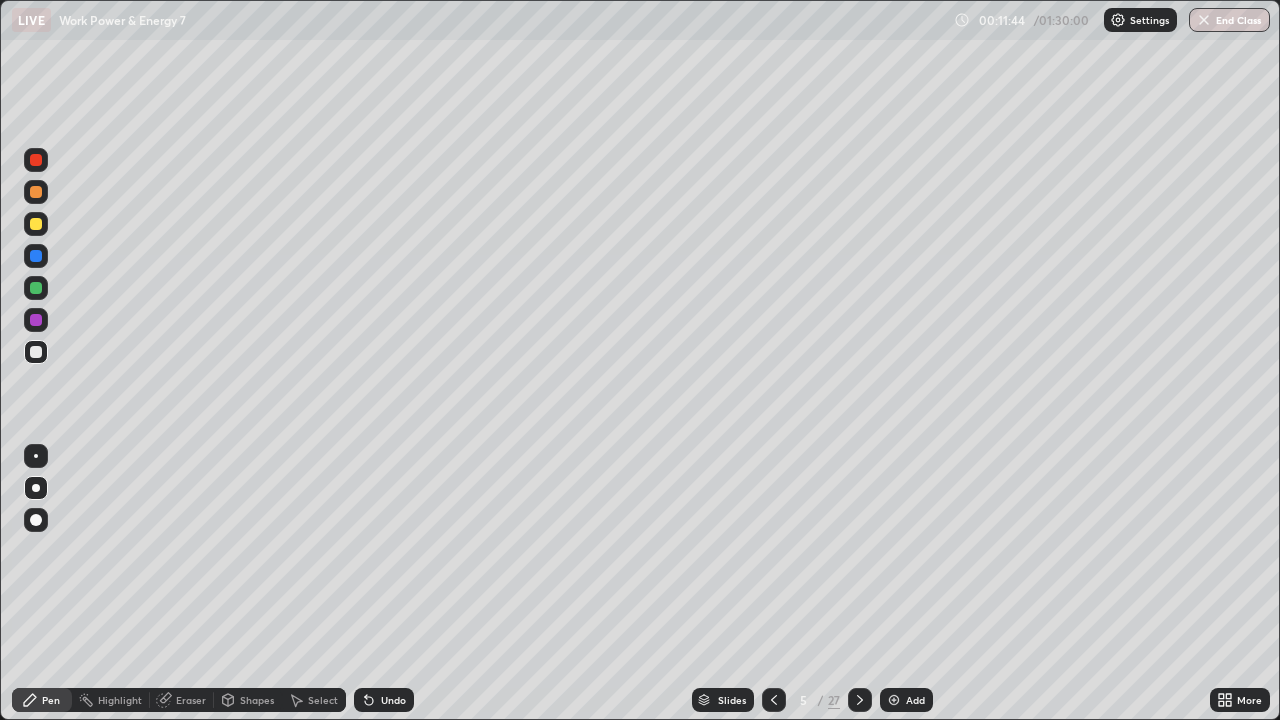 click 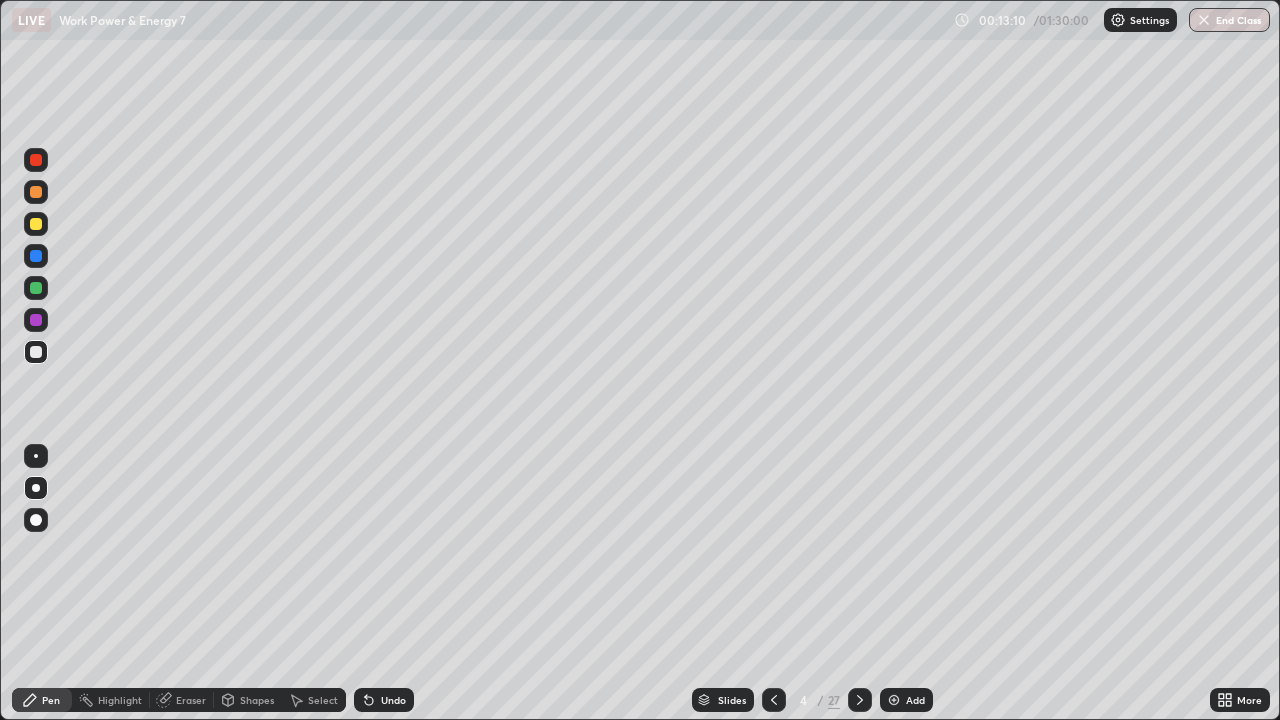 click 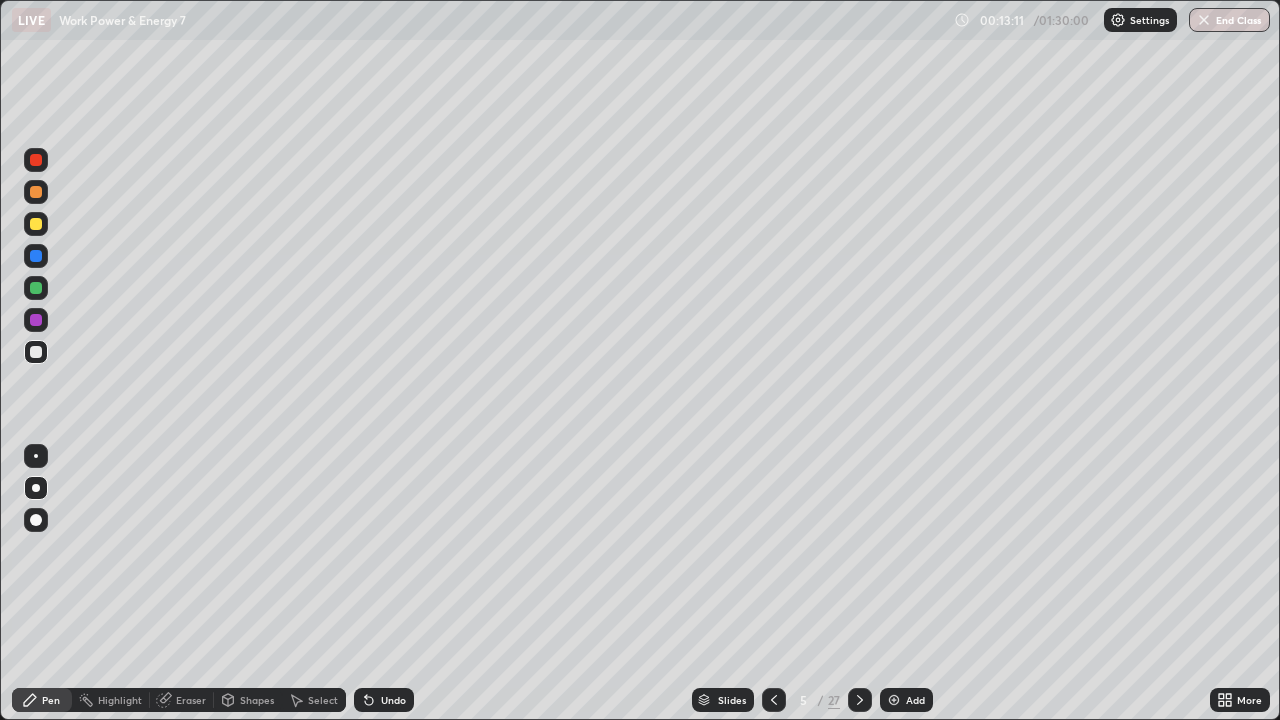 click 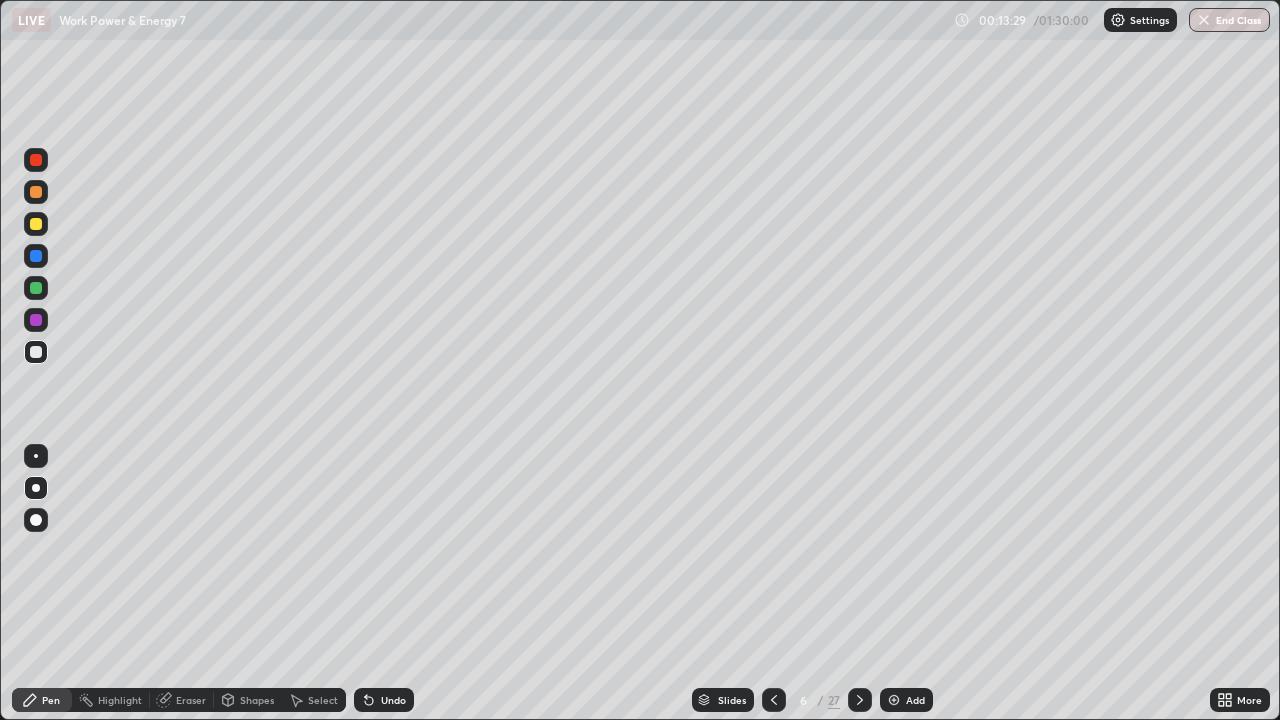 click at bounding box center [36, 352] 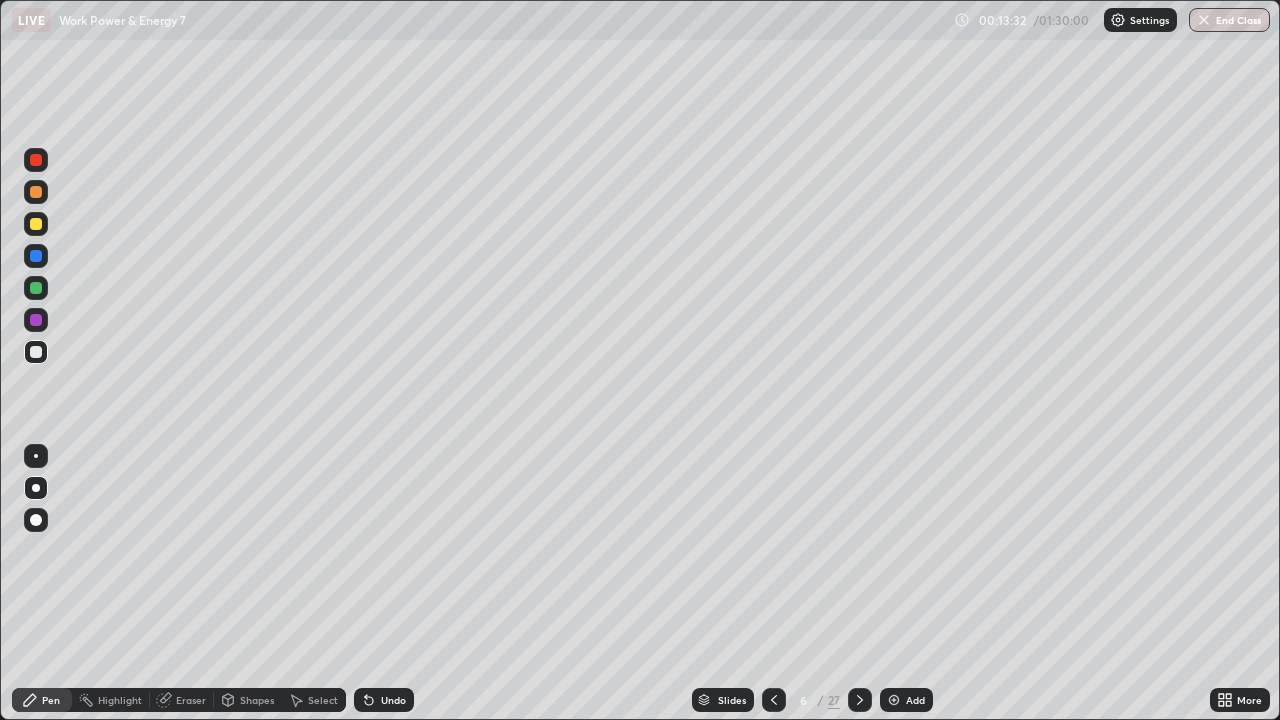 click at bounding box center (36, 288) 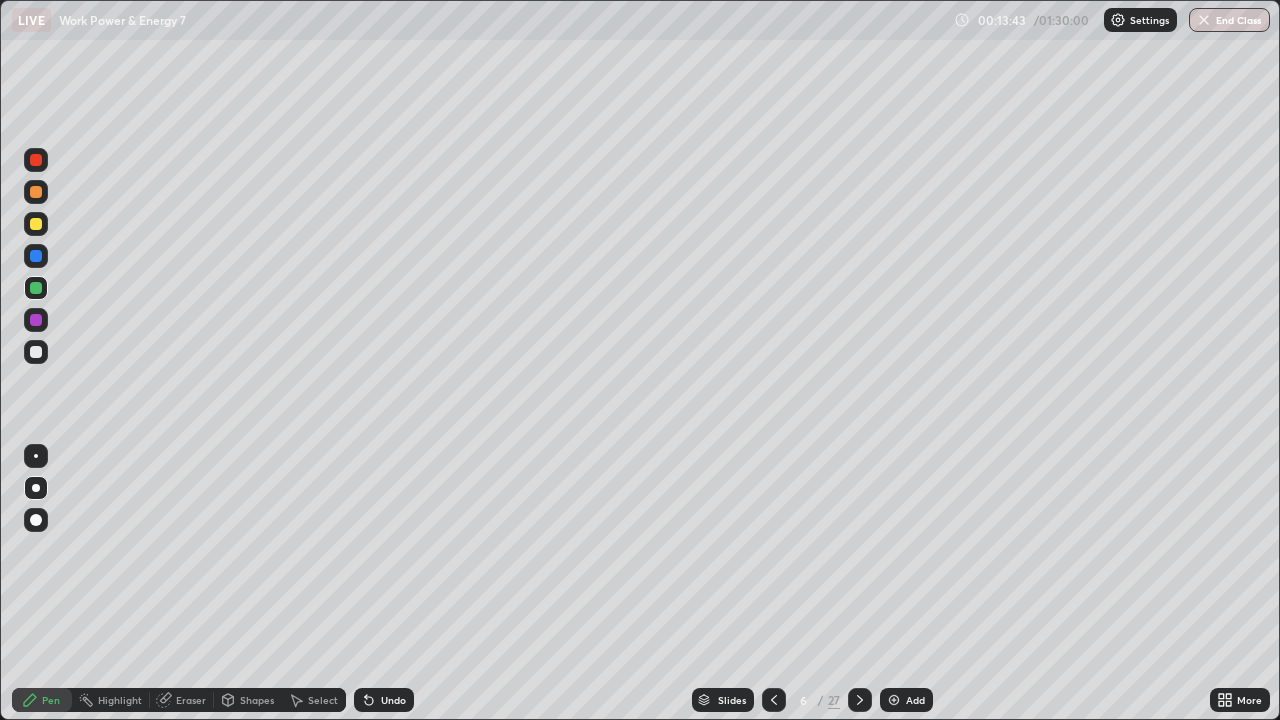 click at bounding box center [36, 320] 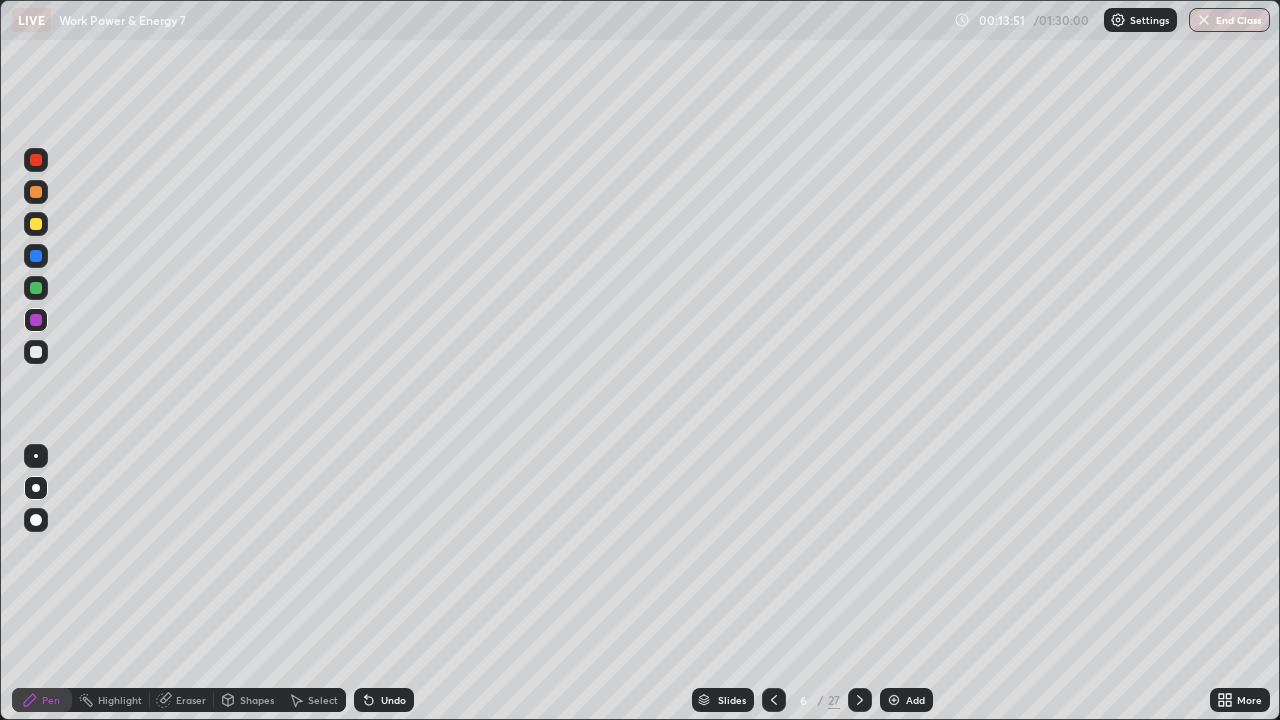click at bounding box center [36, 288] 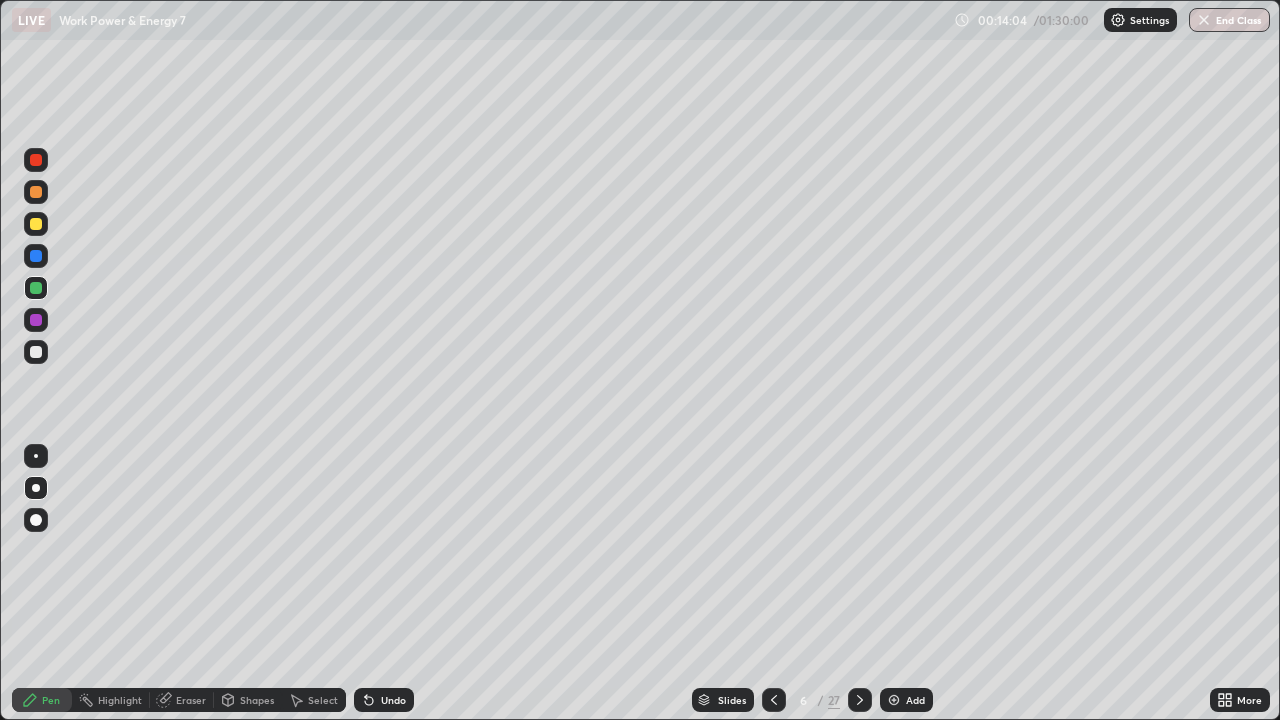 click at bounding box center (36, 256) 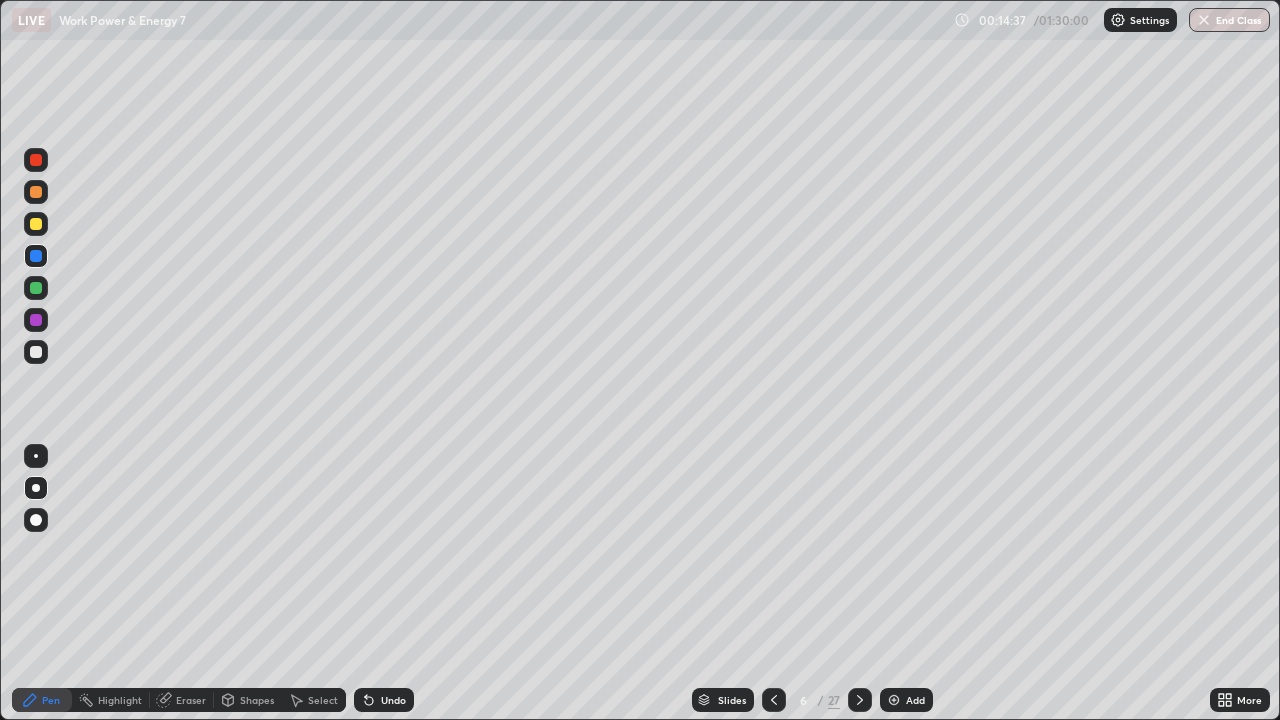 click at bounding box center [36, 352] 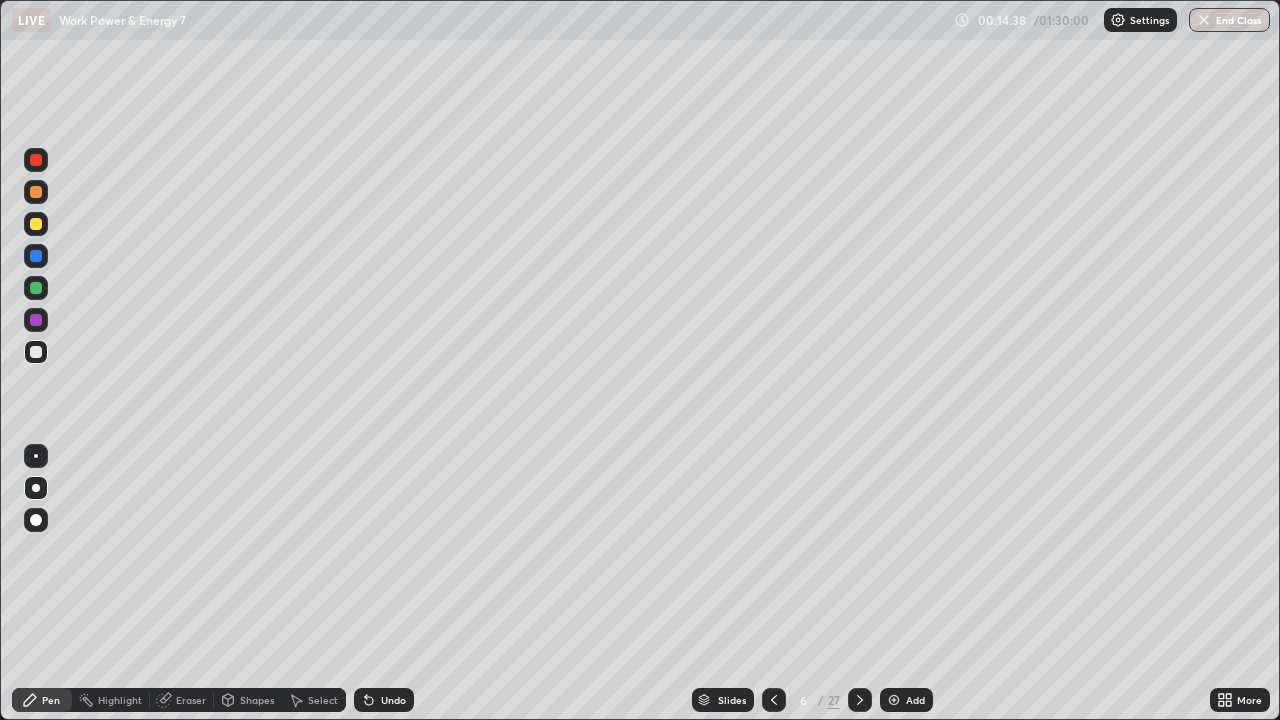 click at bounding box center [36, 160] 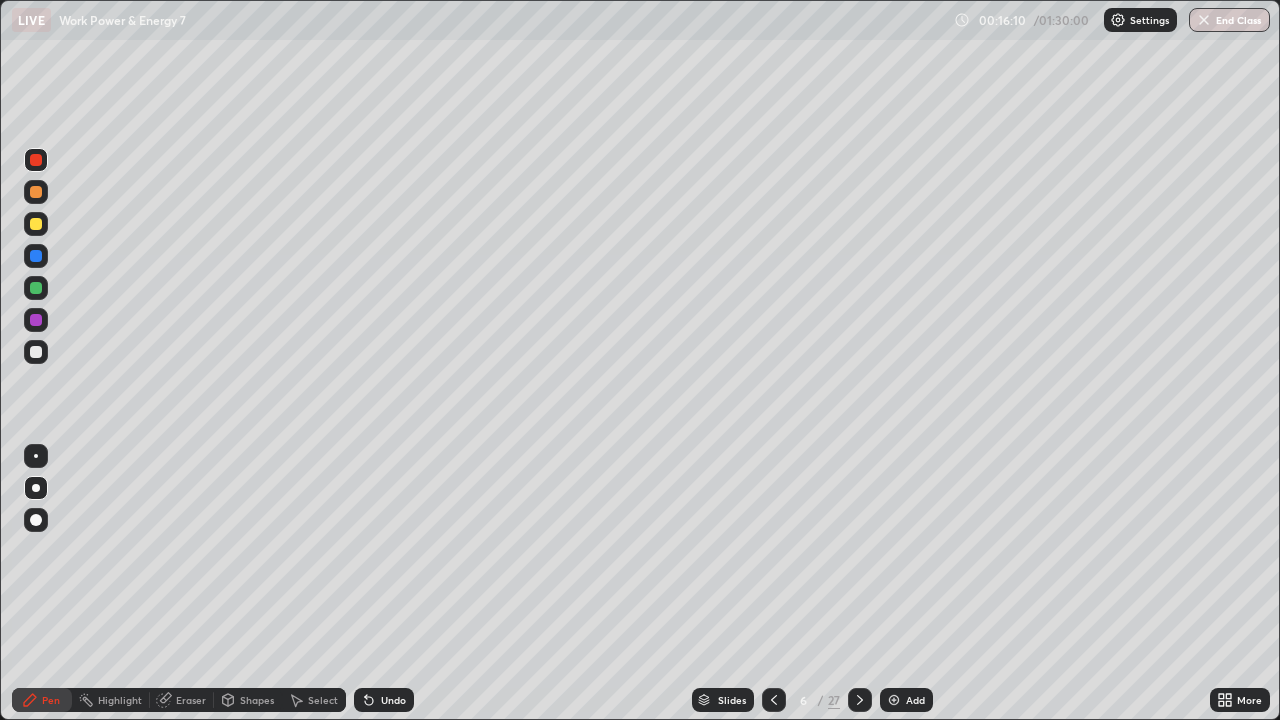 click at bounding box center [36, 256] 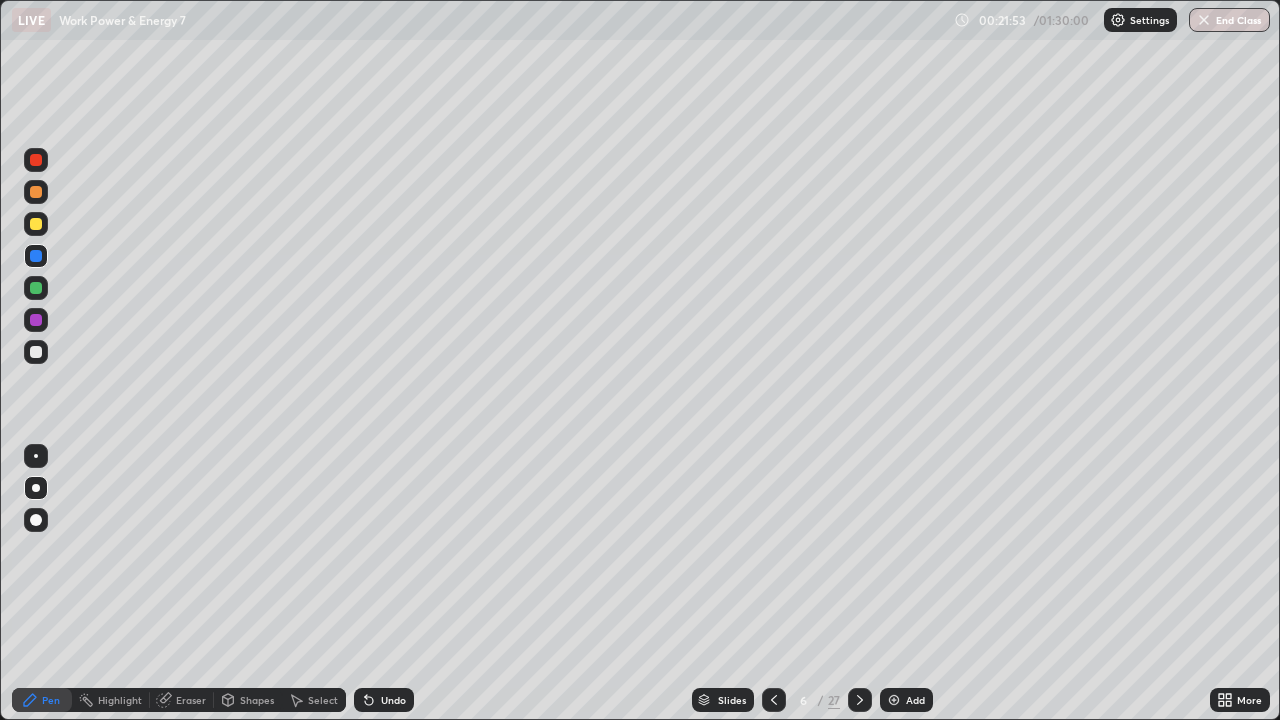 click at bounding box center [894, 700] 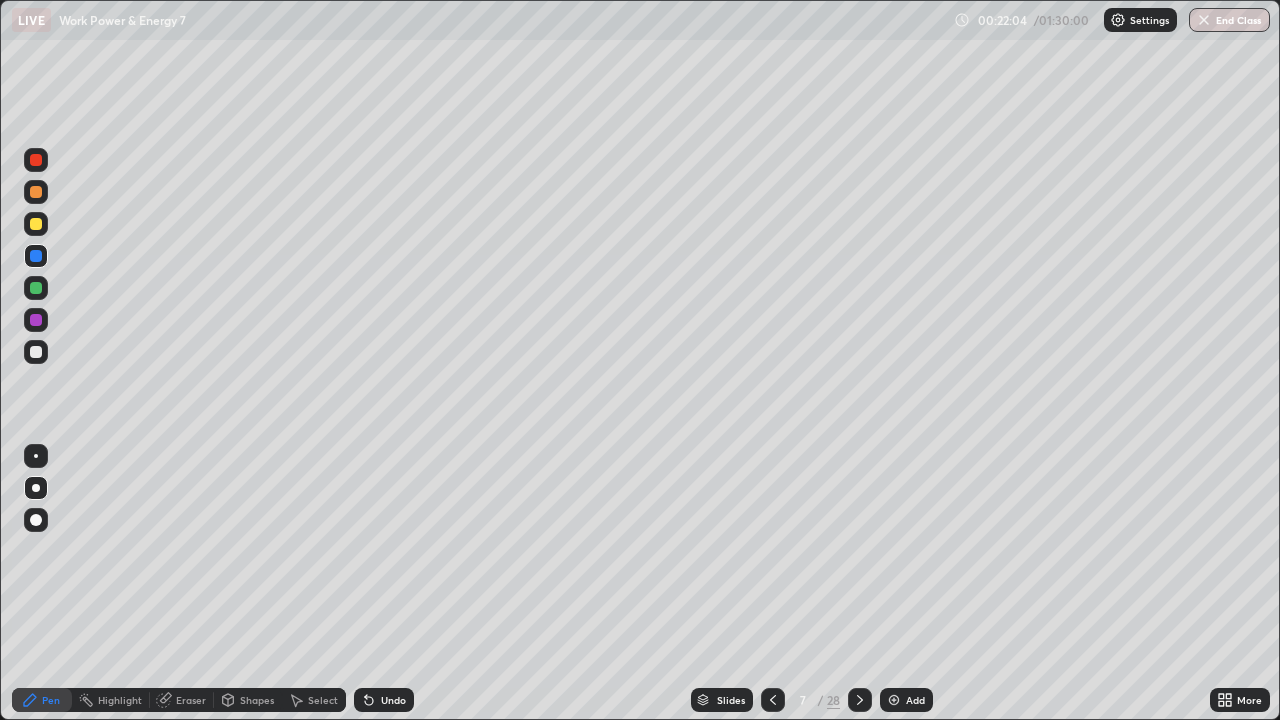 click at bounding box center [36, 224] 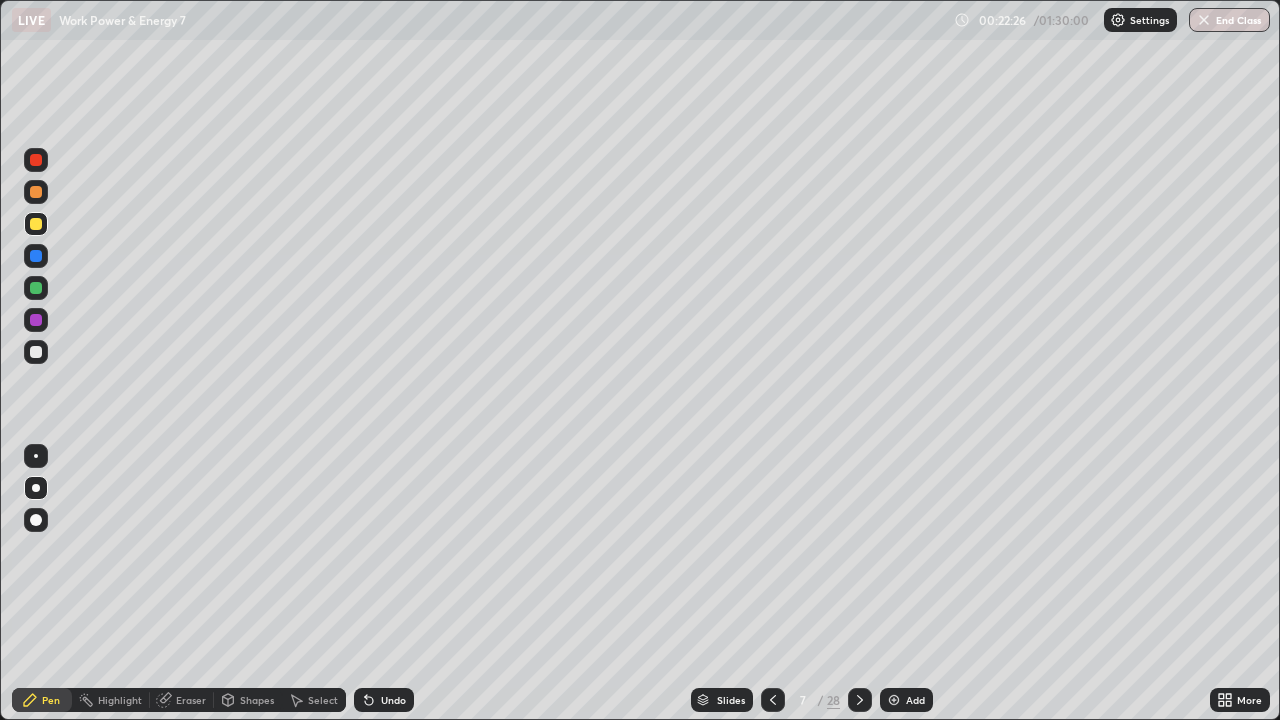 click at bounding box center (36, 288) 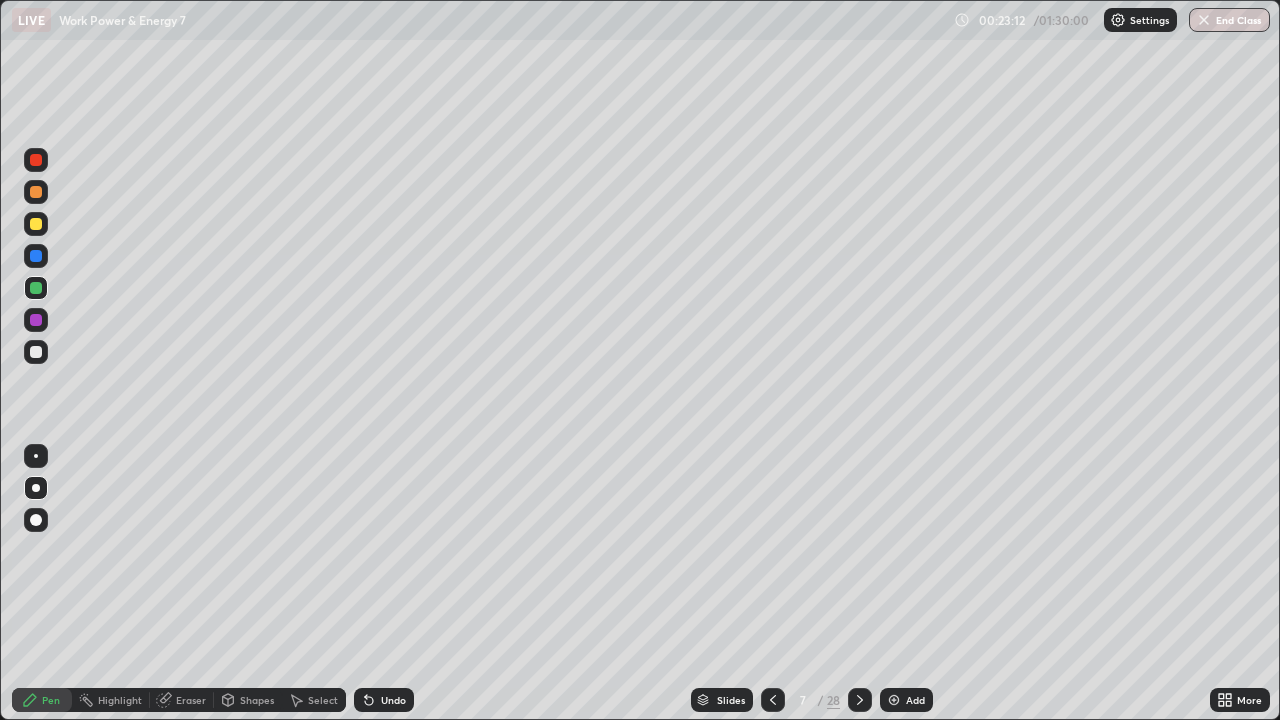 click 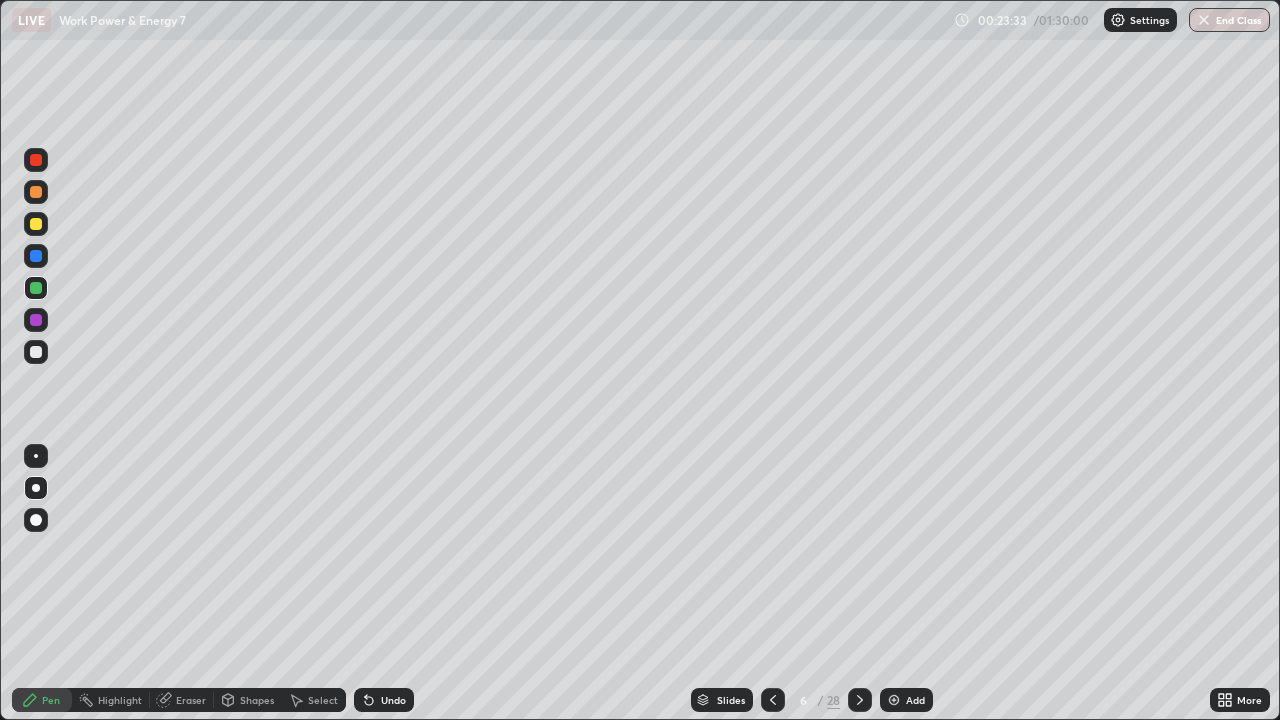 click 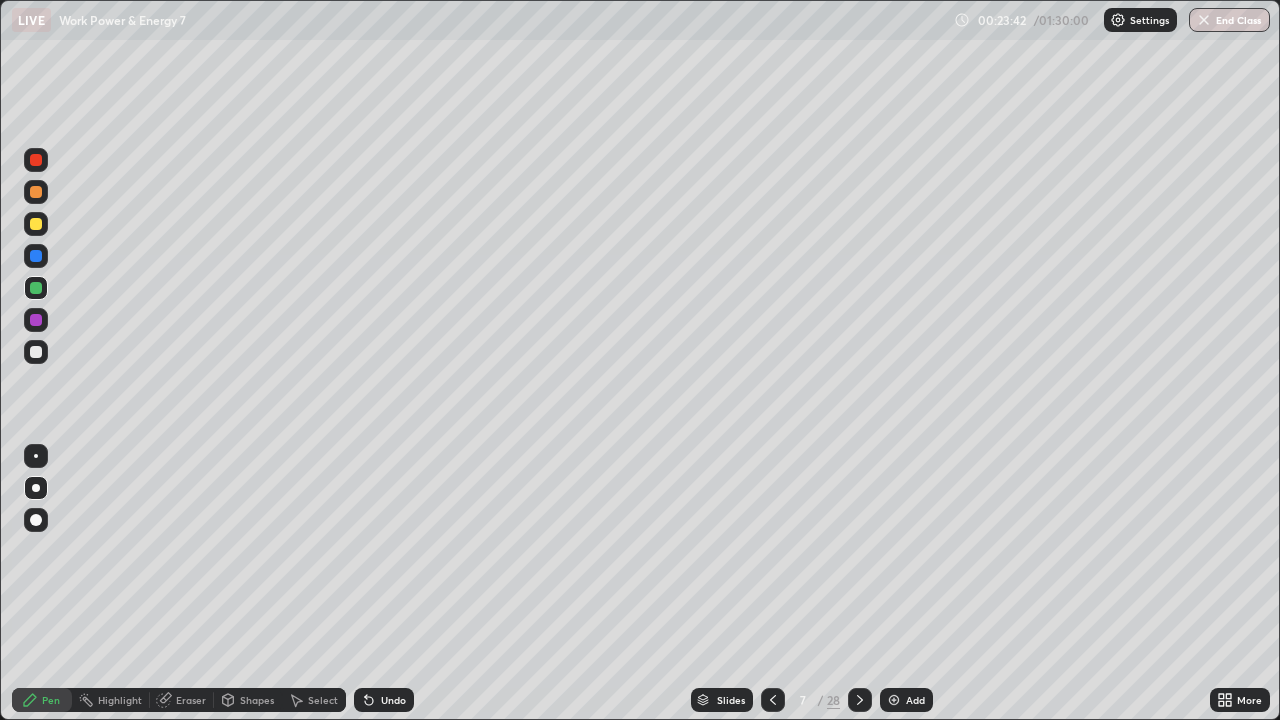 click at bounding box center (36, 352) 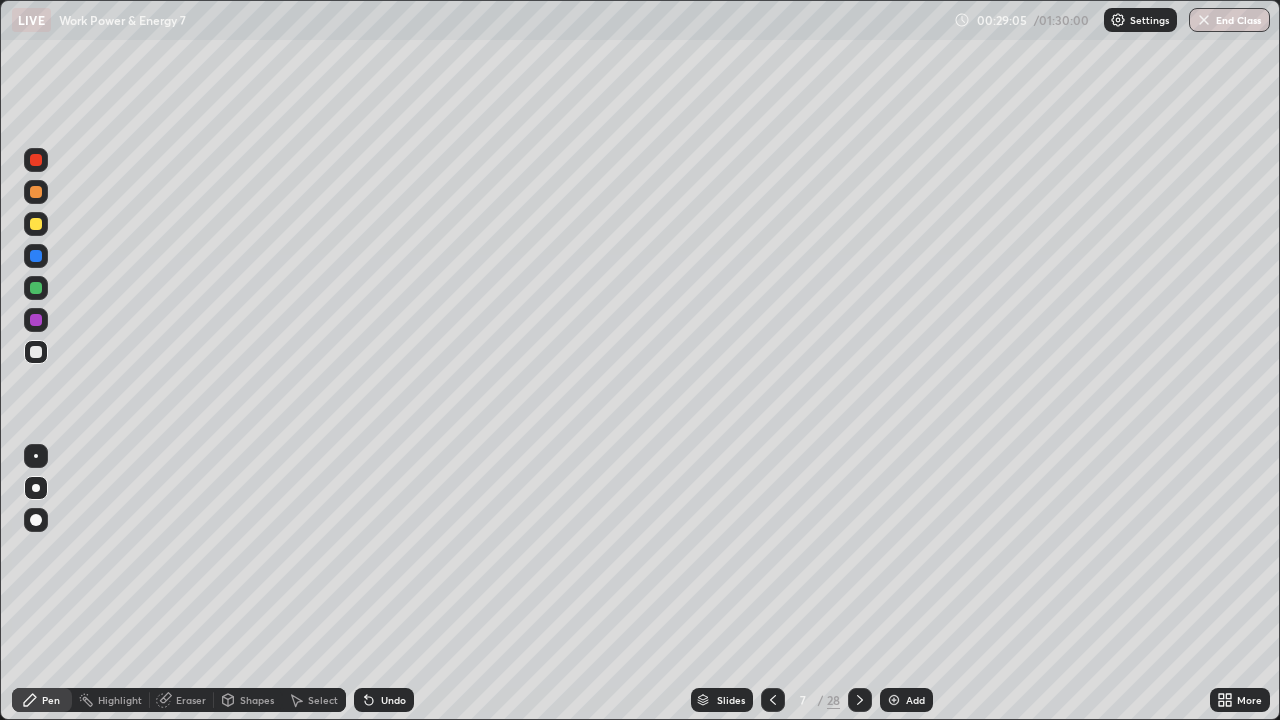 click on "Slides" at bounding box center (731, 700) 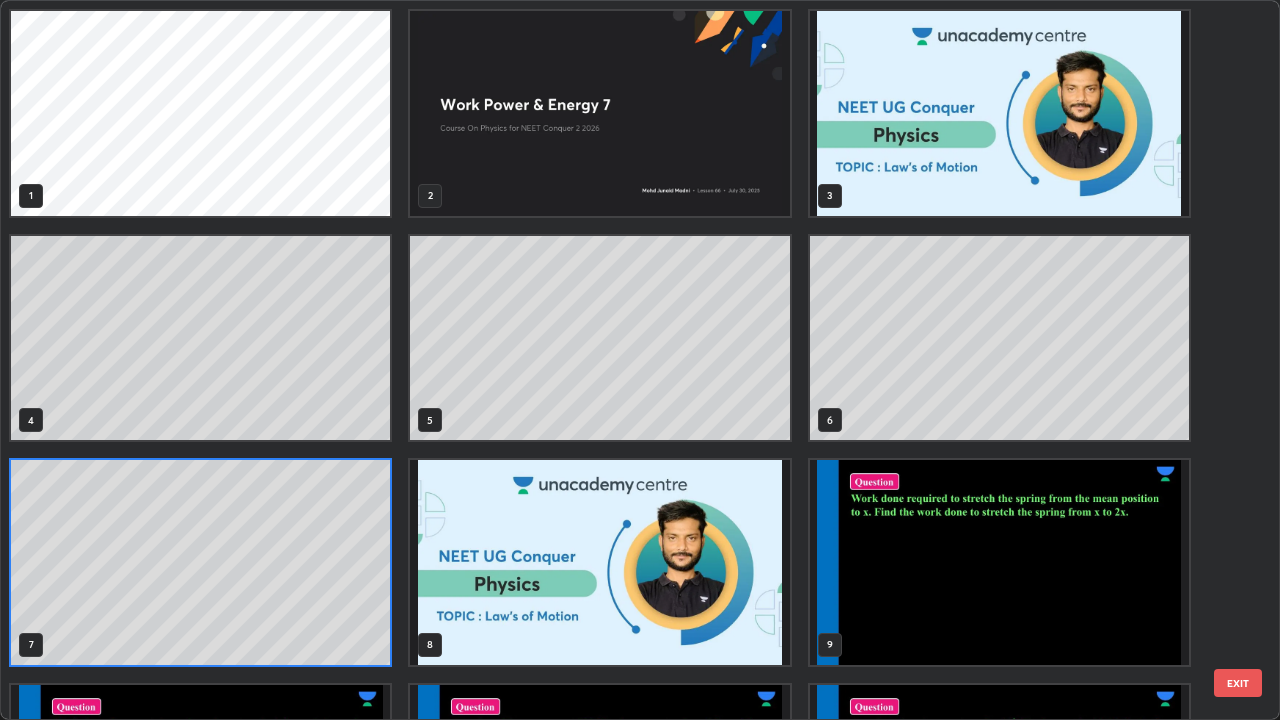 scroll, scrollTop: 7, scrollLeft: 11, axis: both 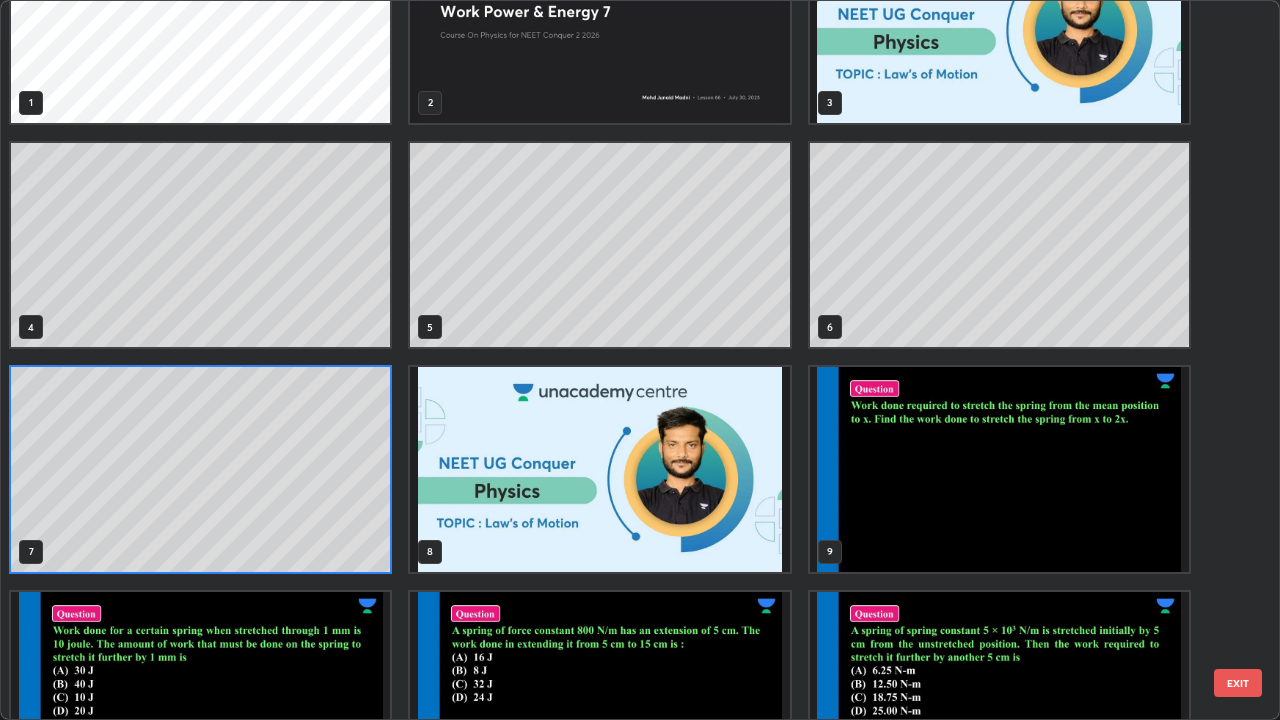 click at bounding box center [999, 469] 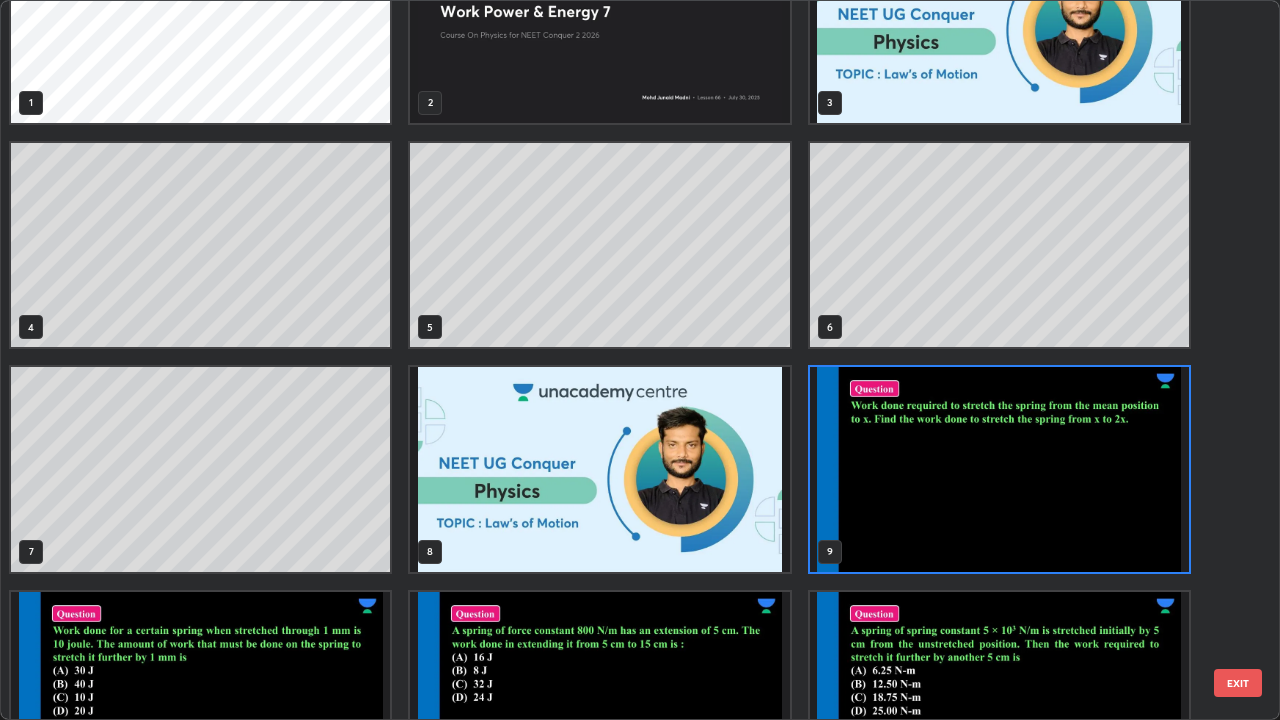 click at bounding box center [999, 469] 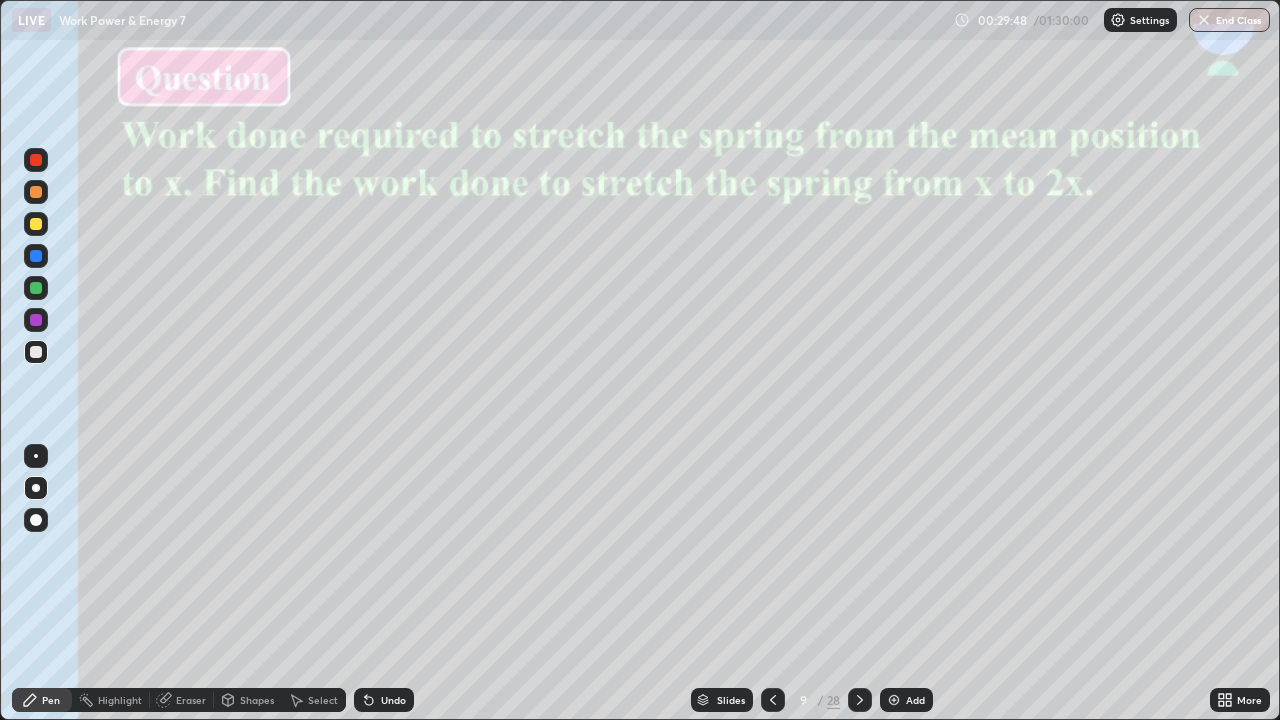 click at bounding box center (36, 256) 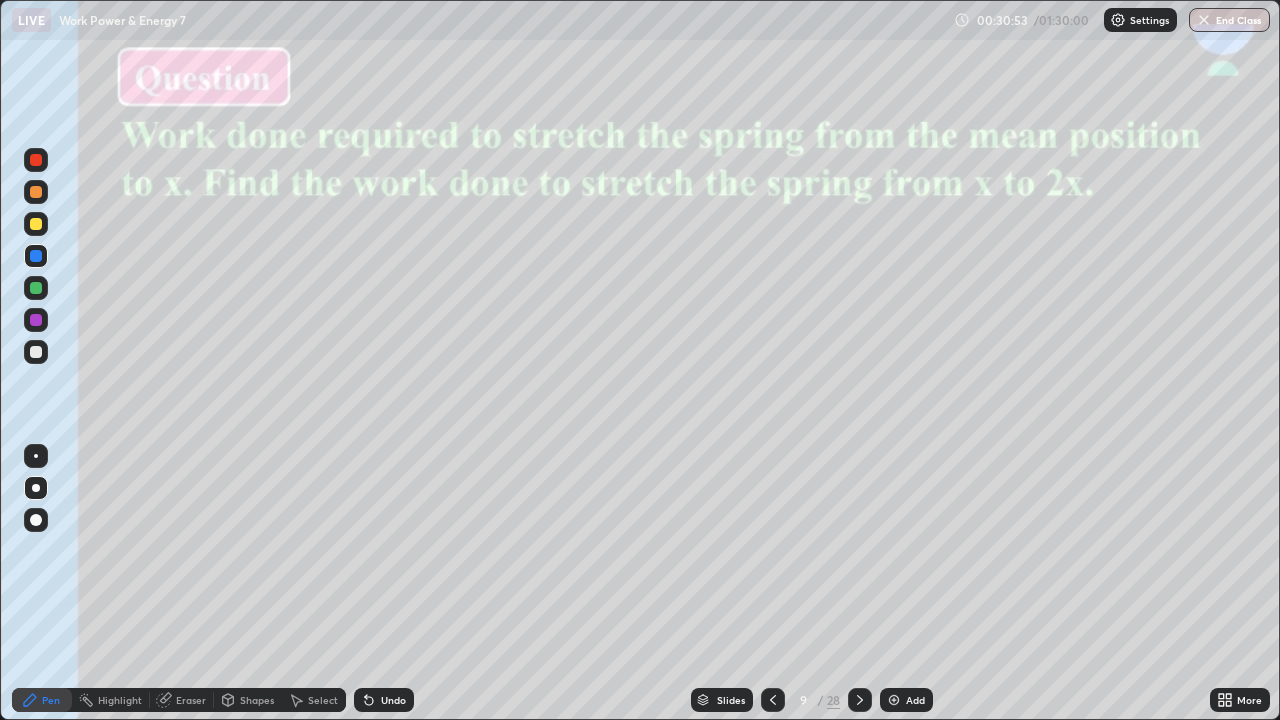 click at bounding box center [36, 352] 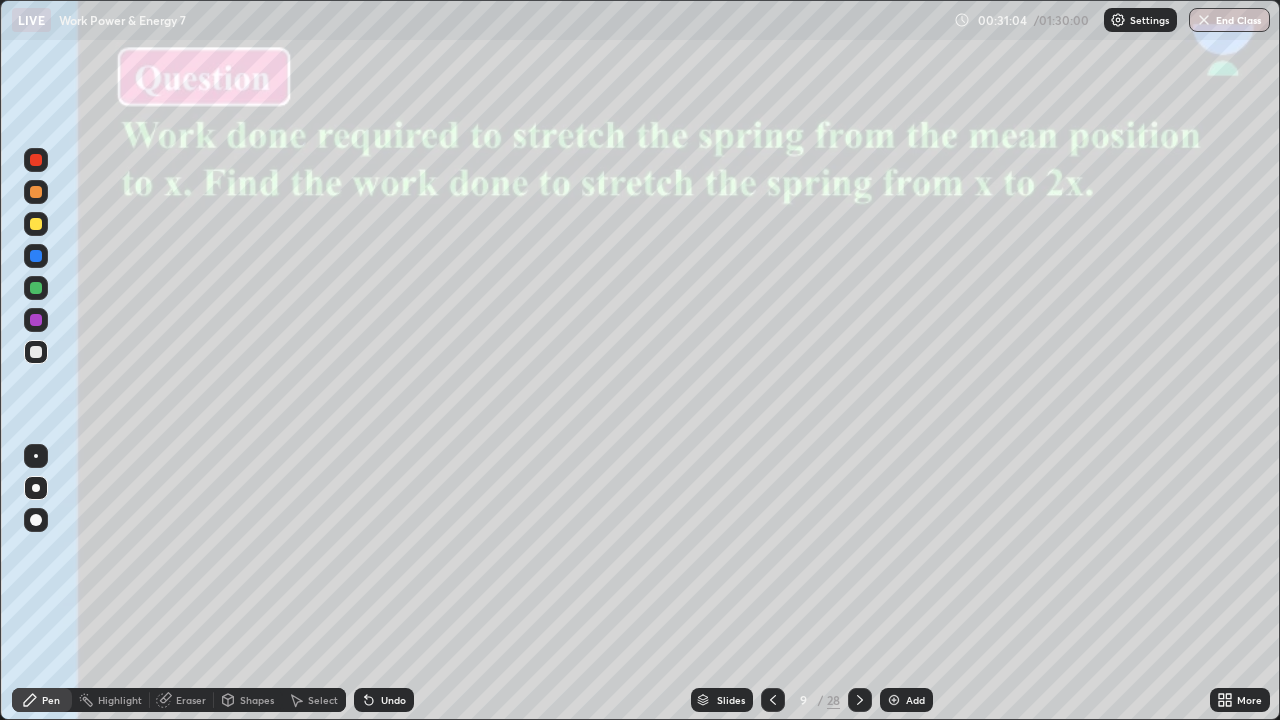click on "Eraser" at bounding box center [191, 700] 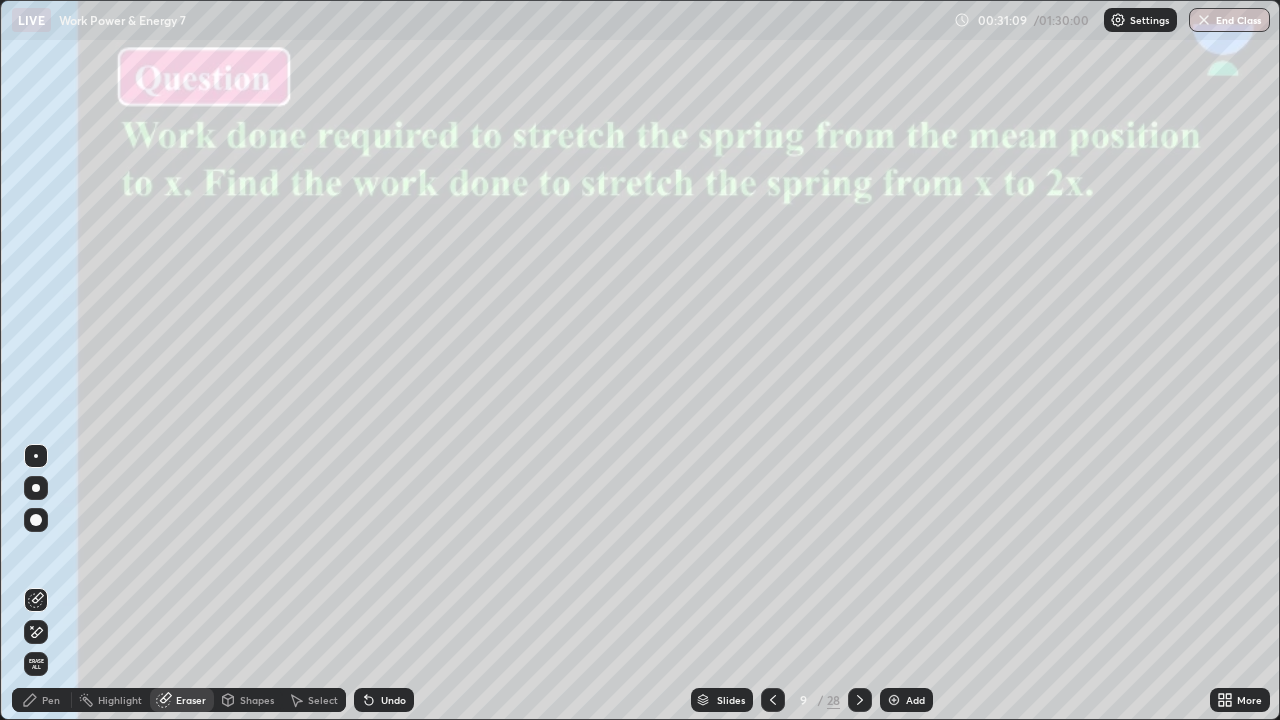 click on "Pen" at bounding box center (51, 700) 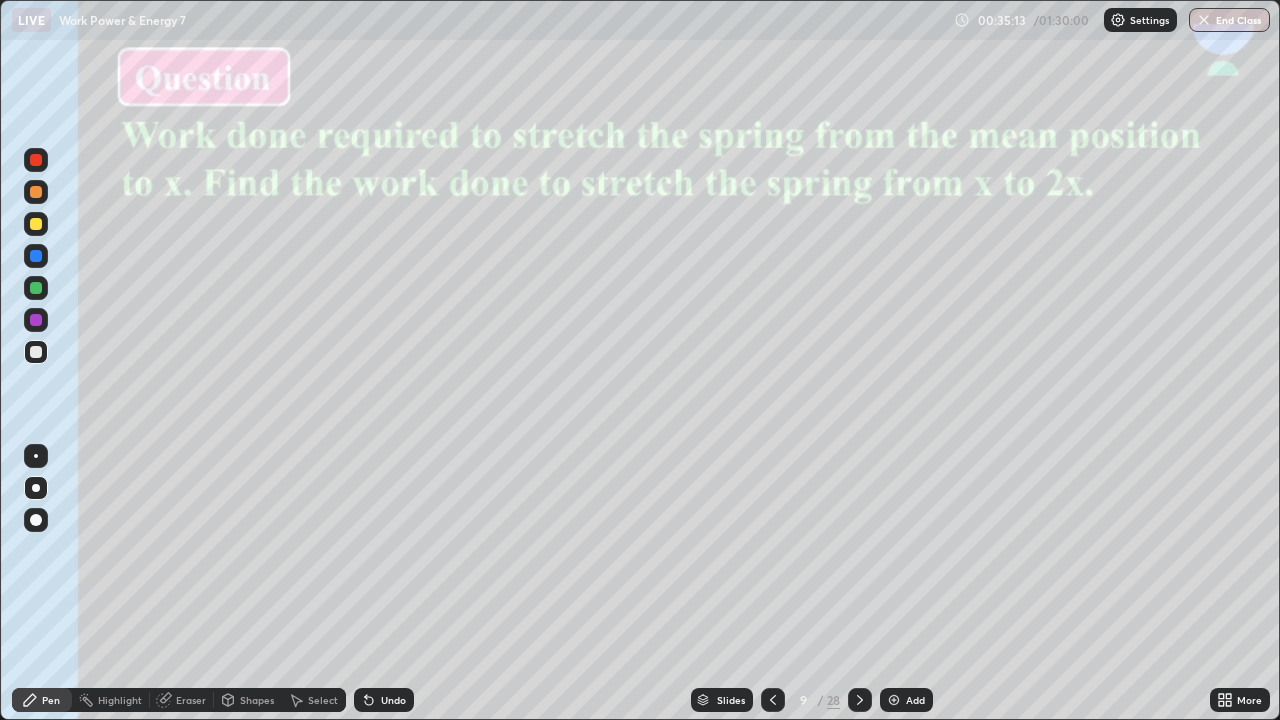click on "Slides" at bounding box center [731, 700] 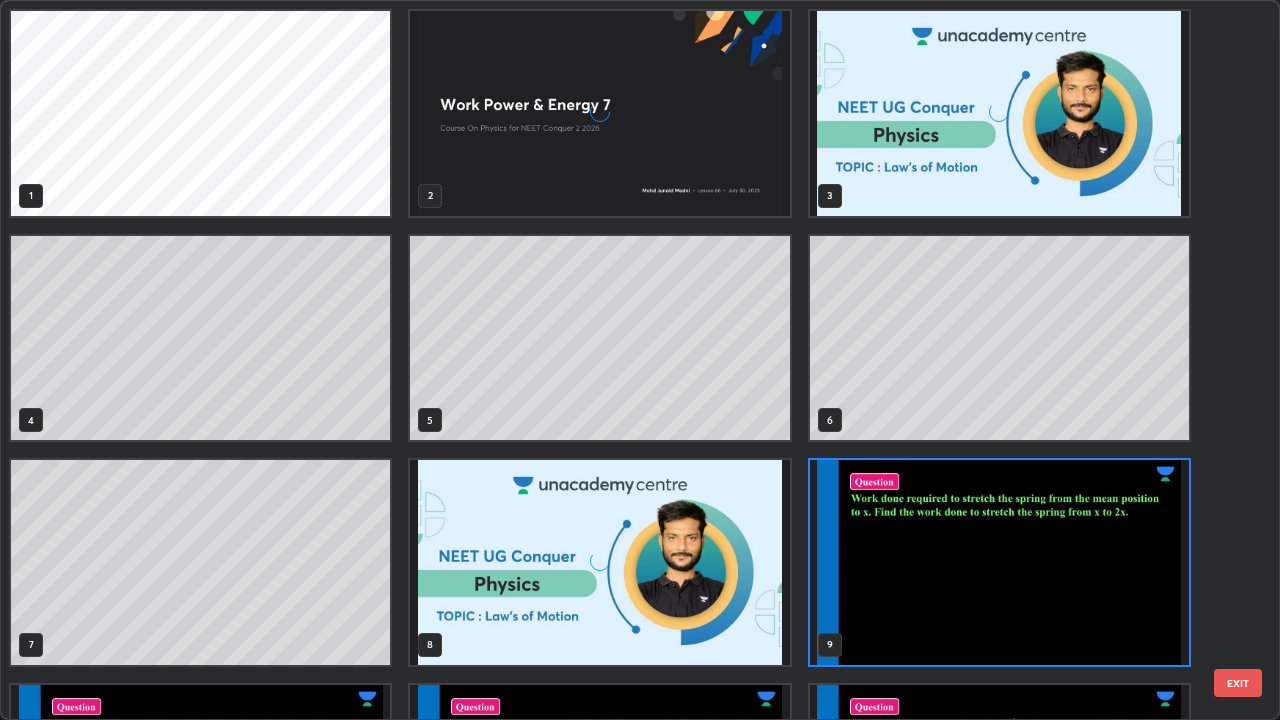 scroll, scrollTop: 7, scrollLeft: 11, axis: both 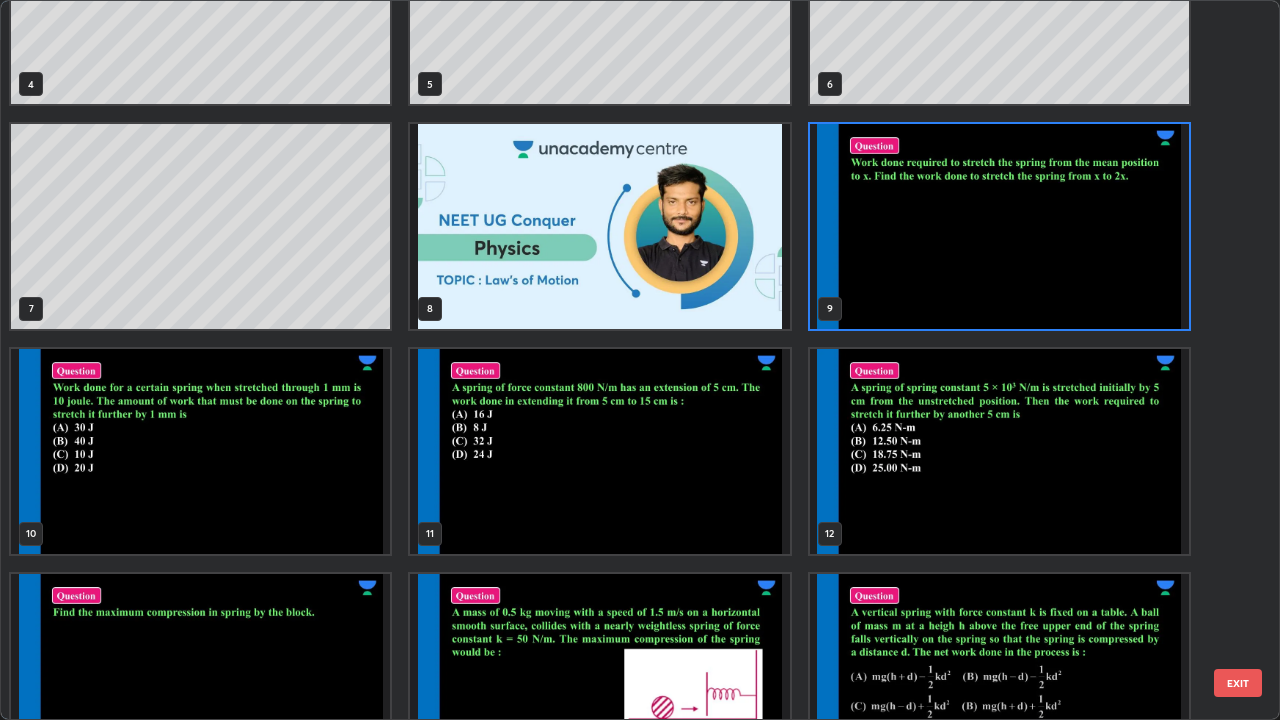 click at bounding box center [200, 451] 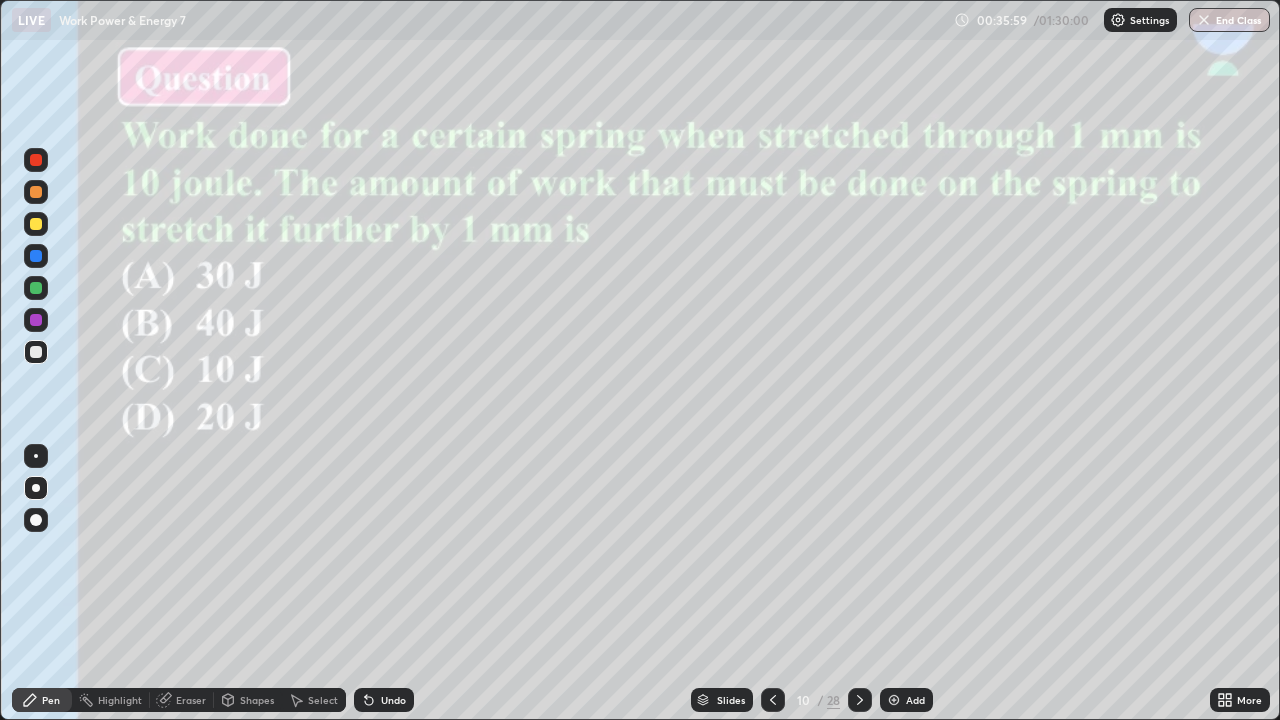 click at bounding box center [36, 256] 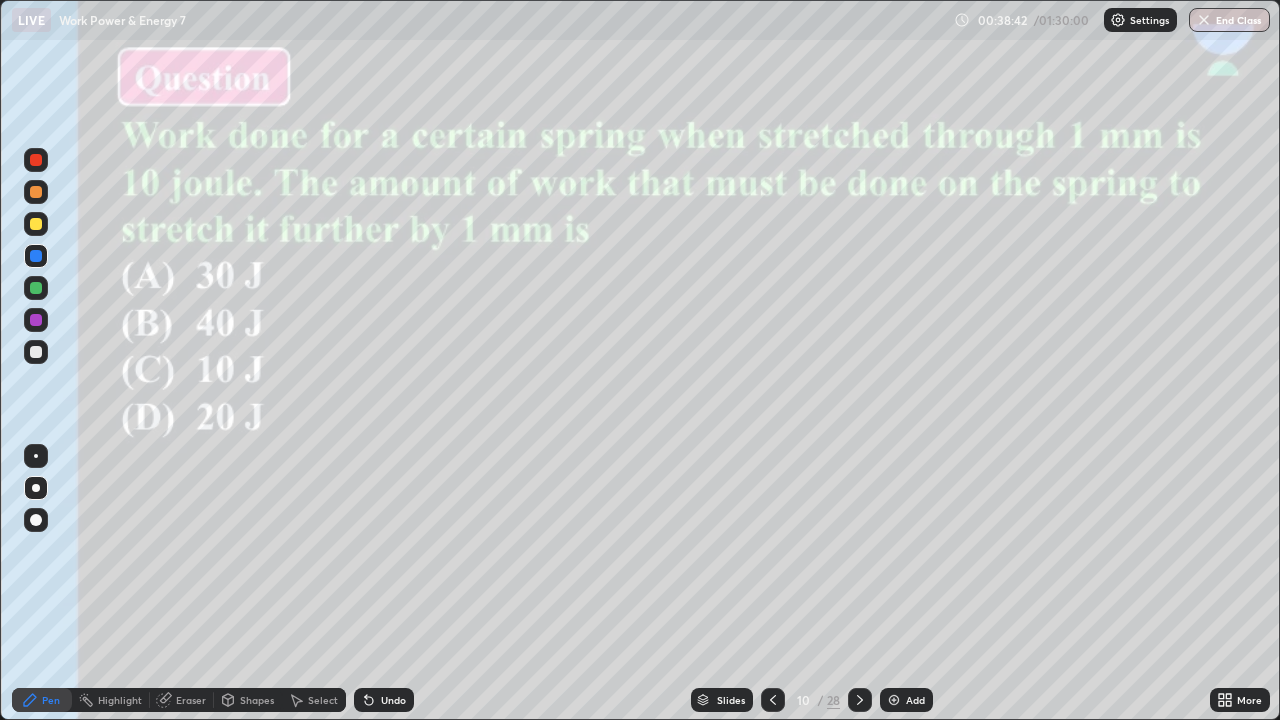 click at bounding box center (36, 320) 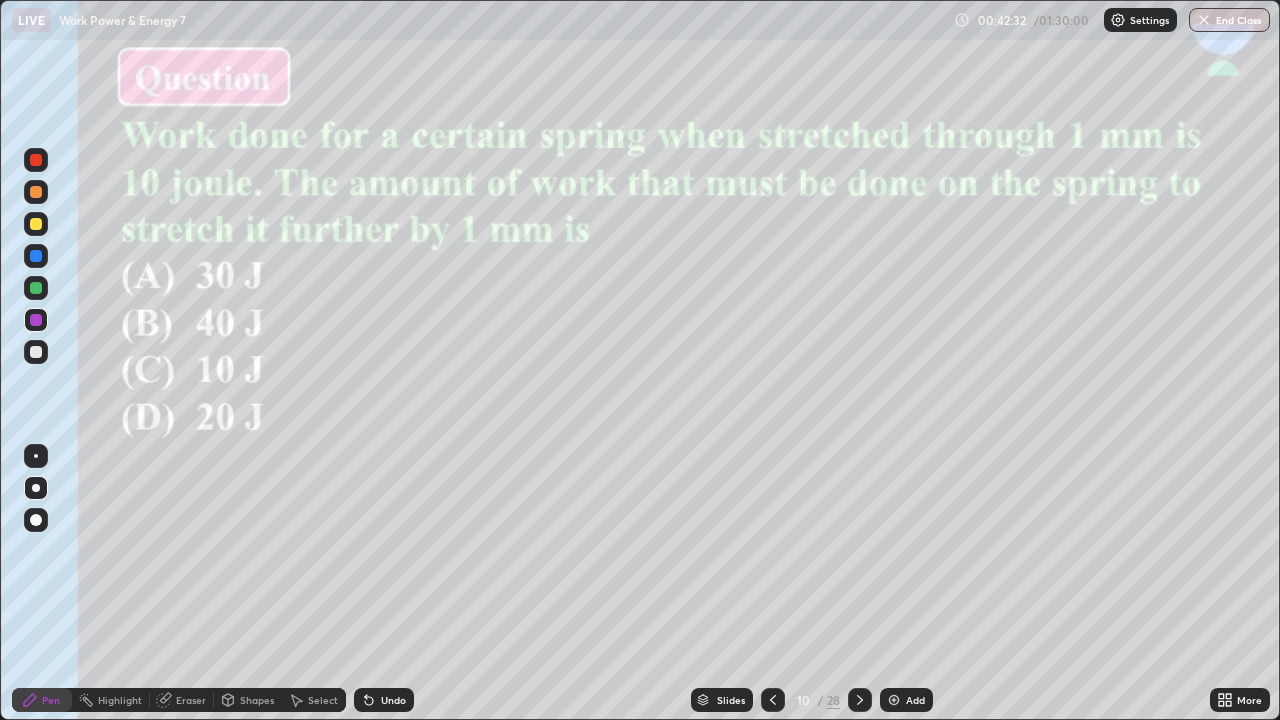 click on "Slides" at bounding box center (731, 700) 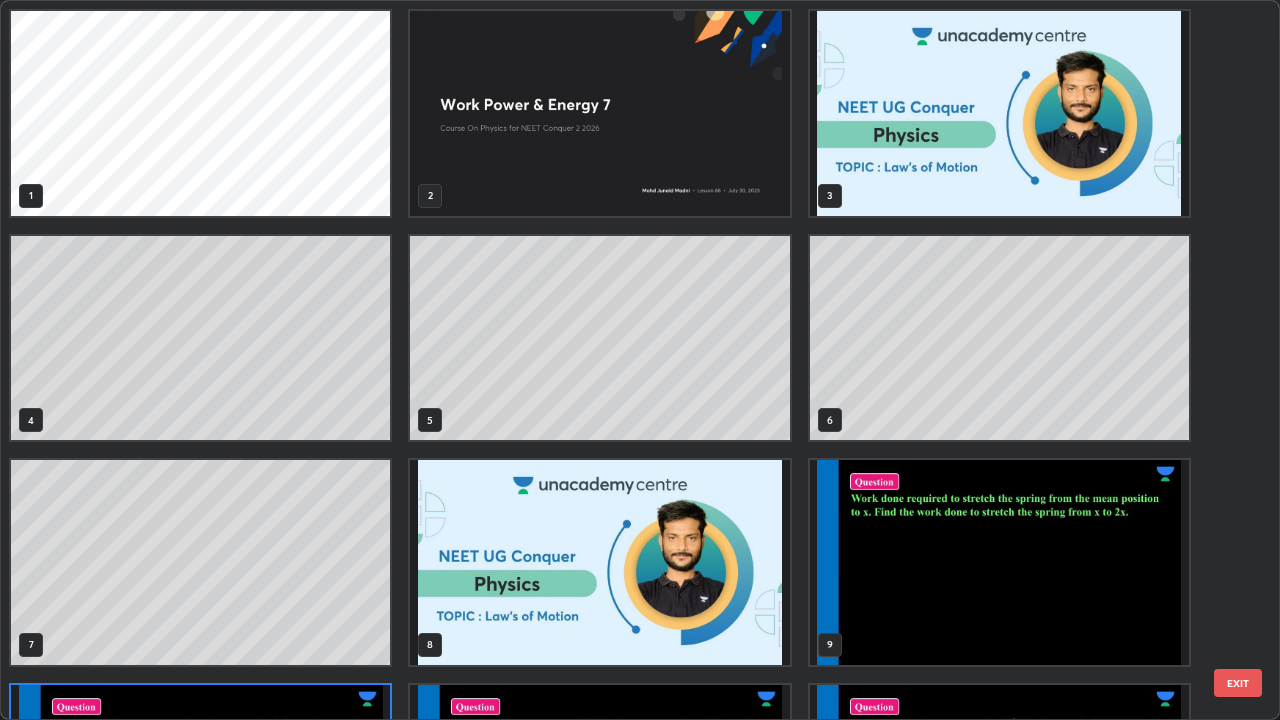 scroll, scrollTop: 180, scrollLeft: 0, axis: vertical 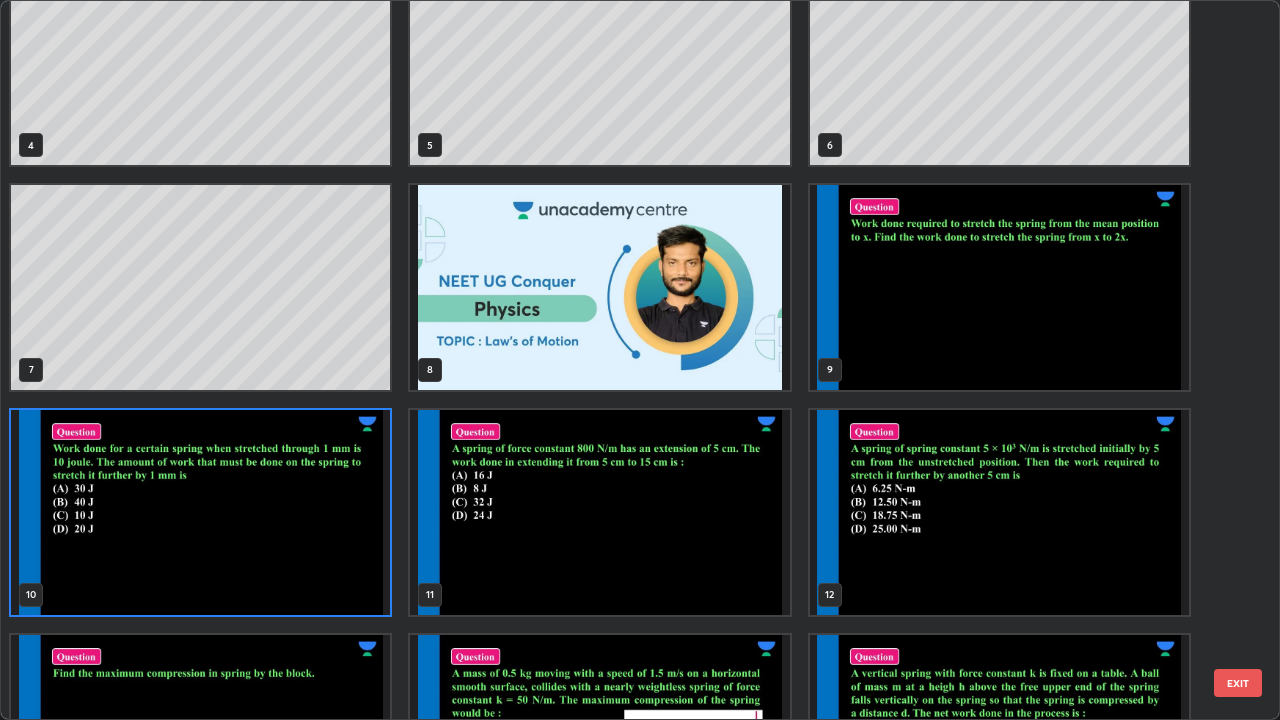 click at bounding box center [599, 512] 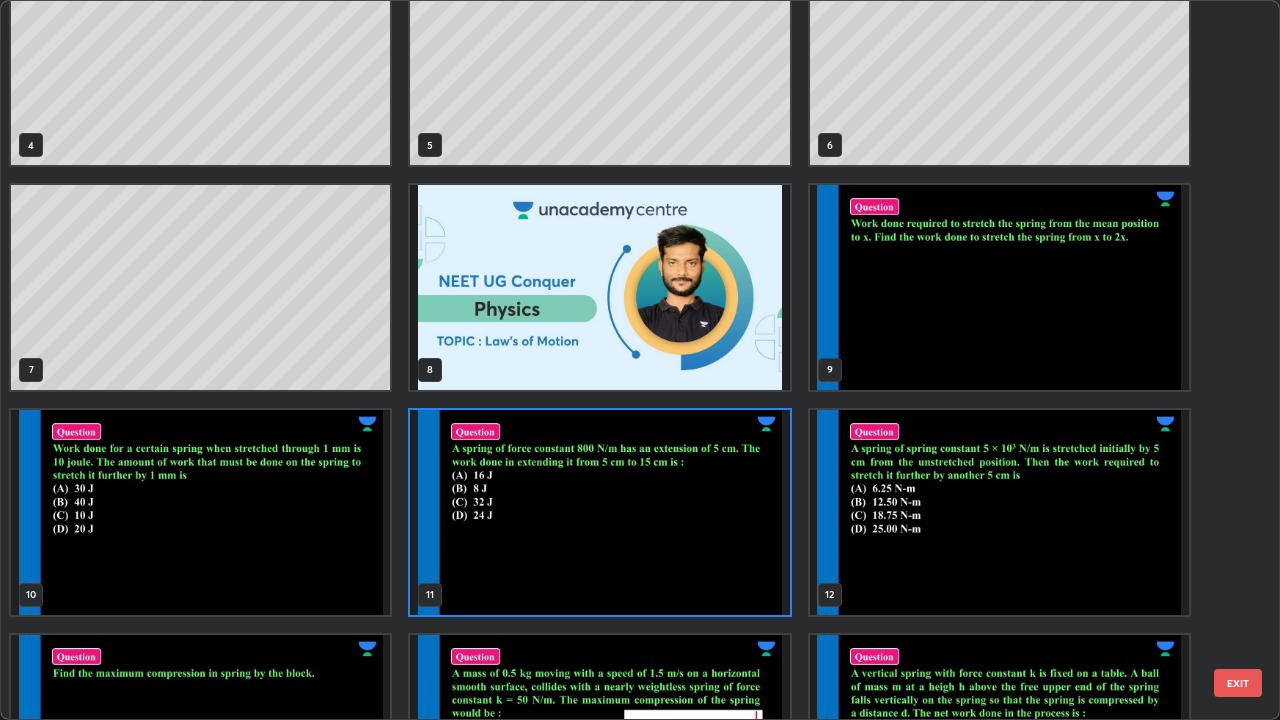 click at bounding box center (599, 512) 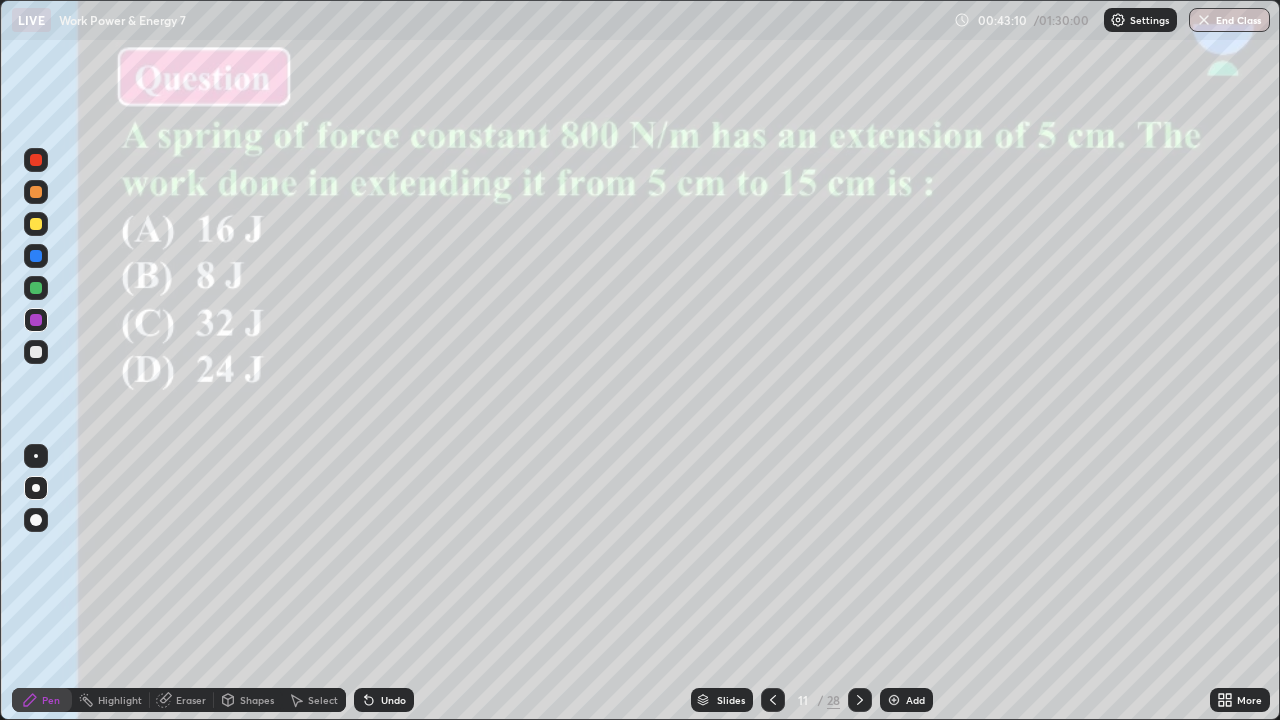 click at bounding box center [36, 352] 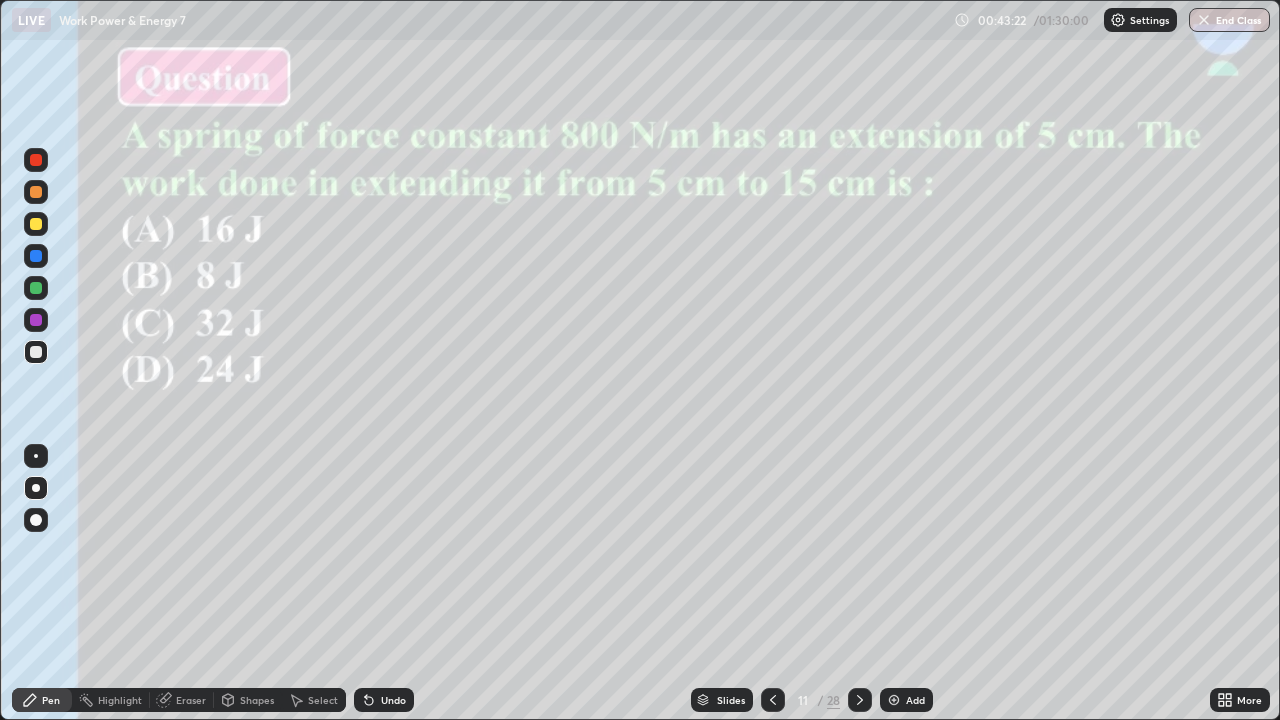click at bounding box center [36, 224] 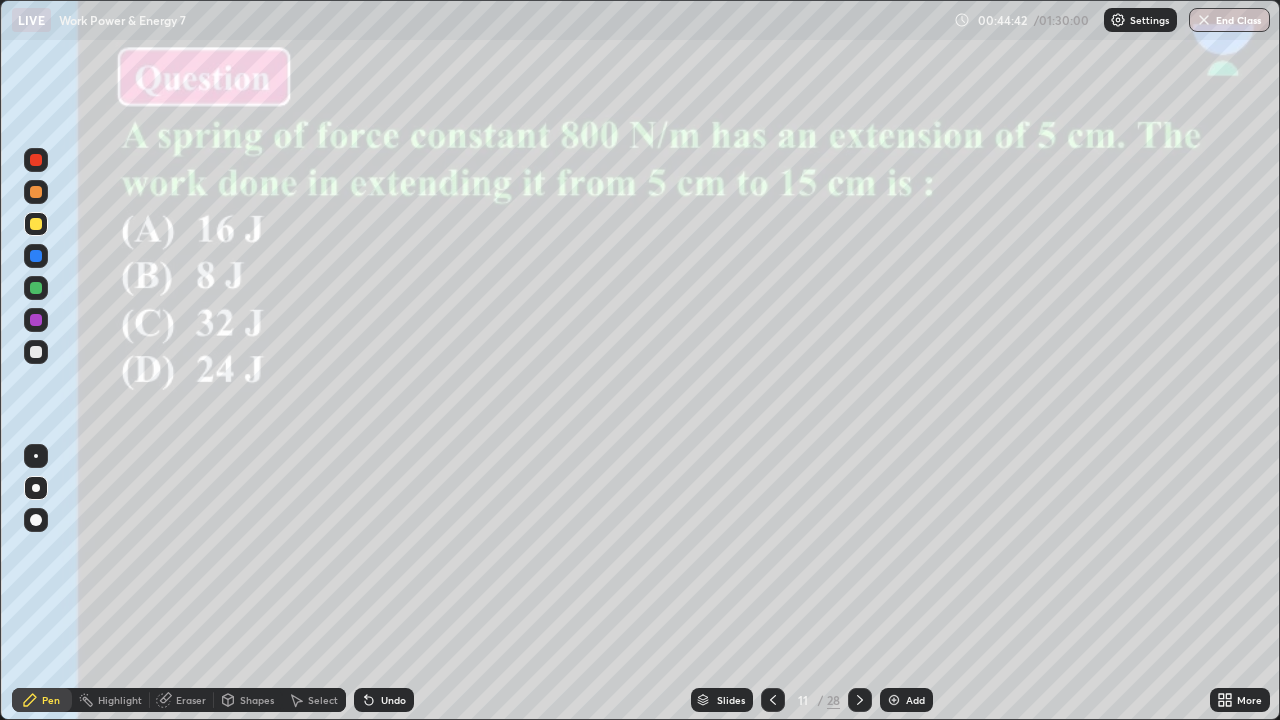 click 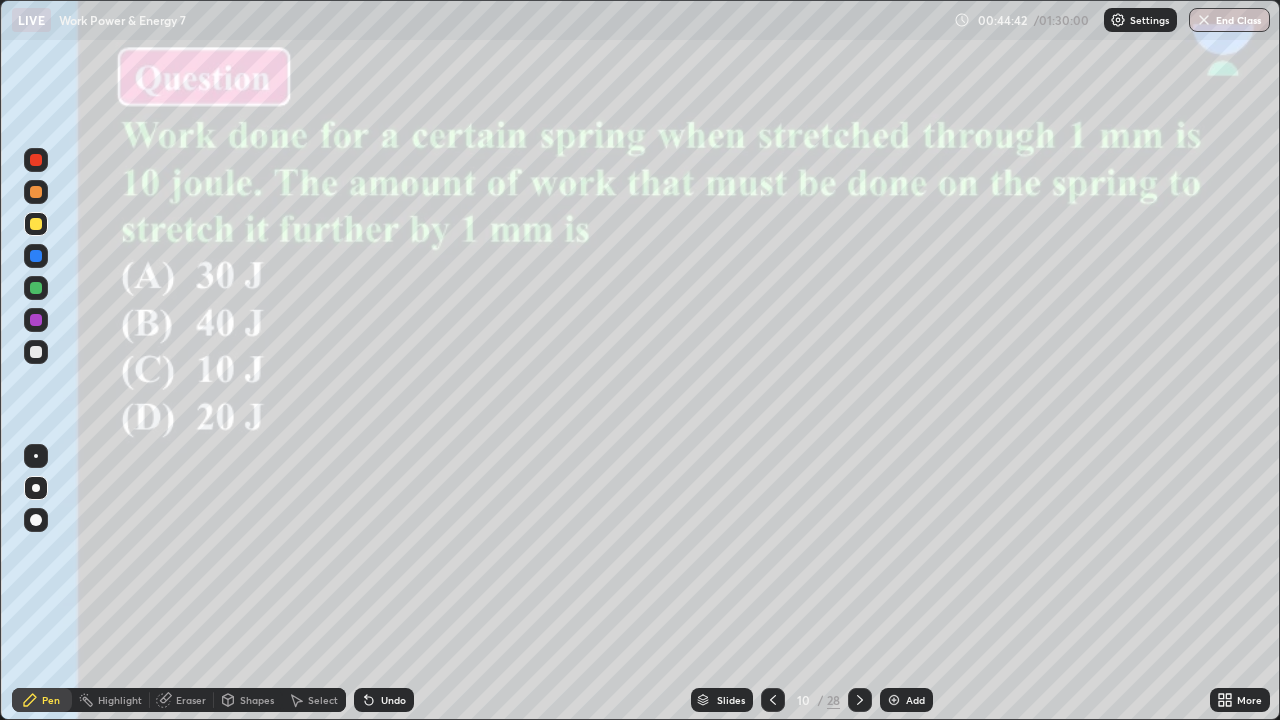 click 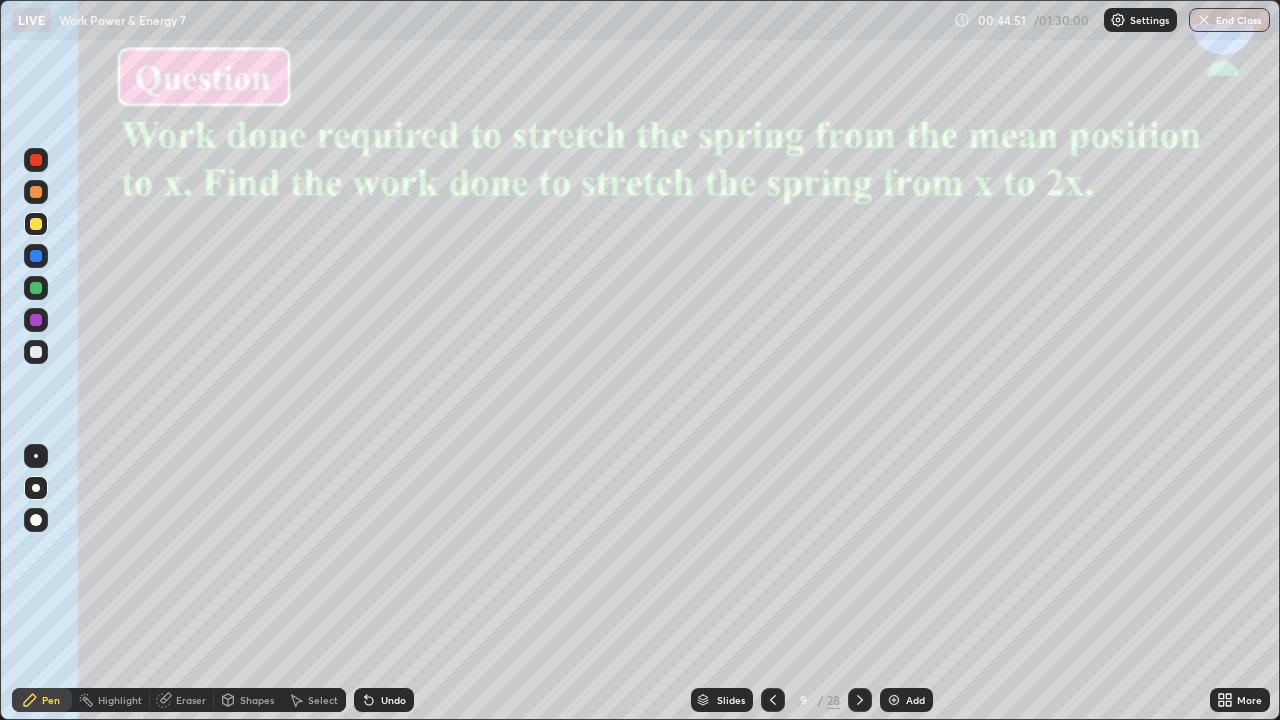click 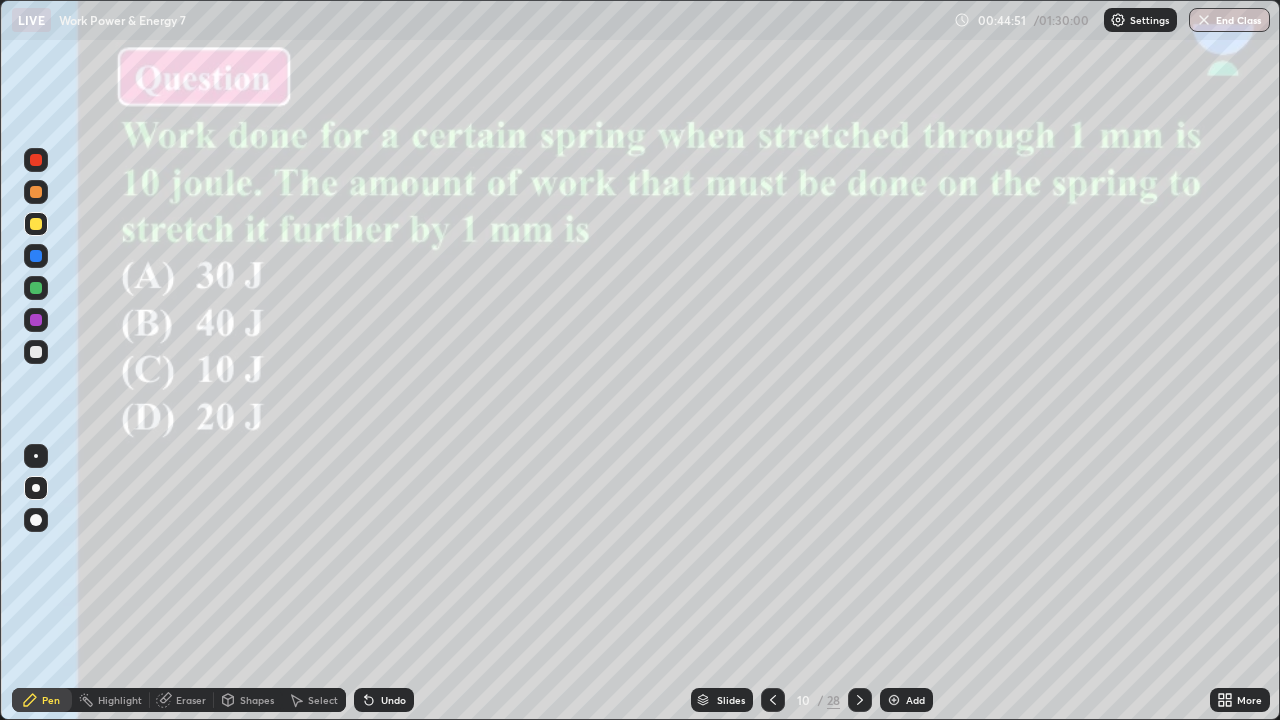 click 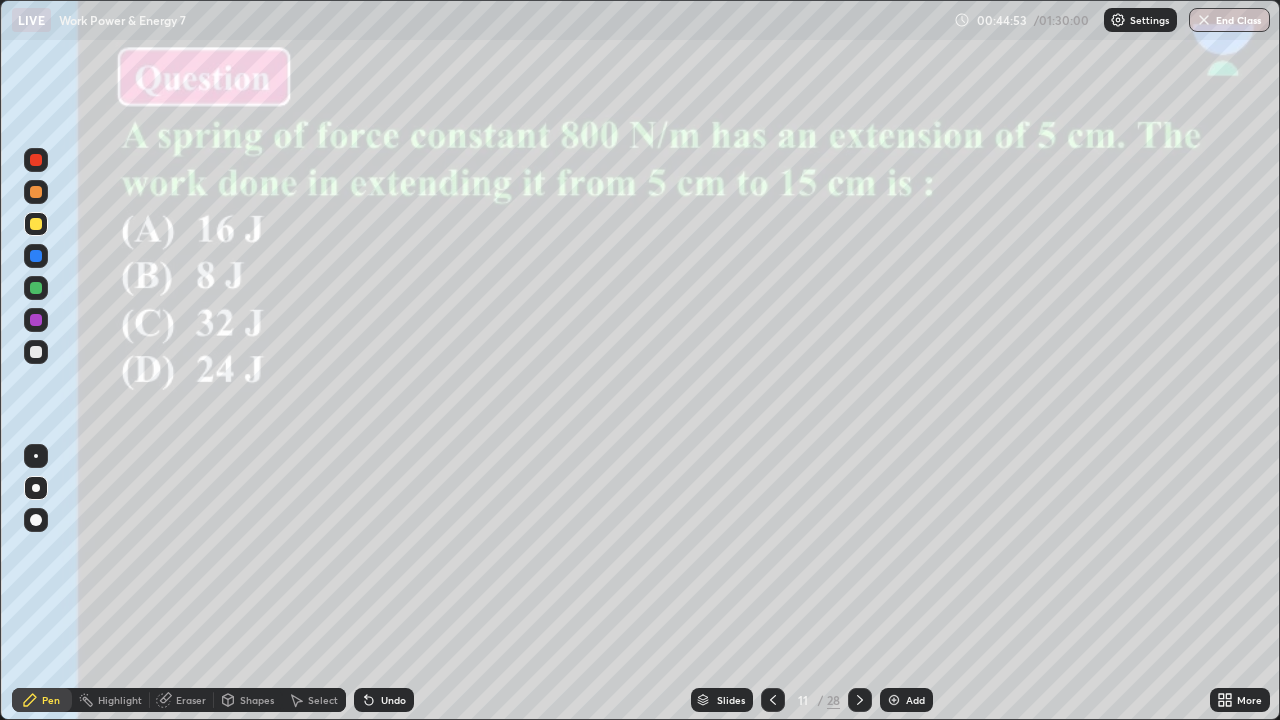 click 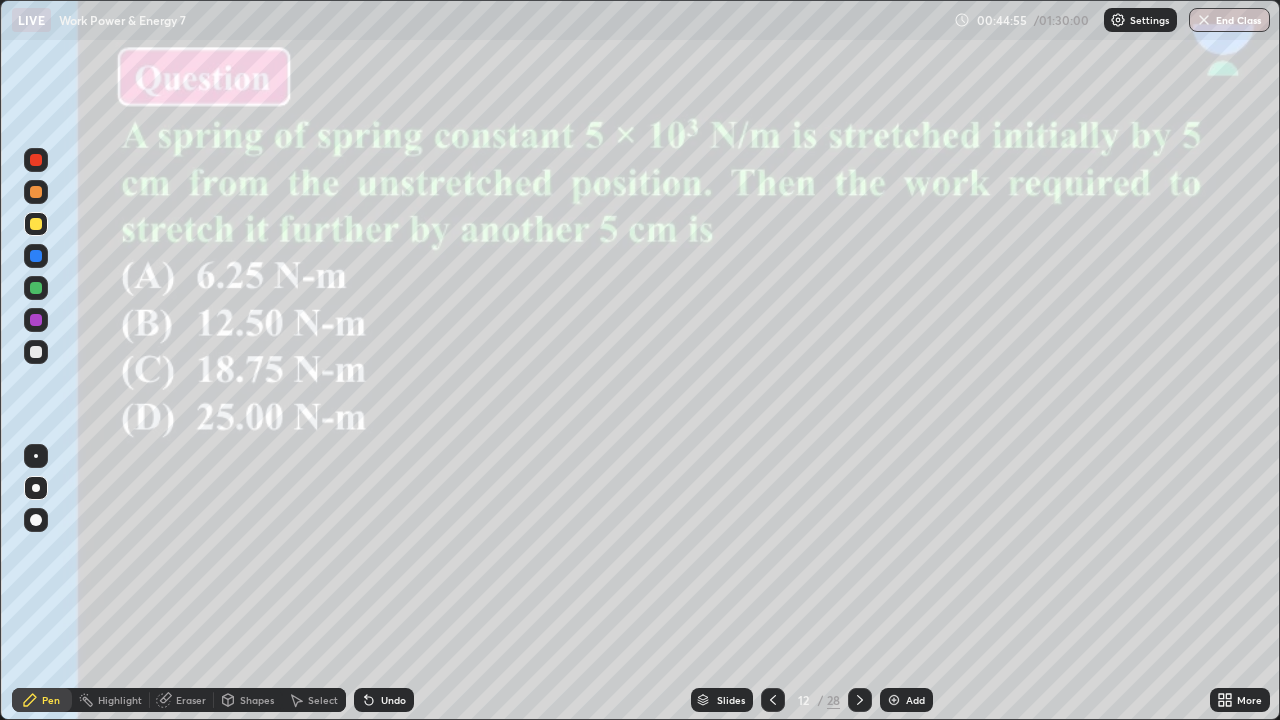 click 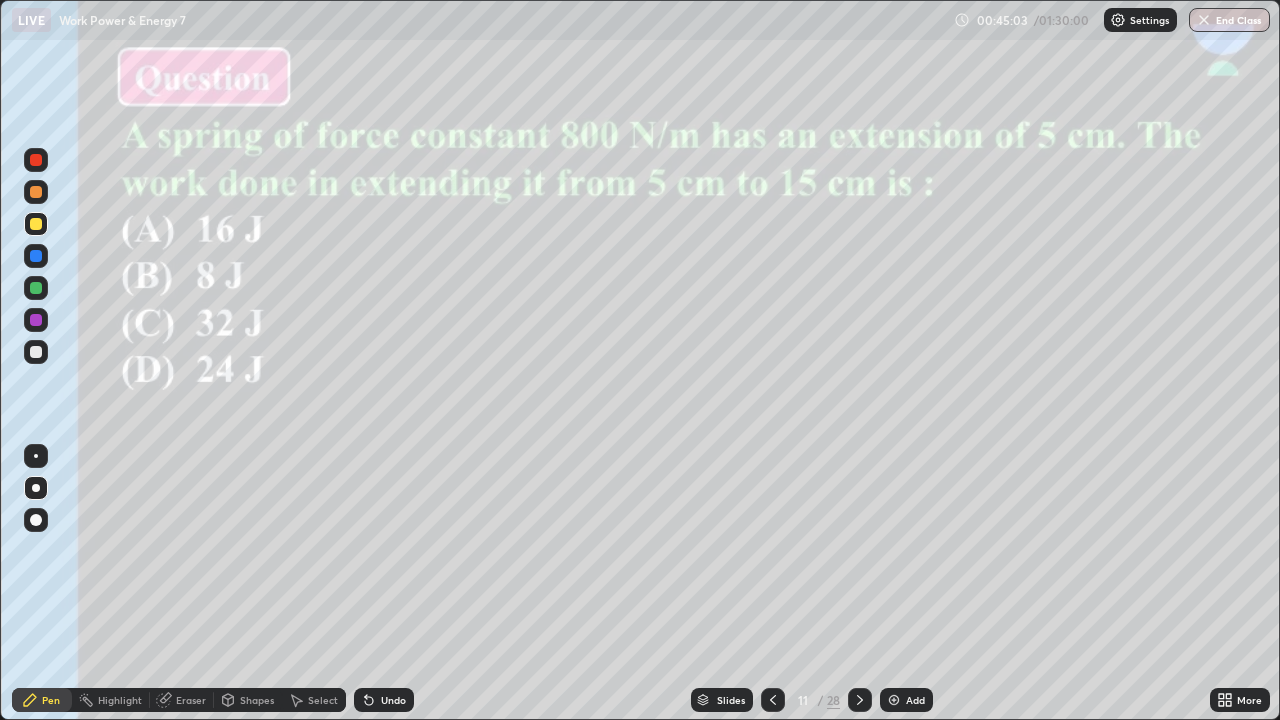 click 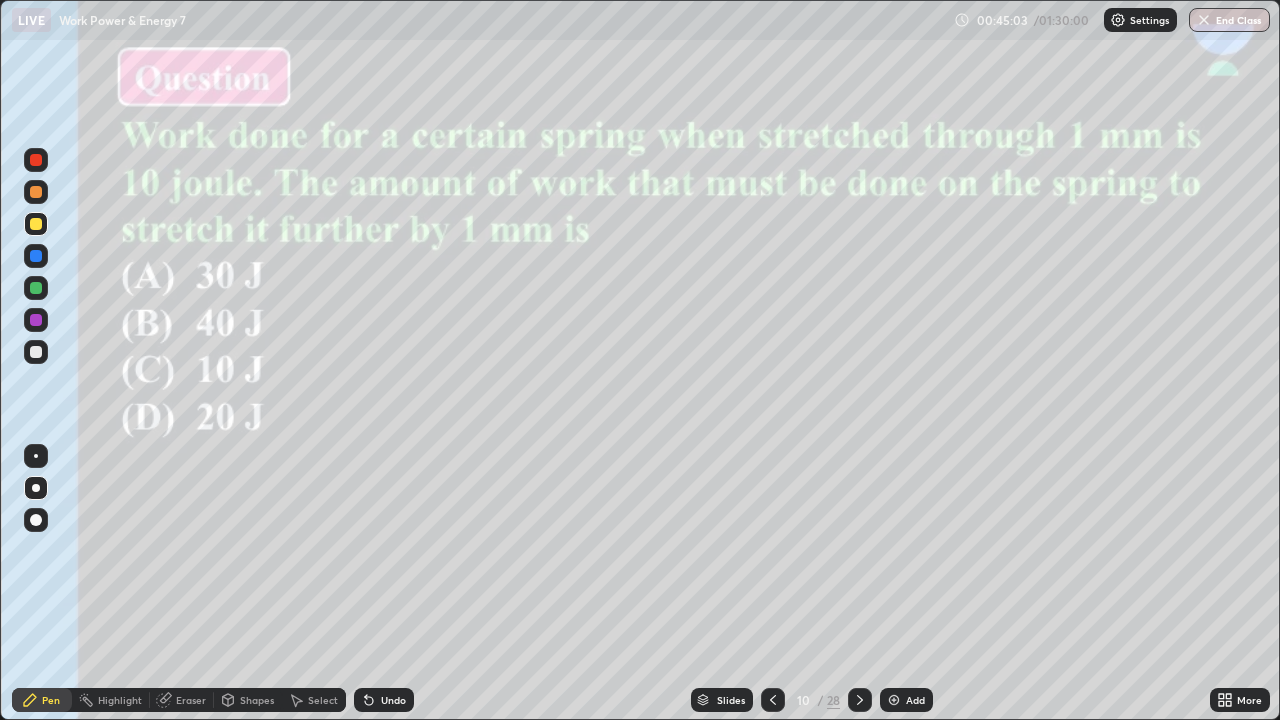 click 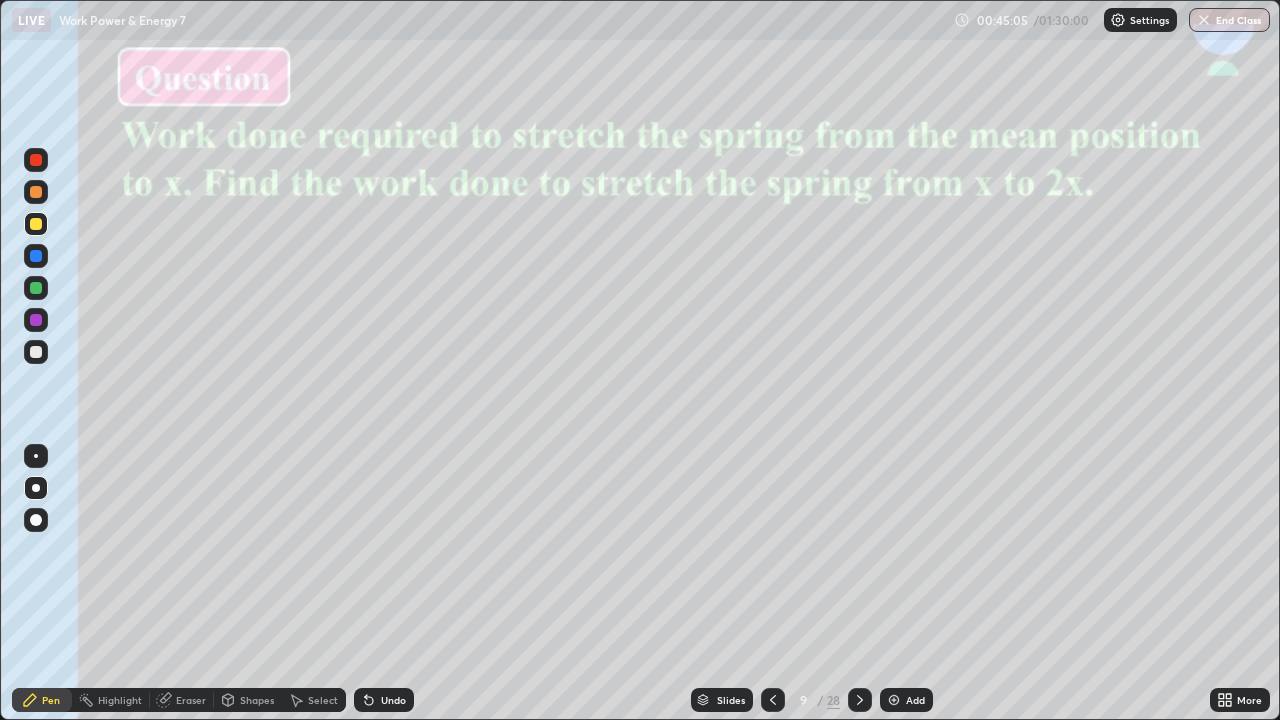 click 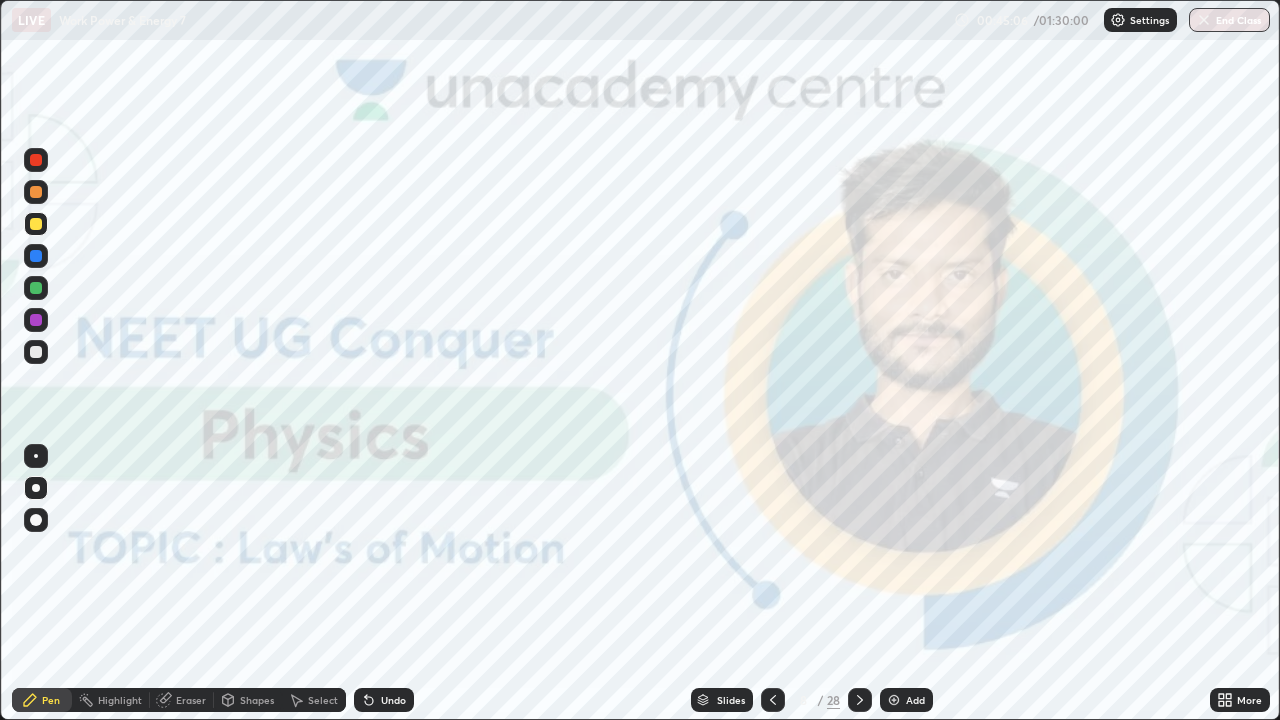 click 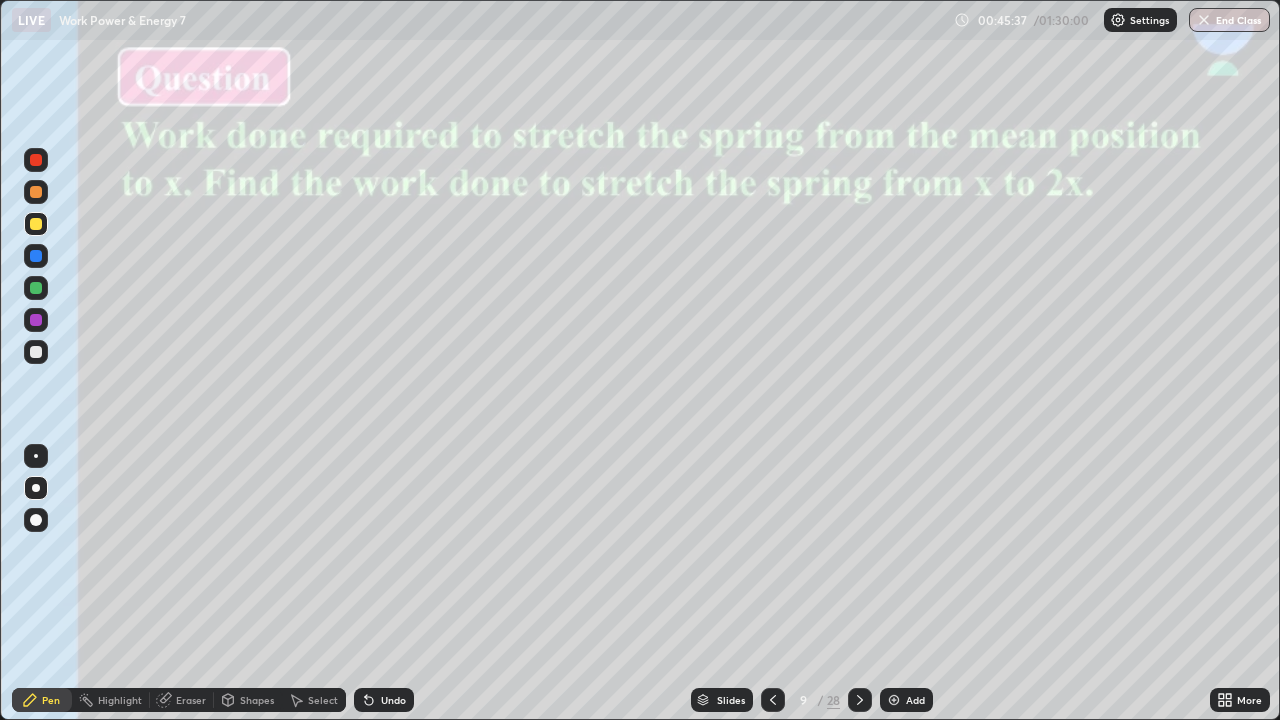 click 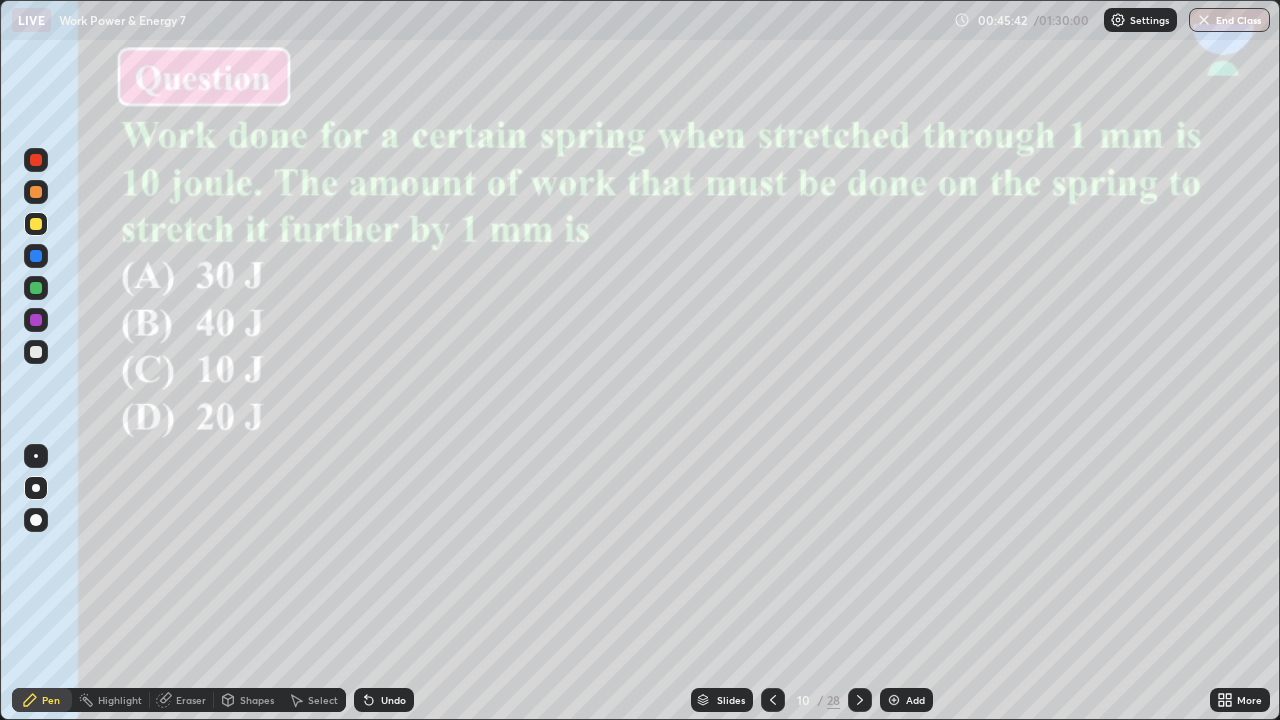 click 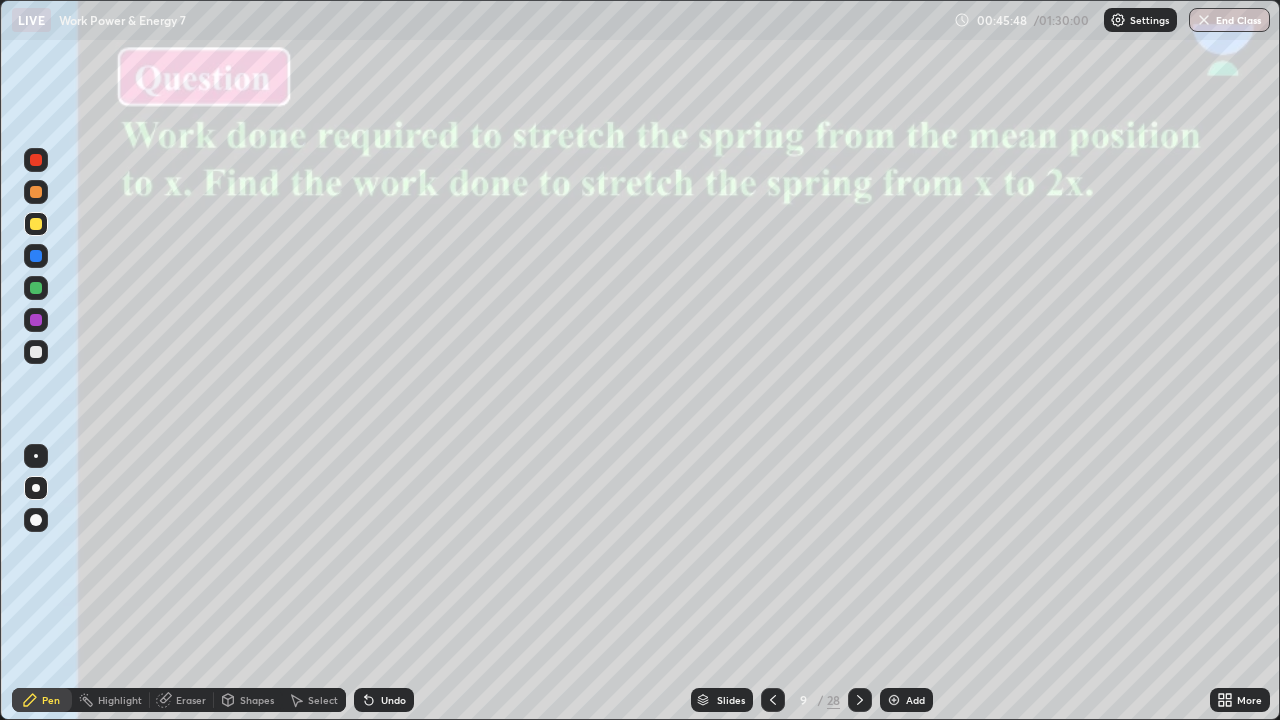 click 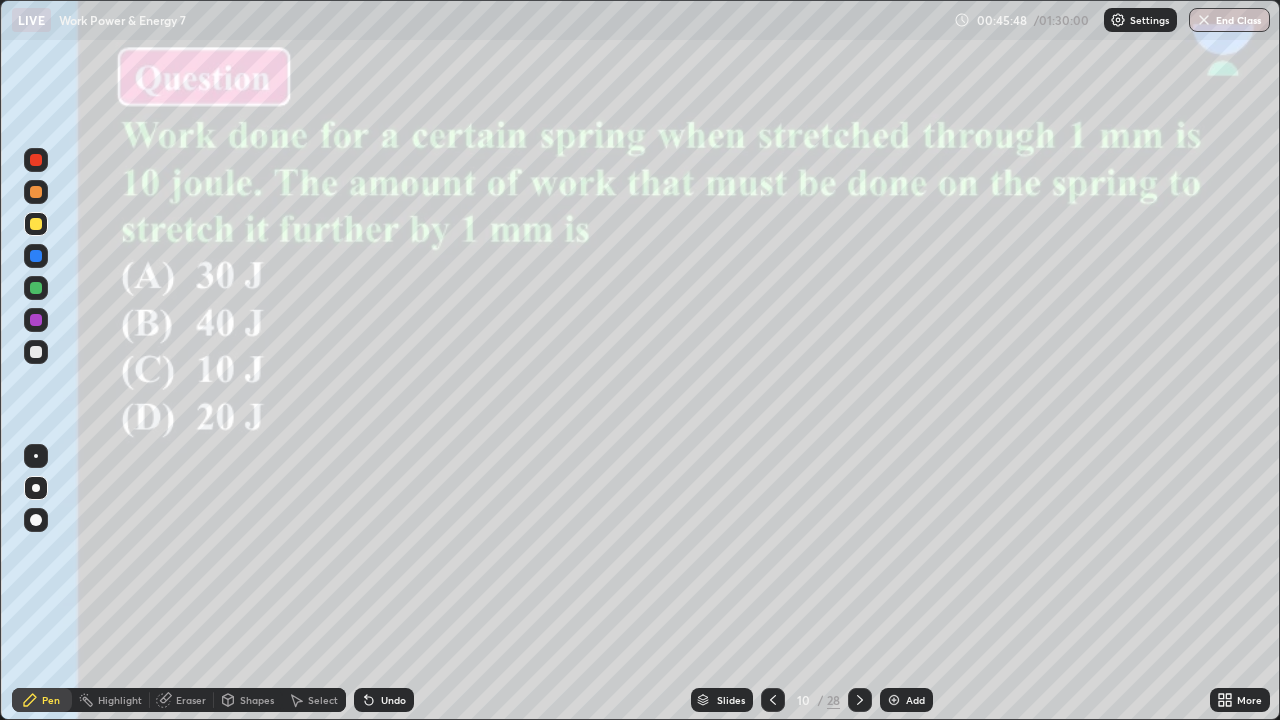 click 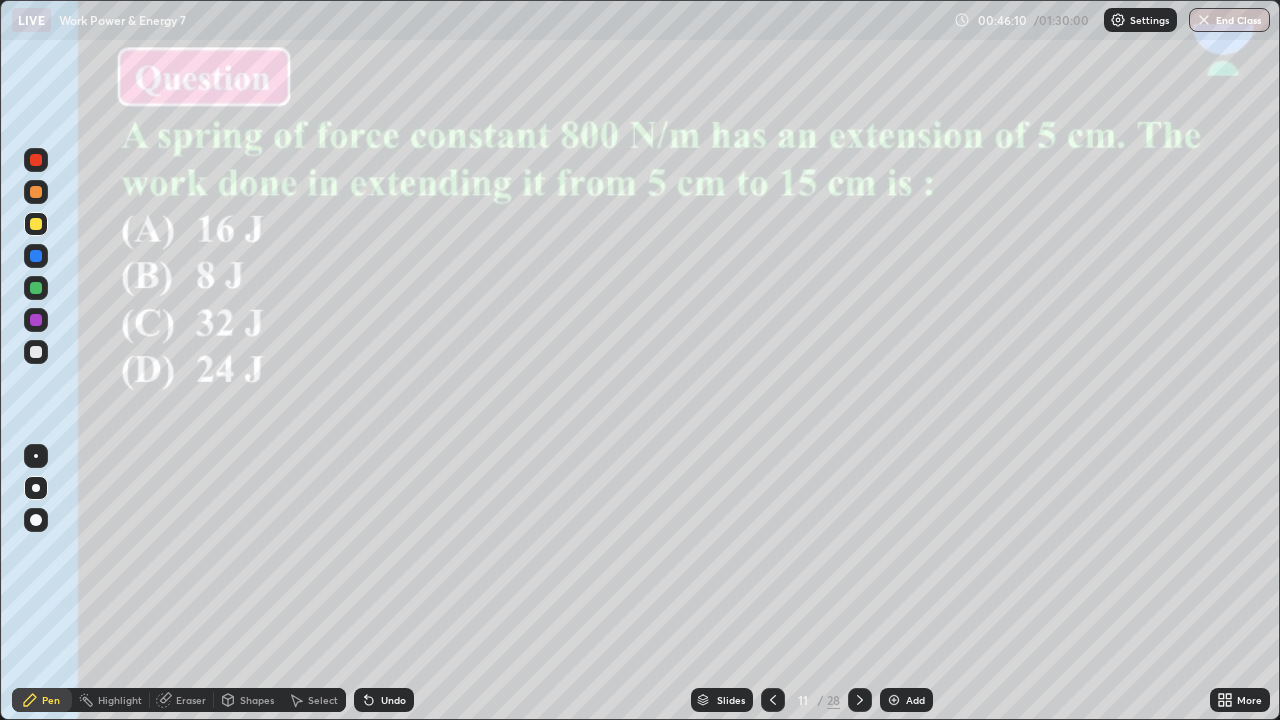 click at bounding box center (36, 256) 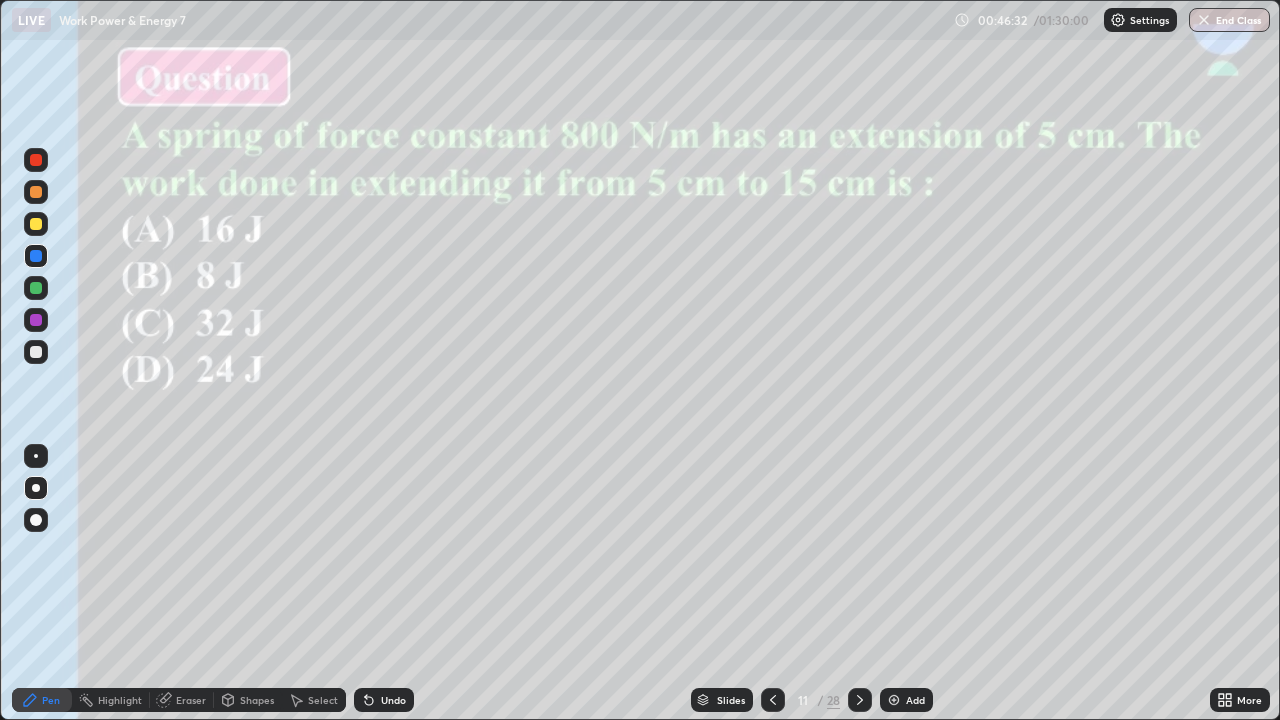 click 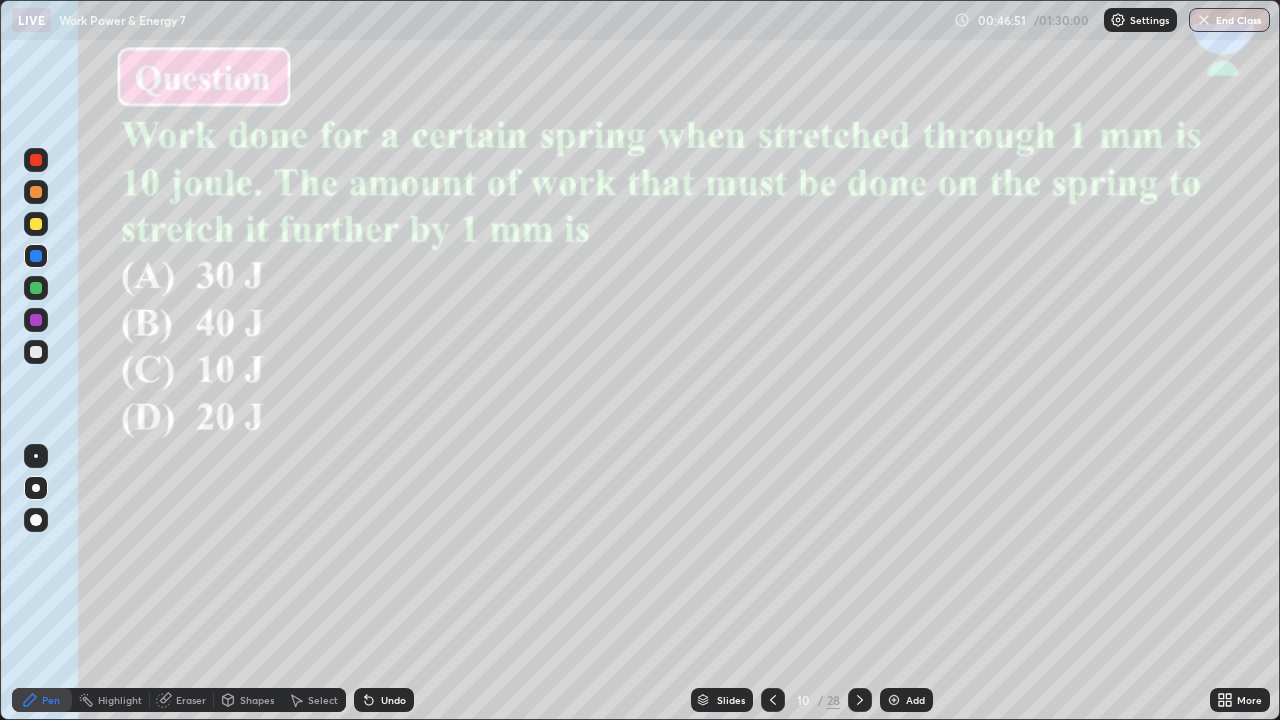 click 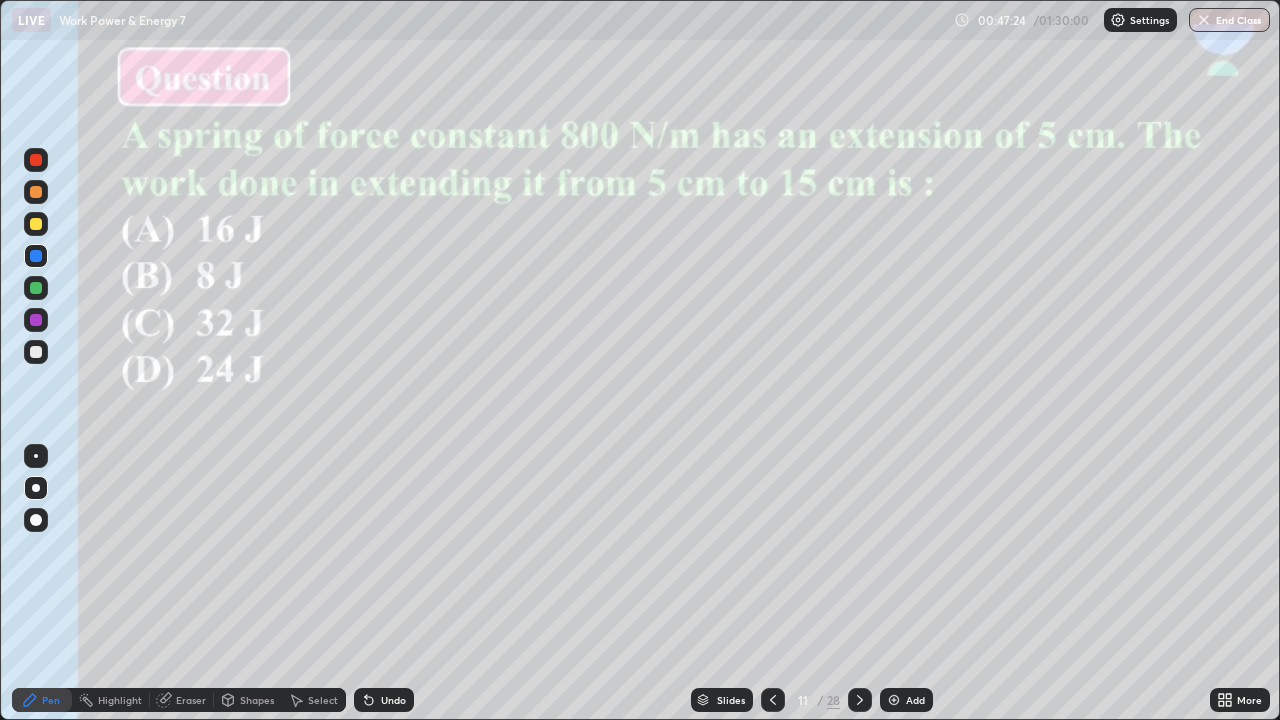 click at bounding box center (36, 320) 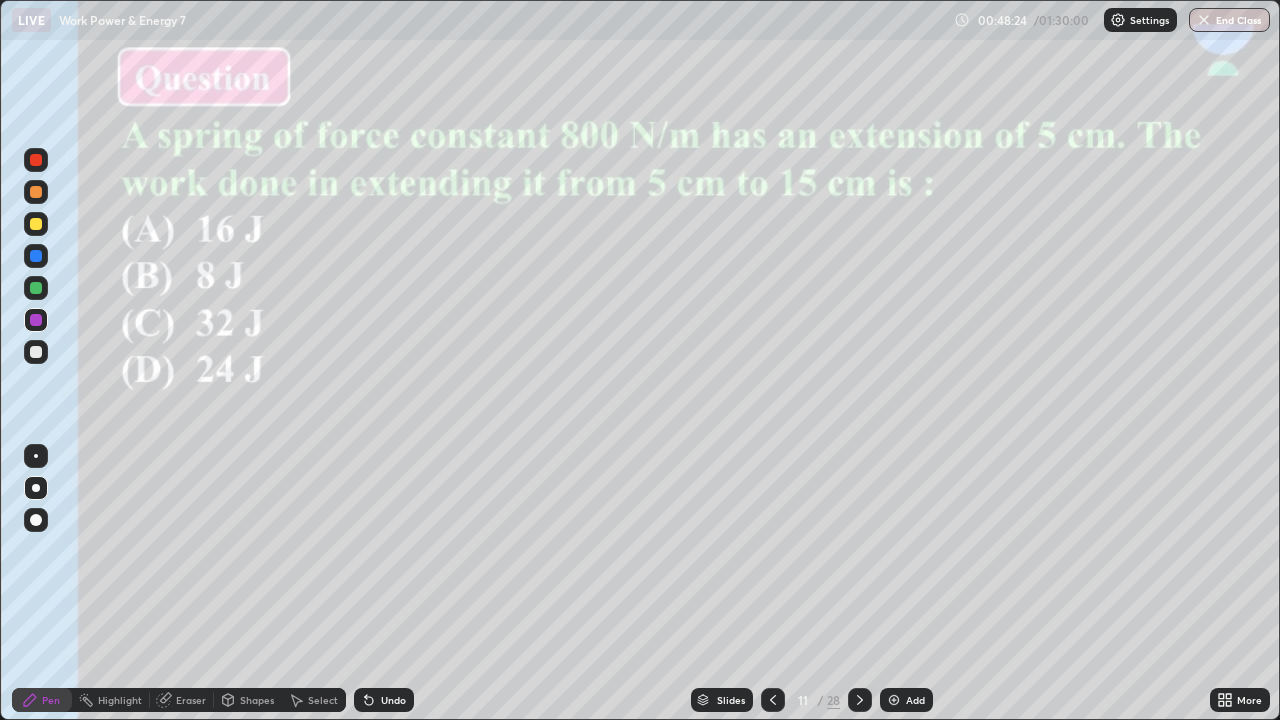 click 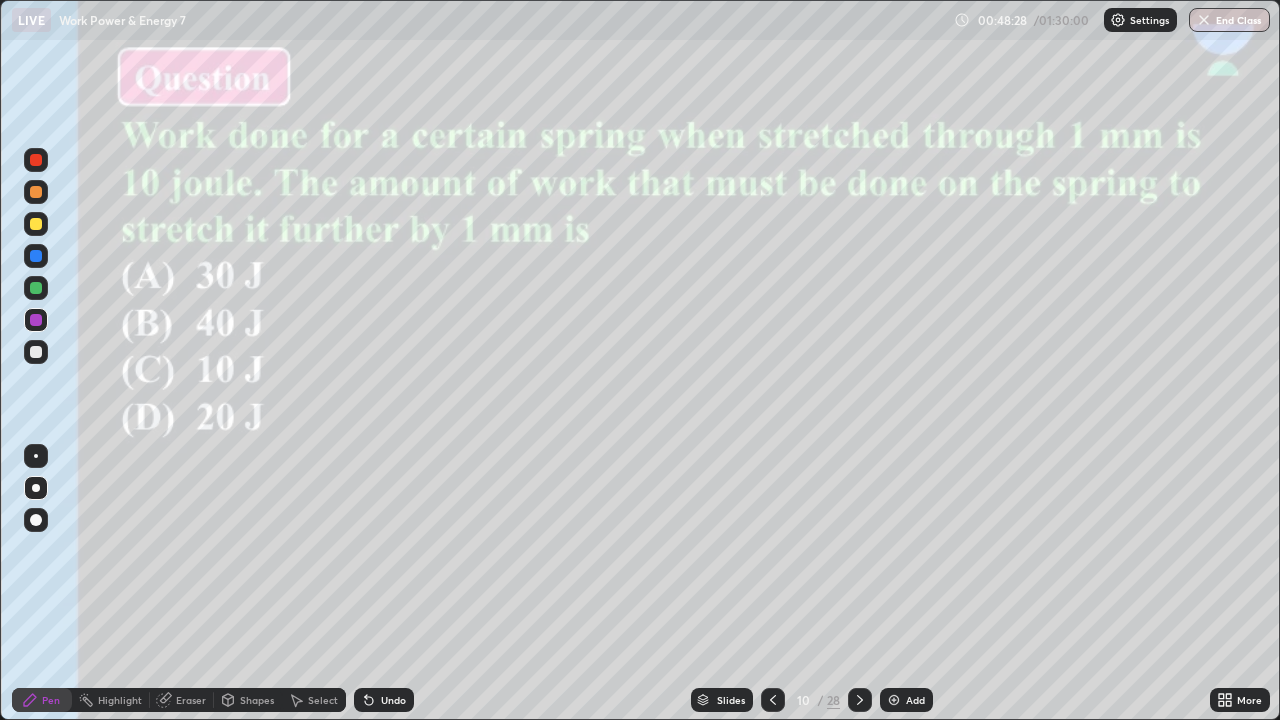 click 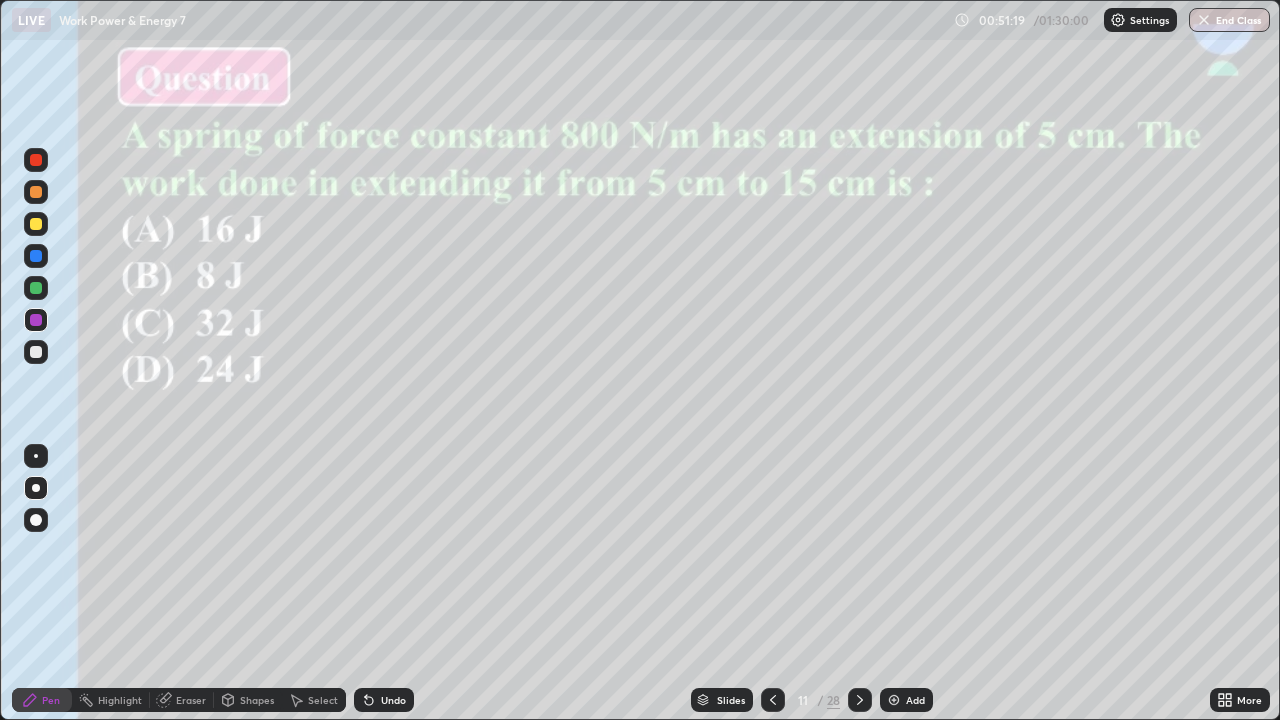 click 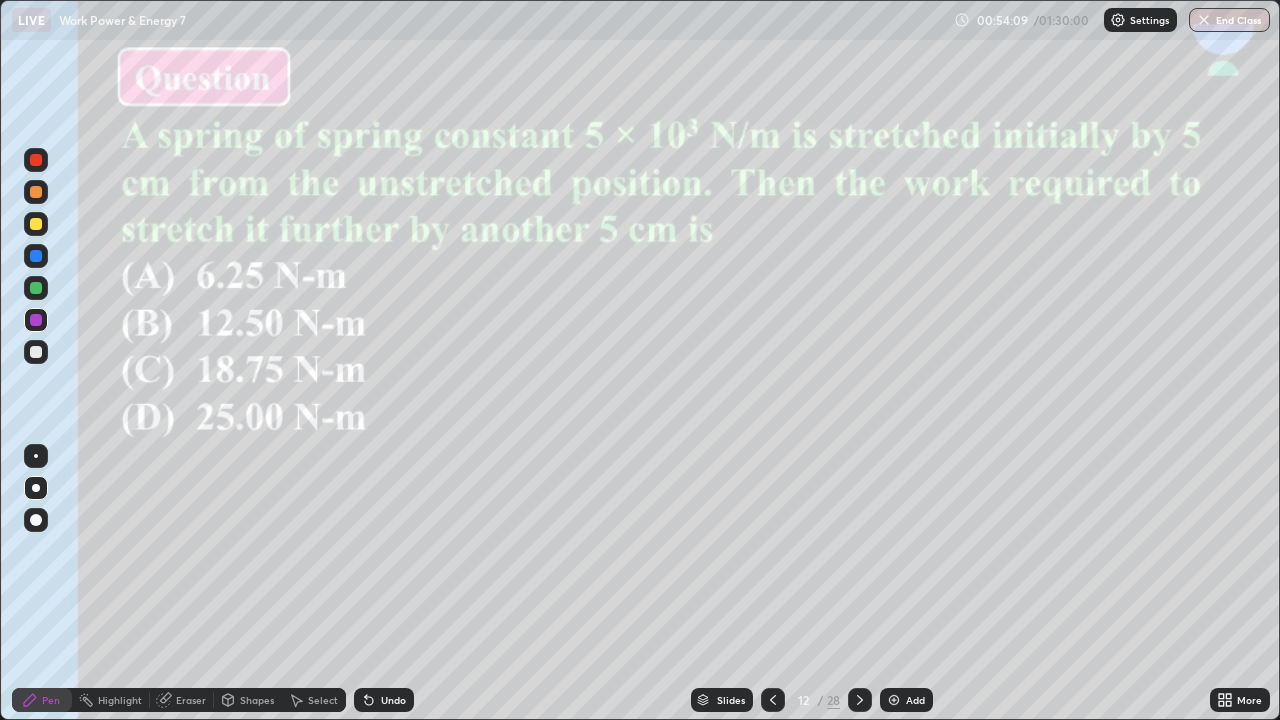click at bounding box center (36, 352) 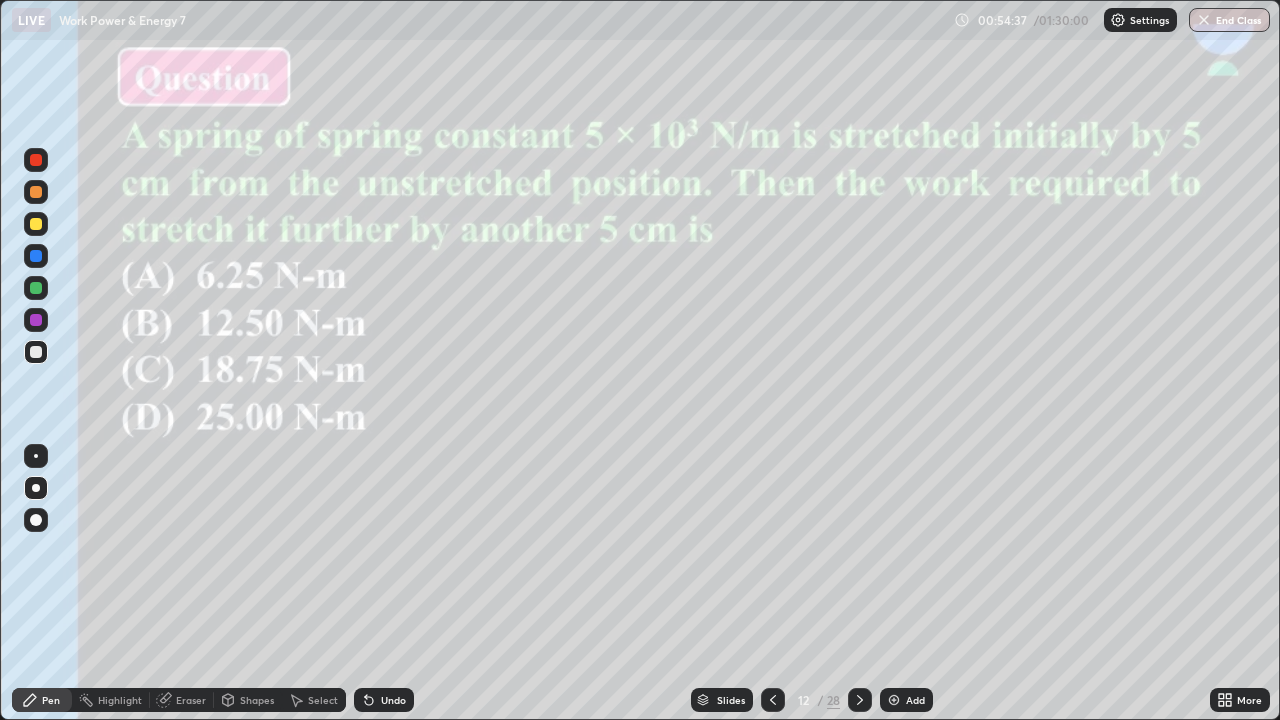 click 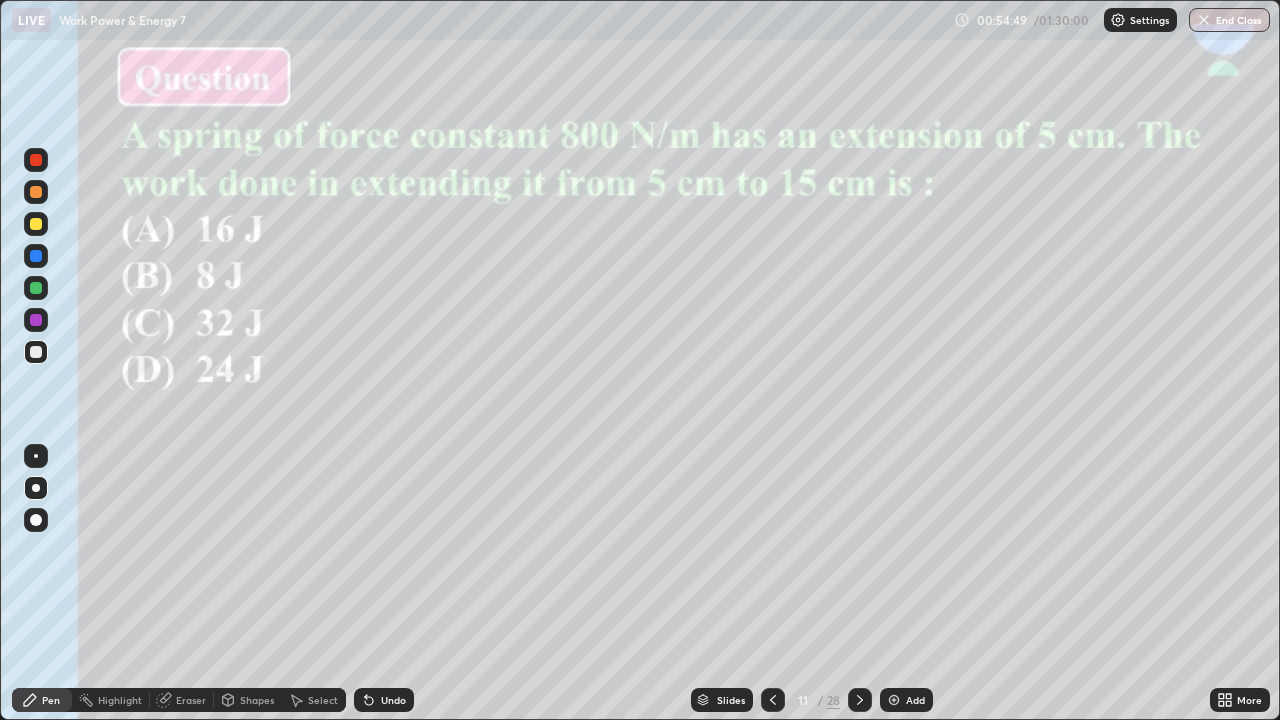 click at bounding box center [36, 160] 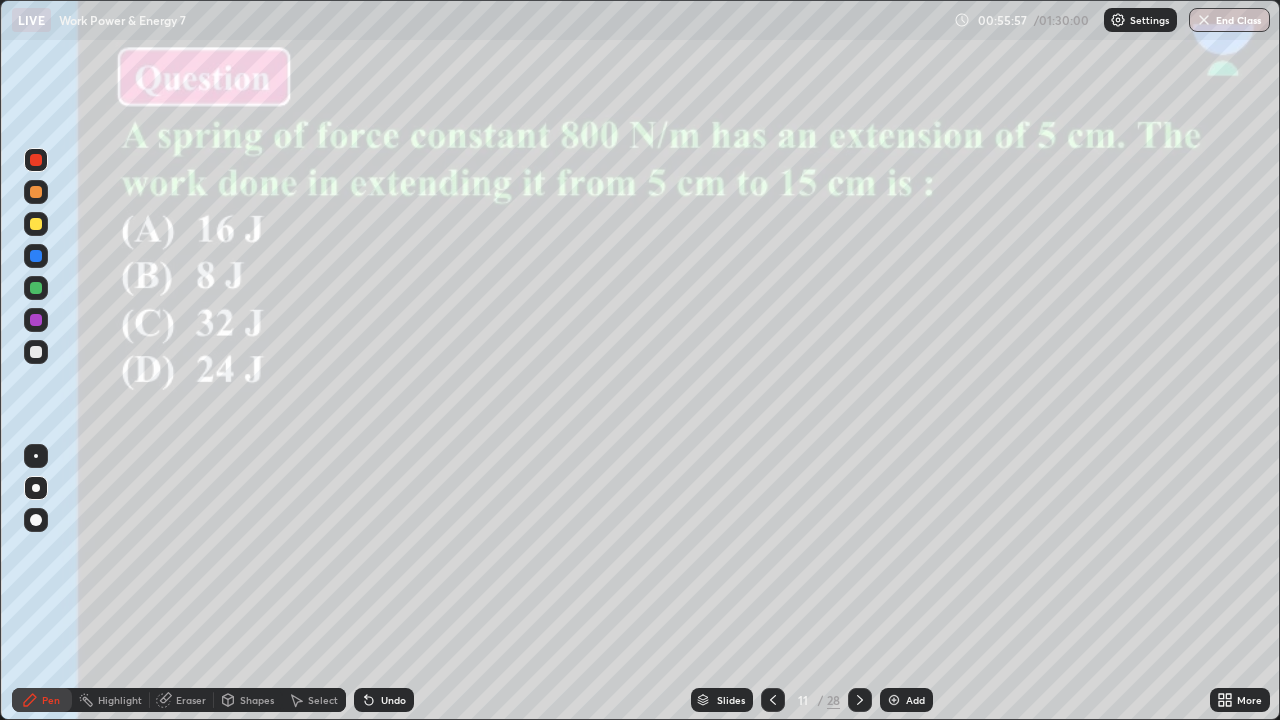 click 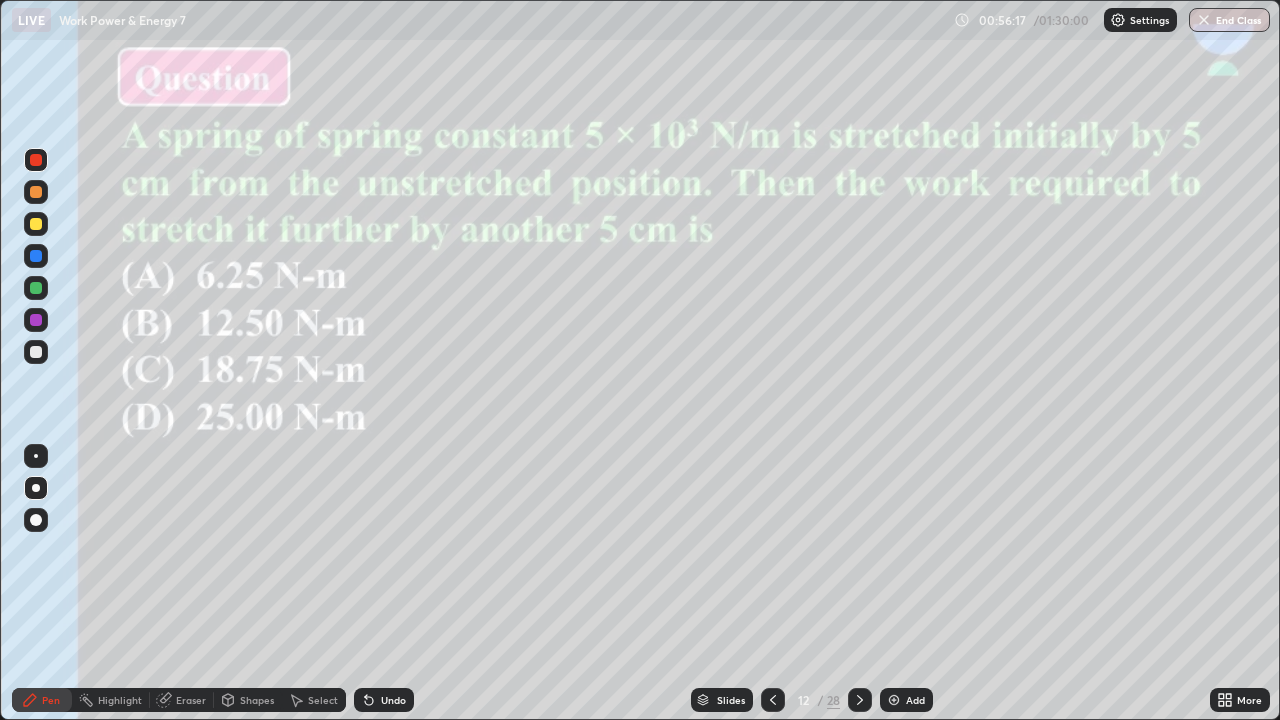 click on "Eraser" at bounding box center [191, 700] 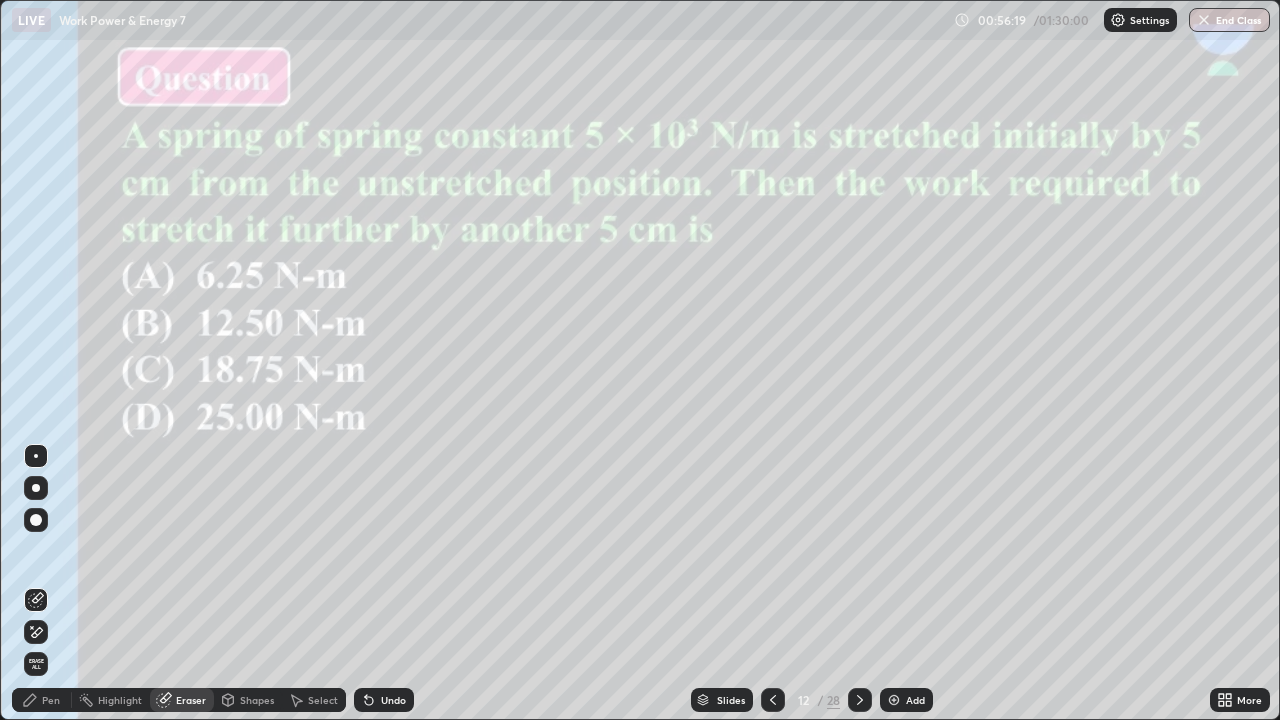 click on "Pen" at bounding box center (51, 700) 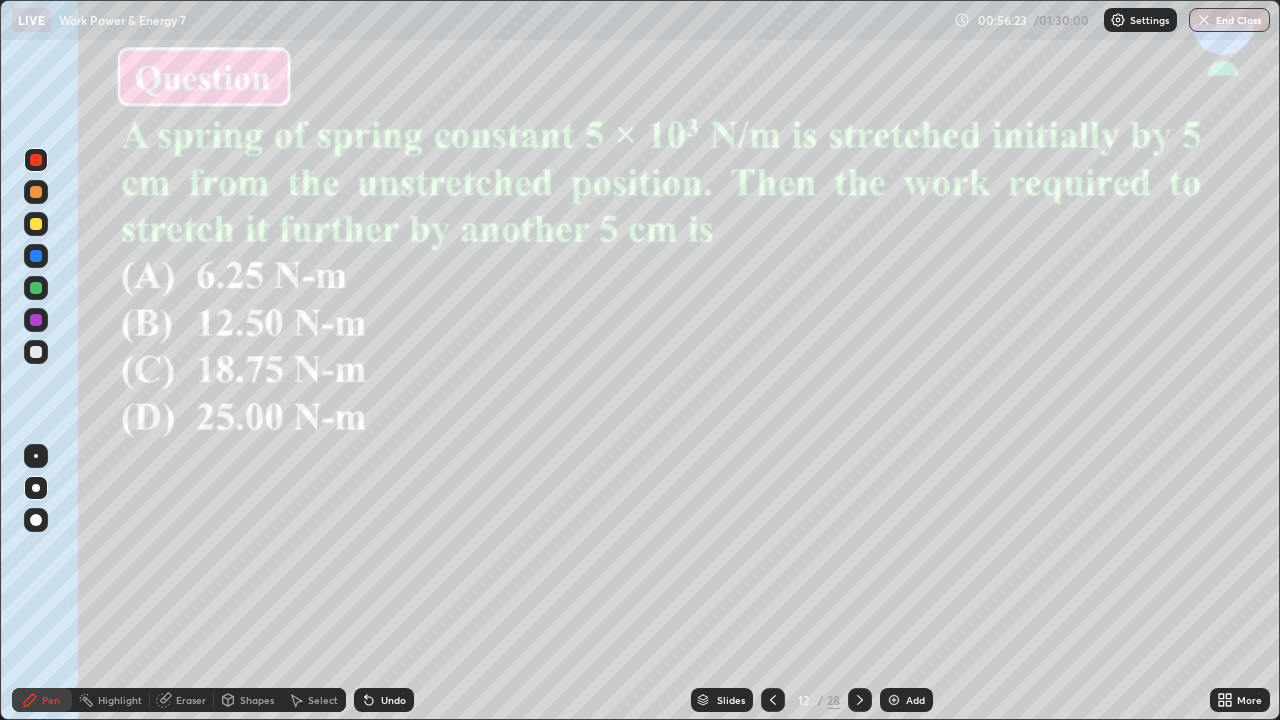 click at bounding box center (36, 288) 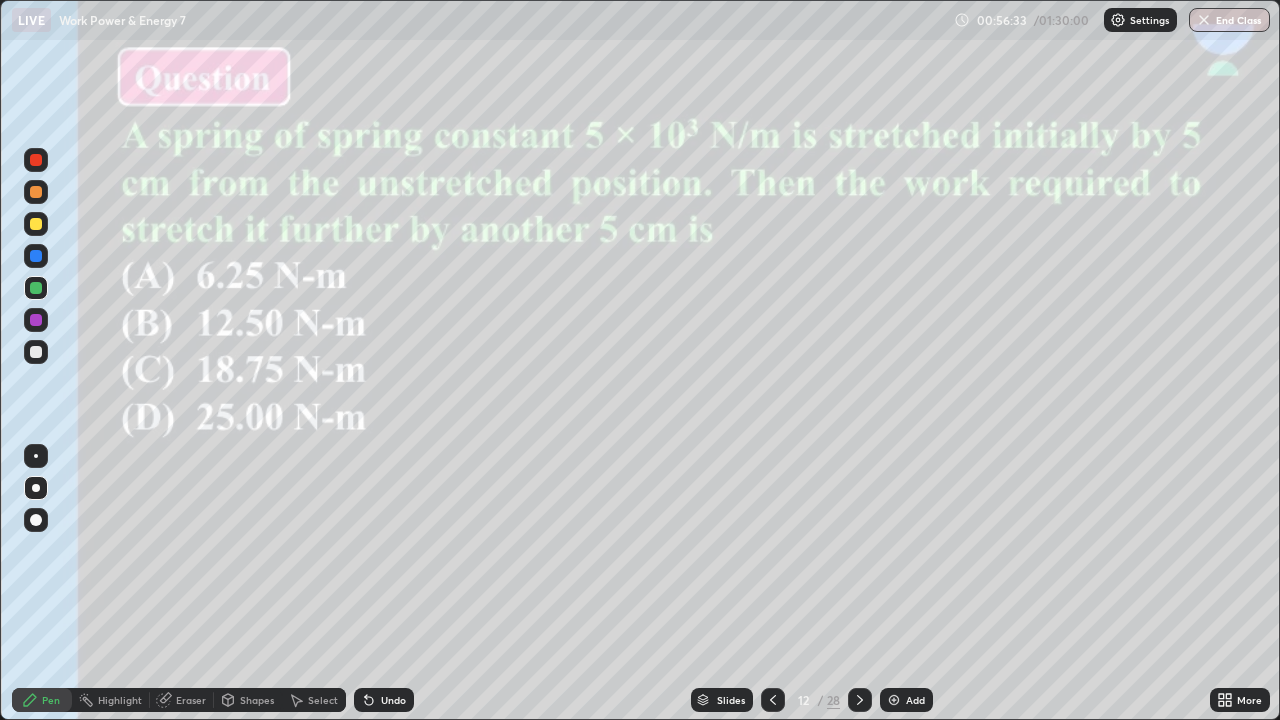 click at bounding box center (36, 256) 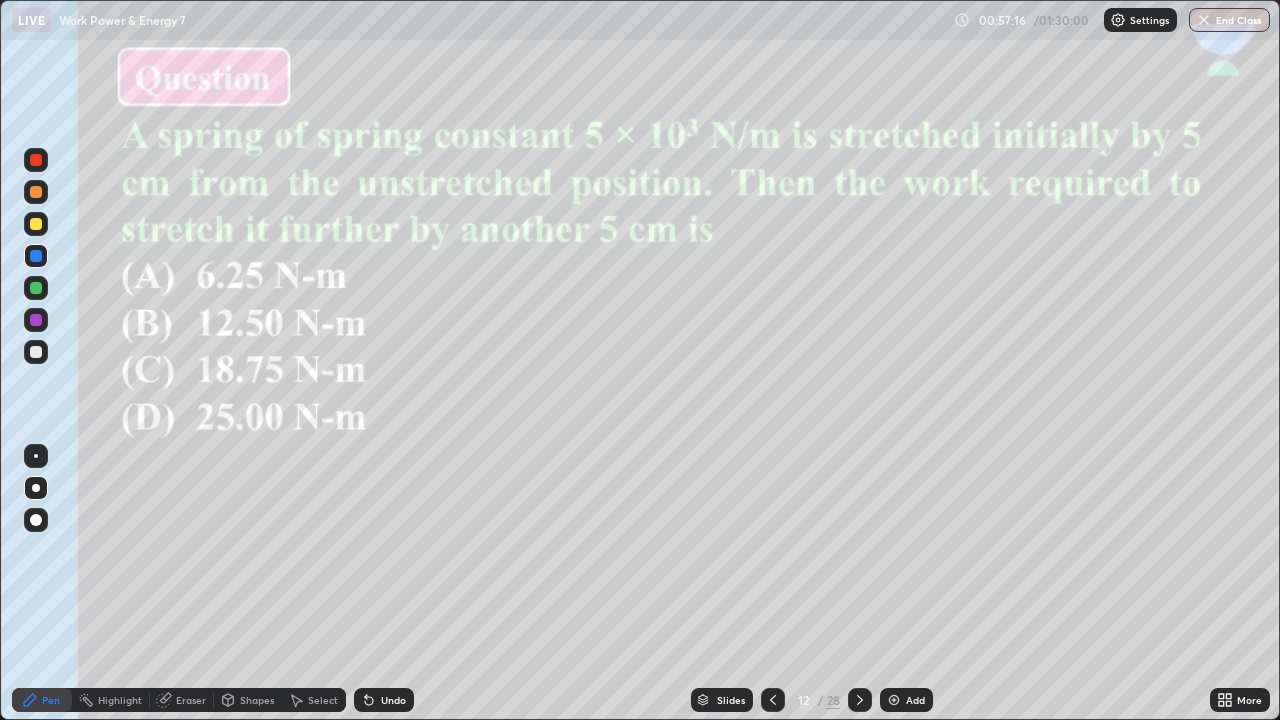 click 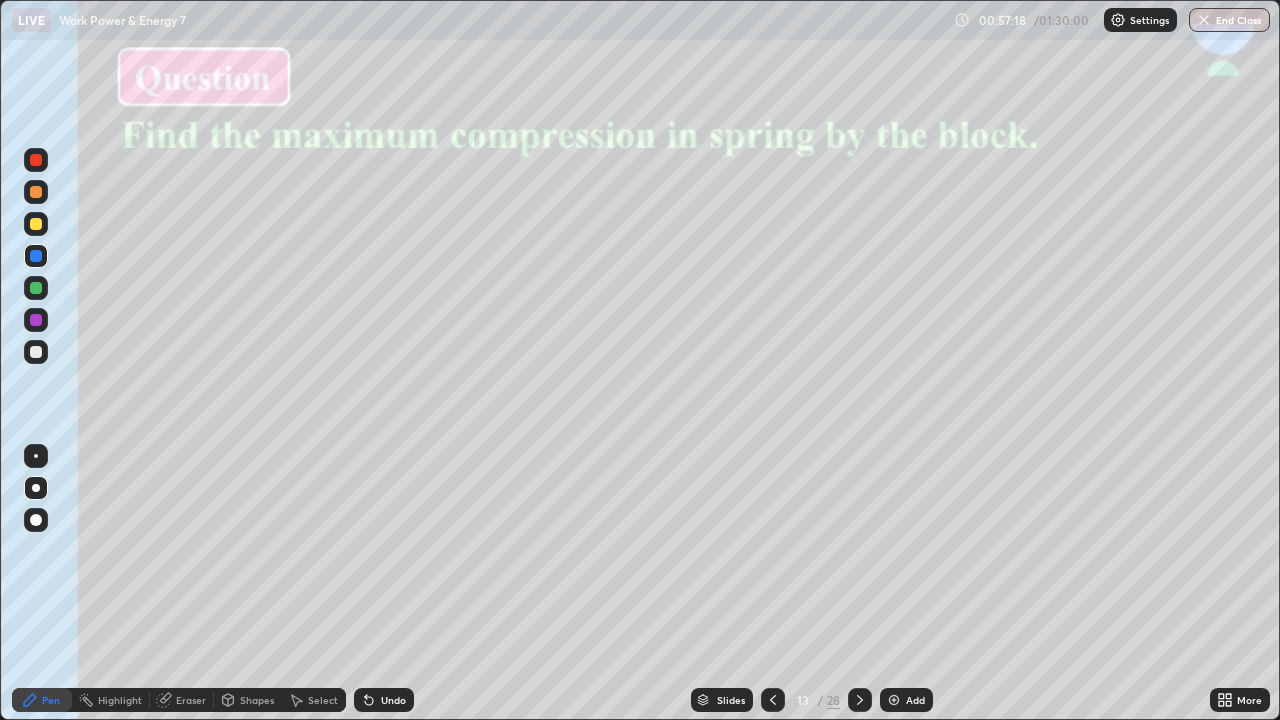 click 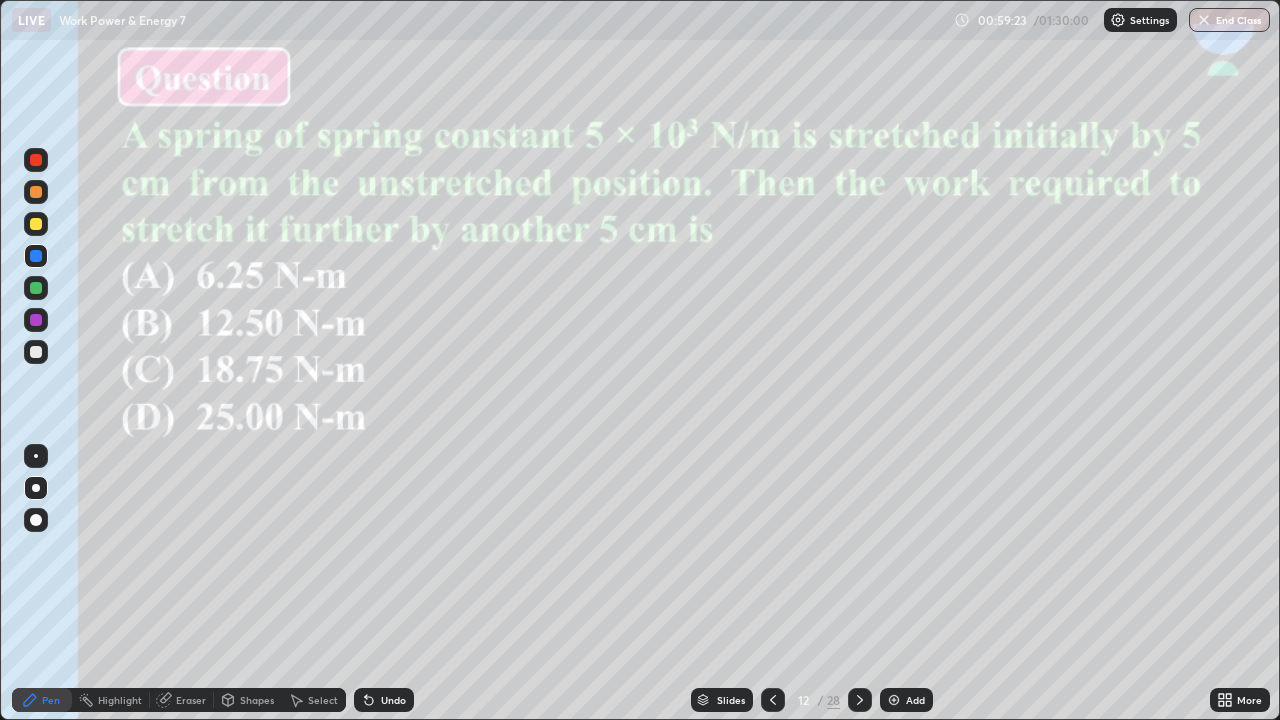 click at bounding box center [894, 700] 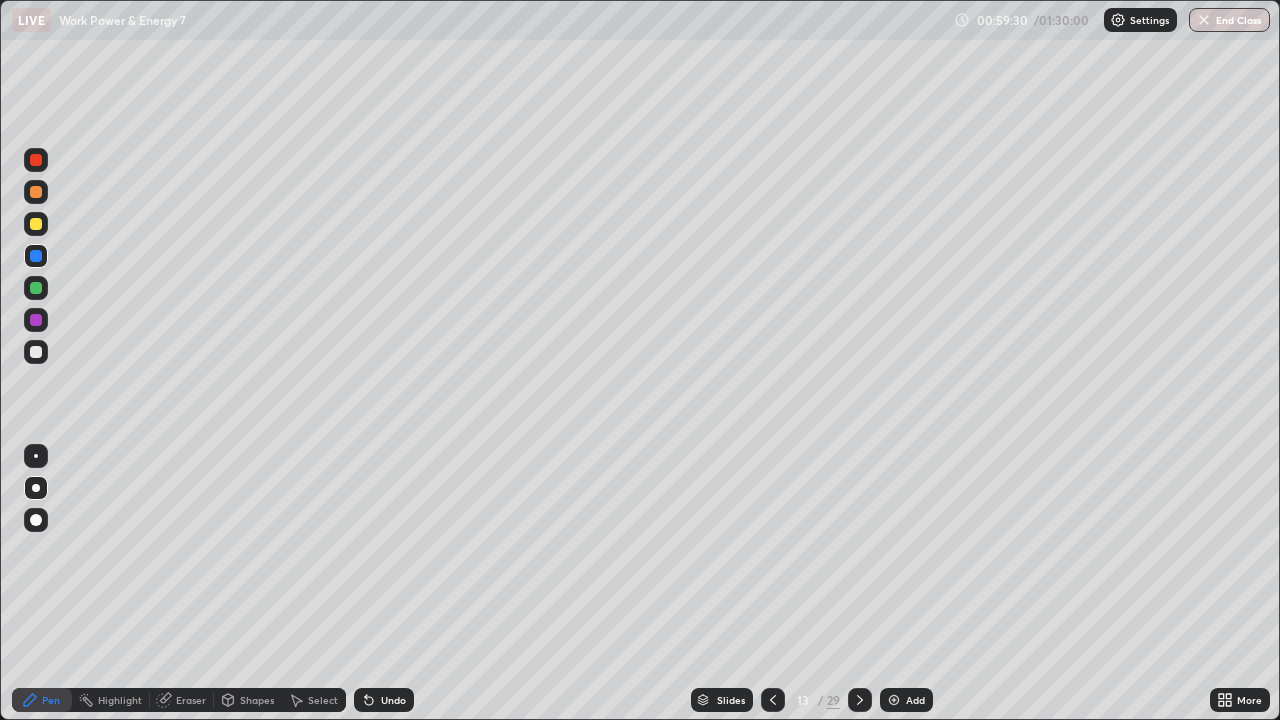 click 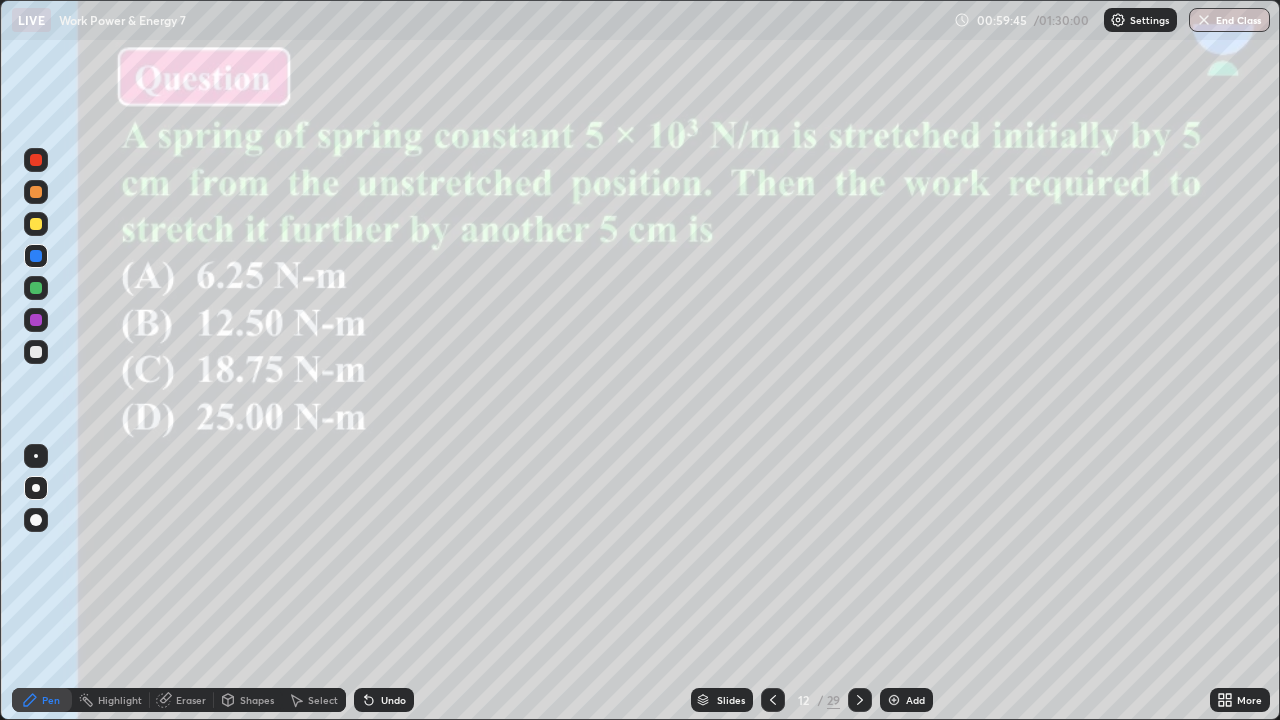 click at bounding box center (894, 700) 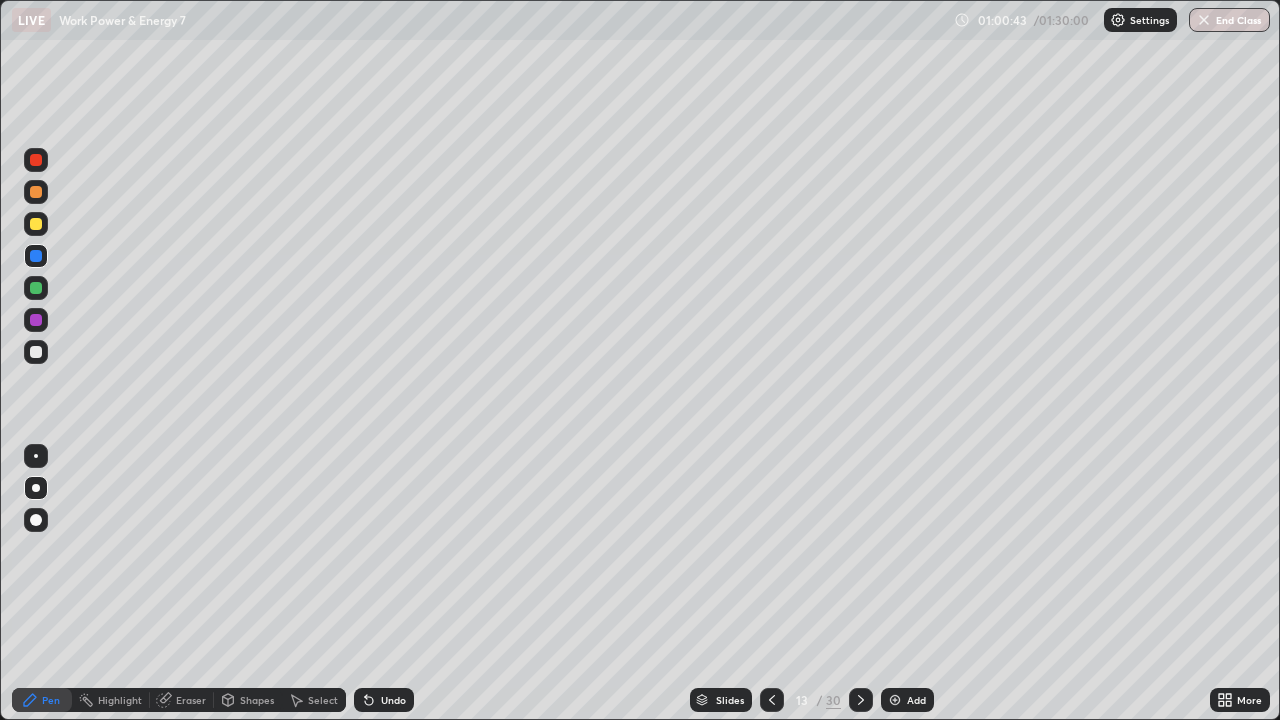 click at bounding box center (36, 320) 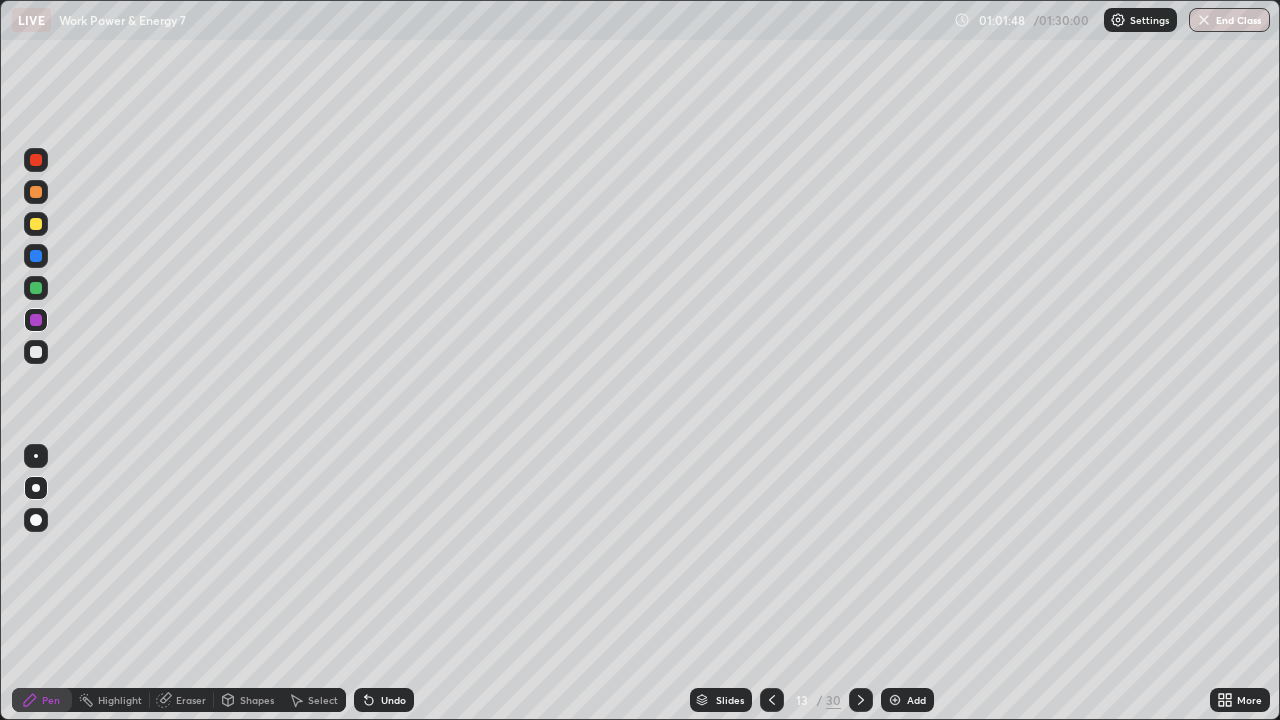 click at bounding box center [36, 224] 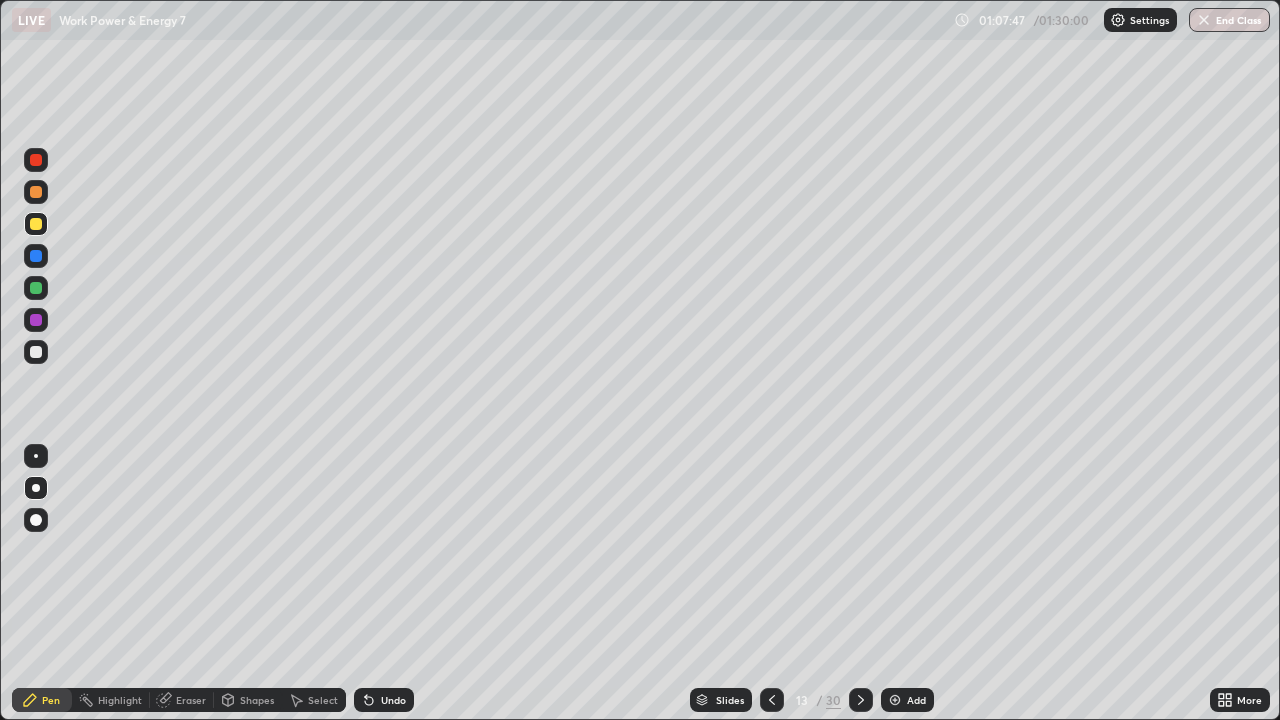 click on "Slides" at bounding box center [730, 700] 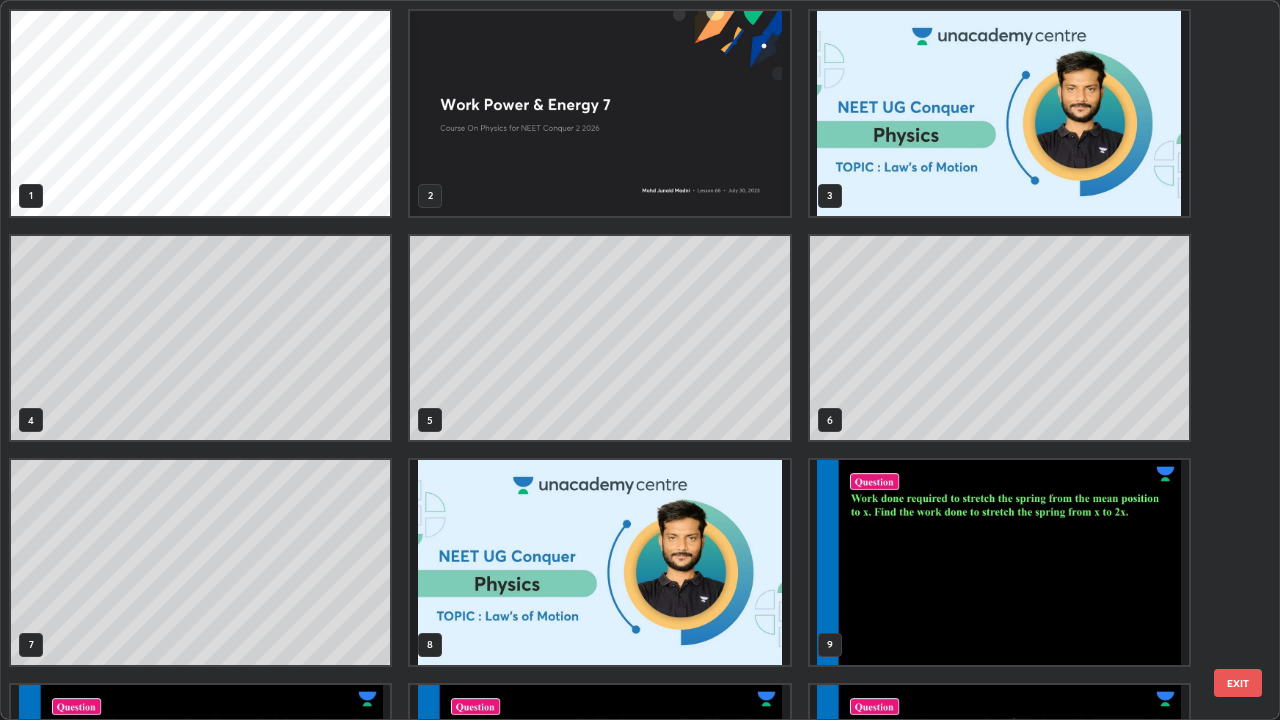 scroll, scrollTop: 405, scrollLeft: 0, axis: vertical 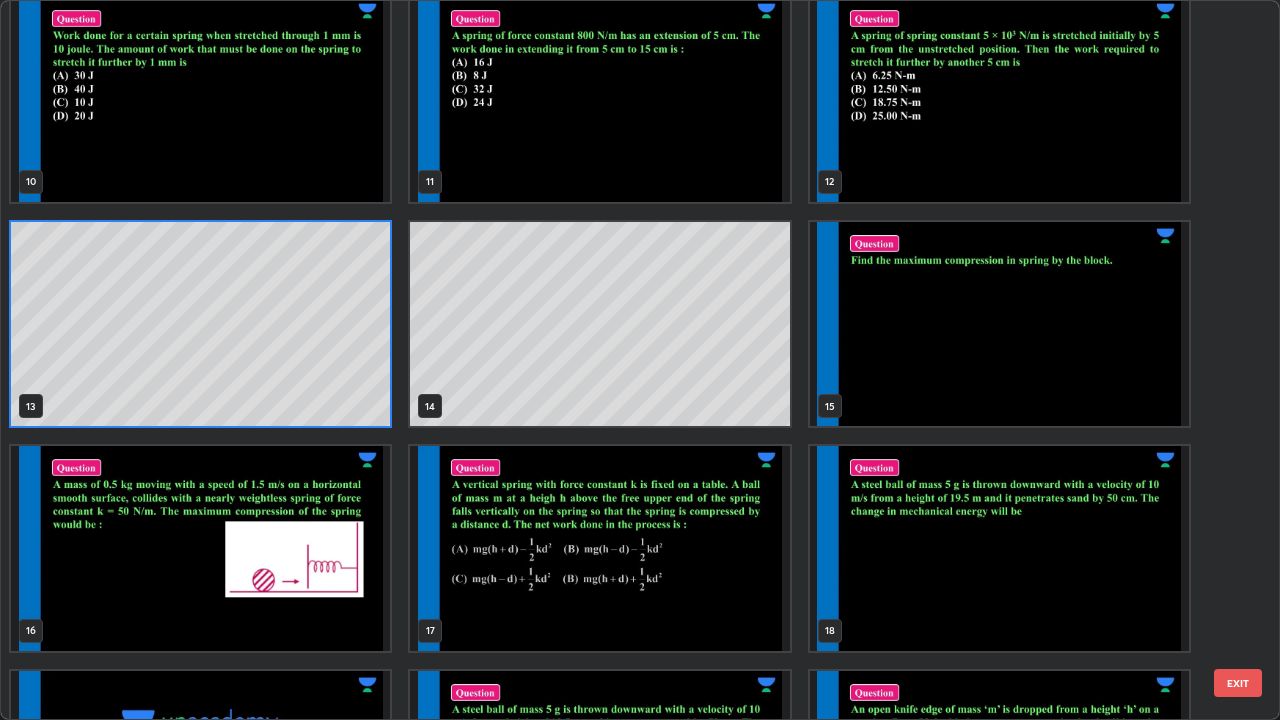 click at bounding box center [200, 548] 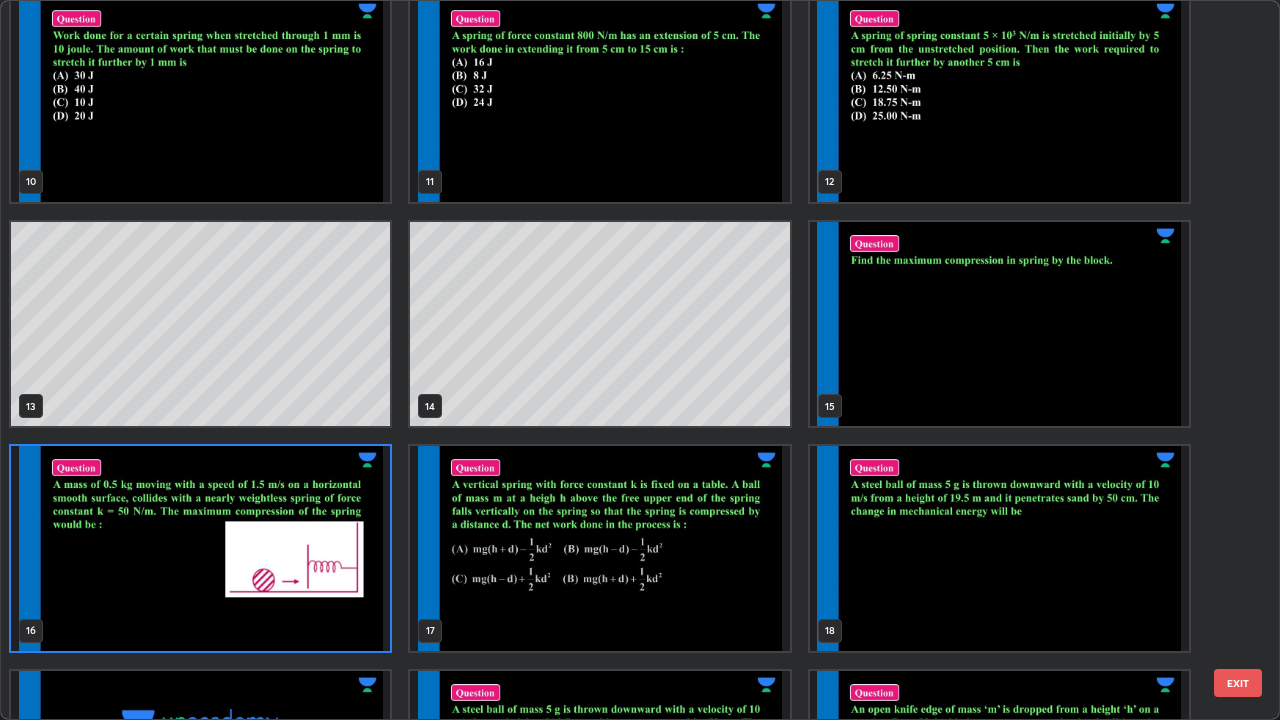 click at bounding box center [200, 548] 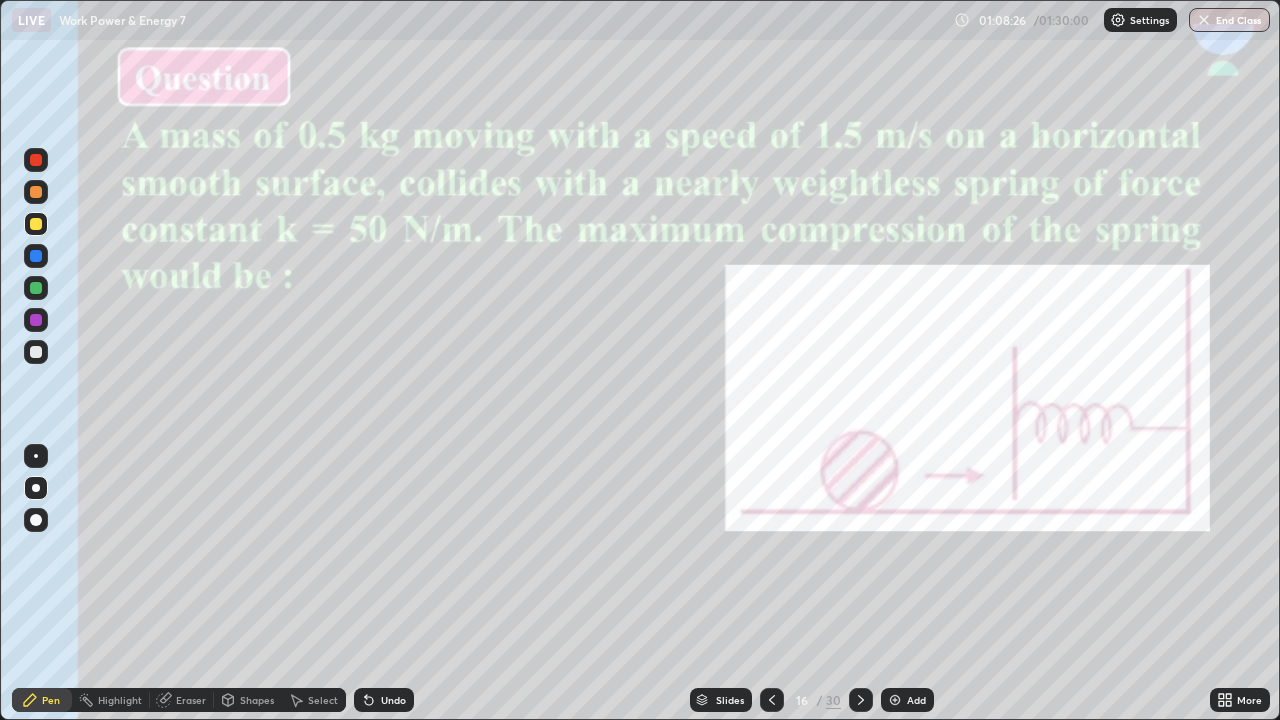 click at bounding box center [36, 160] 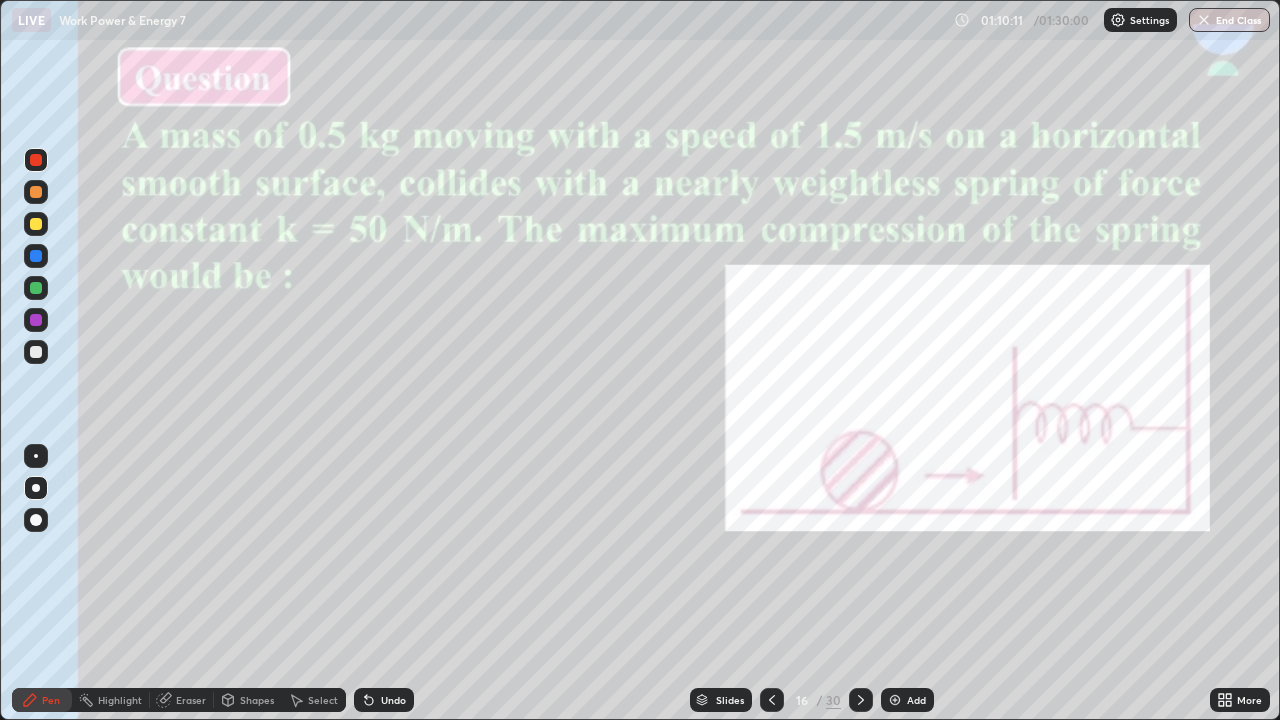 click at bounding box center [36, 160] 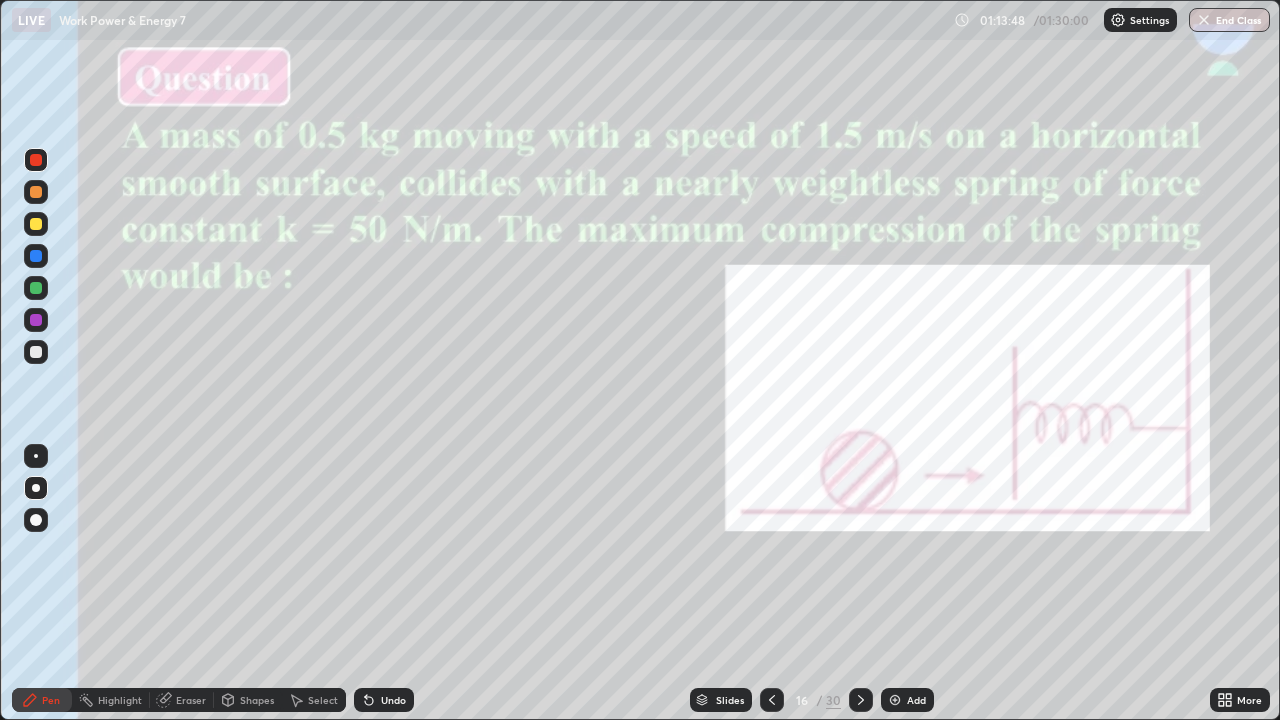 click at bounding box center [36, 224] 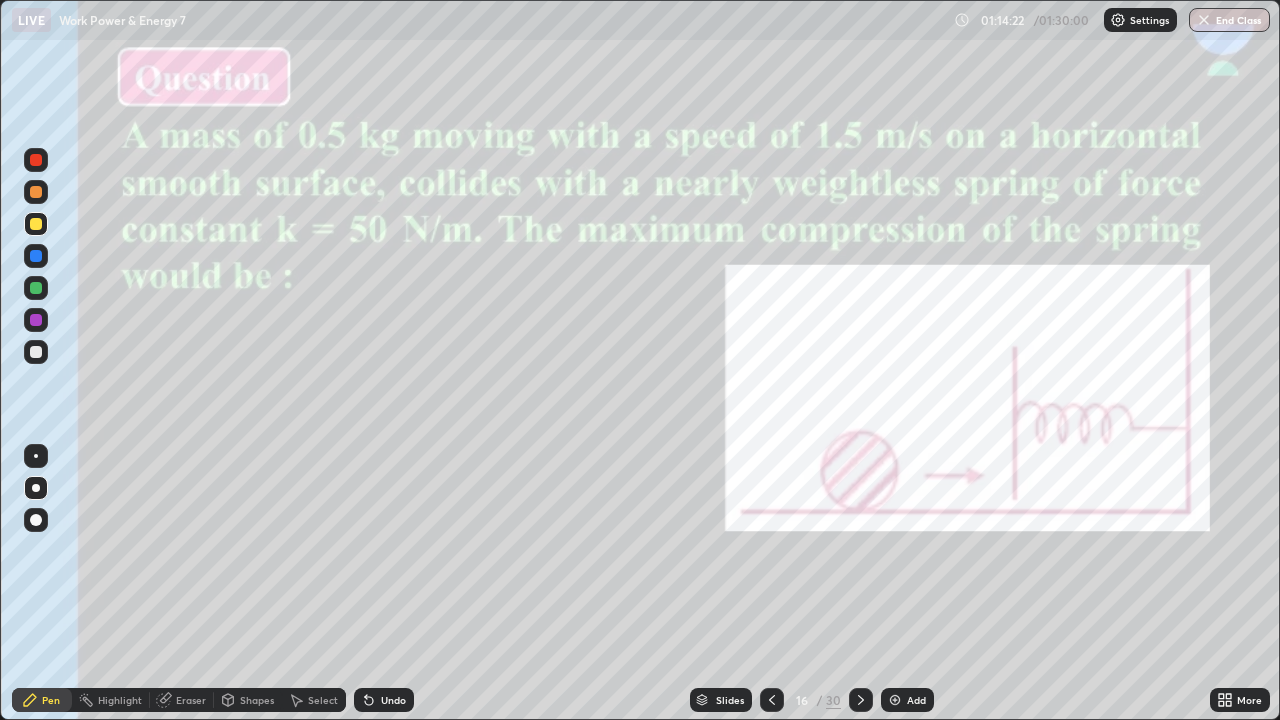 click on "Slides" at bounding box center (730, 700) 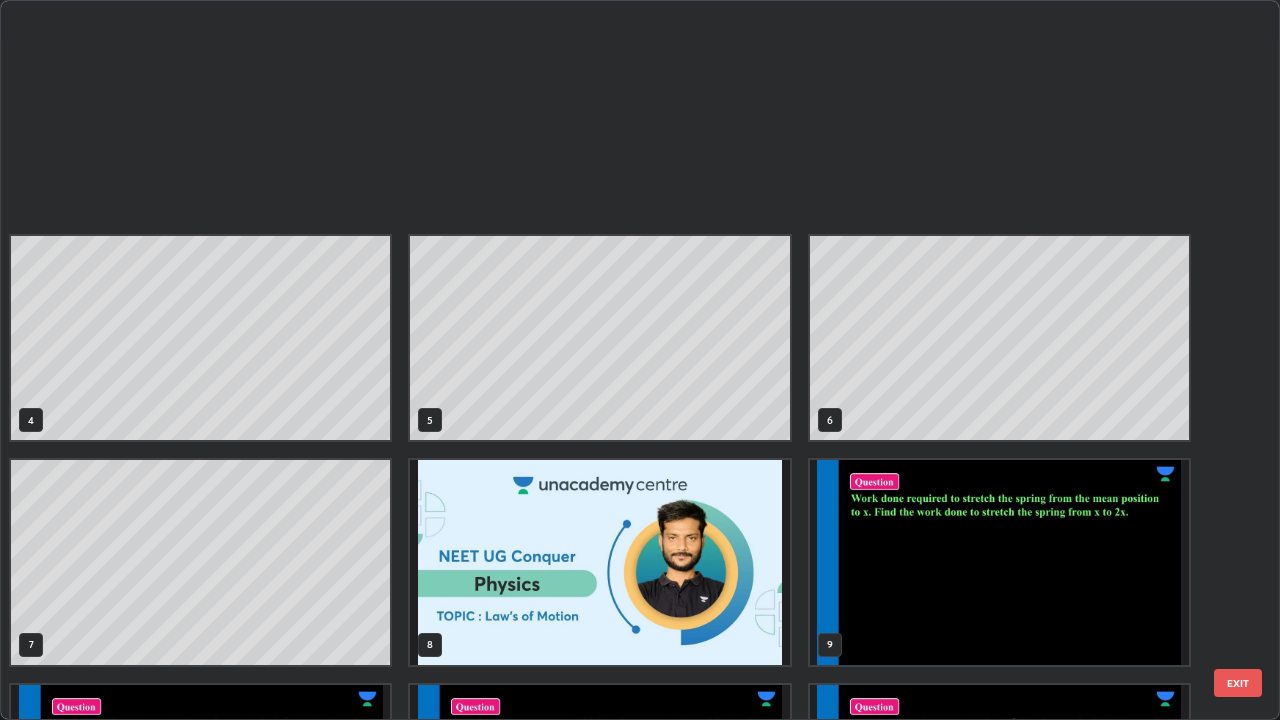 scroll, scrollTop: 629, scrollLeft: 0, axis: vertical 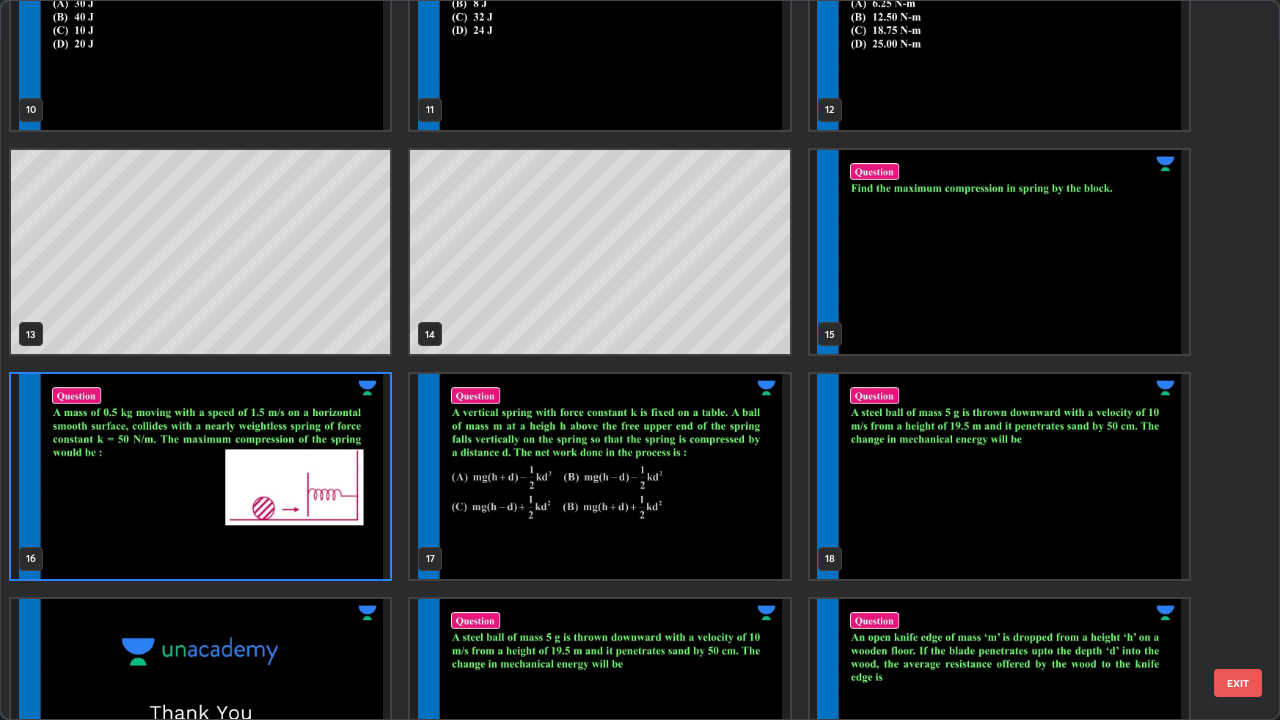 click at bounding box center [599, 476] 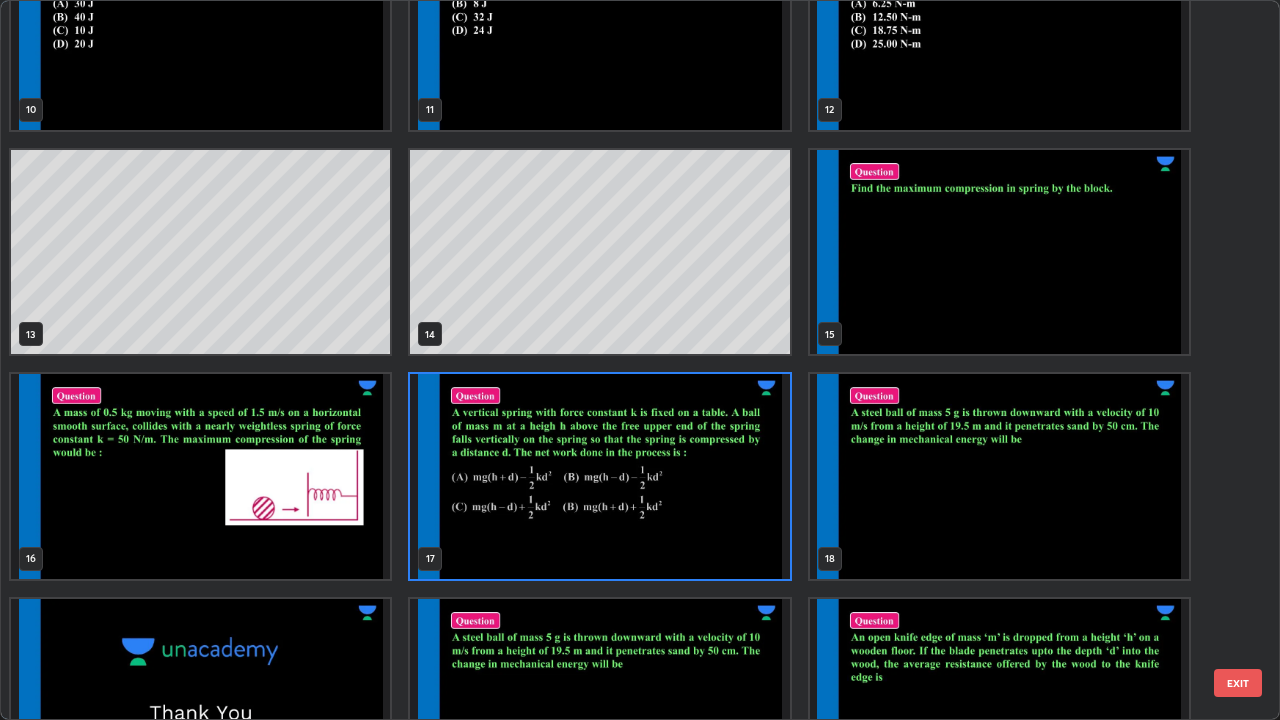 click at bounding box center [599, 476] 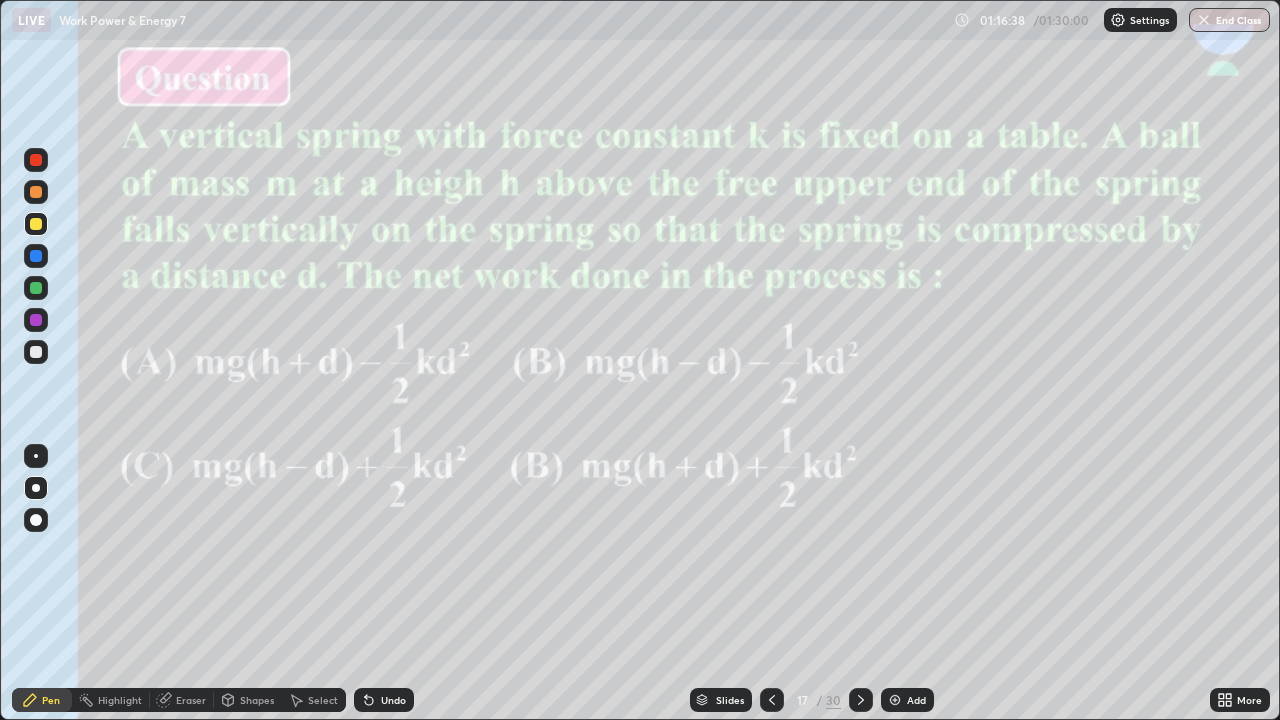 click at bounding box center [36, 320] 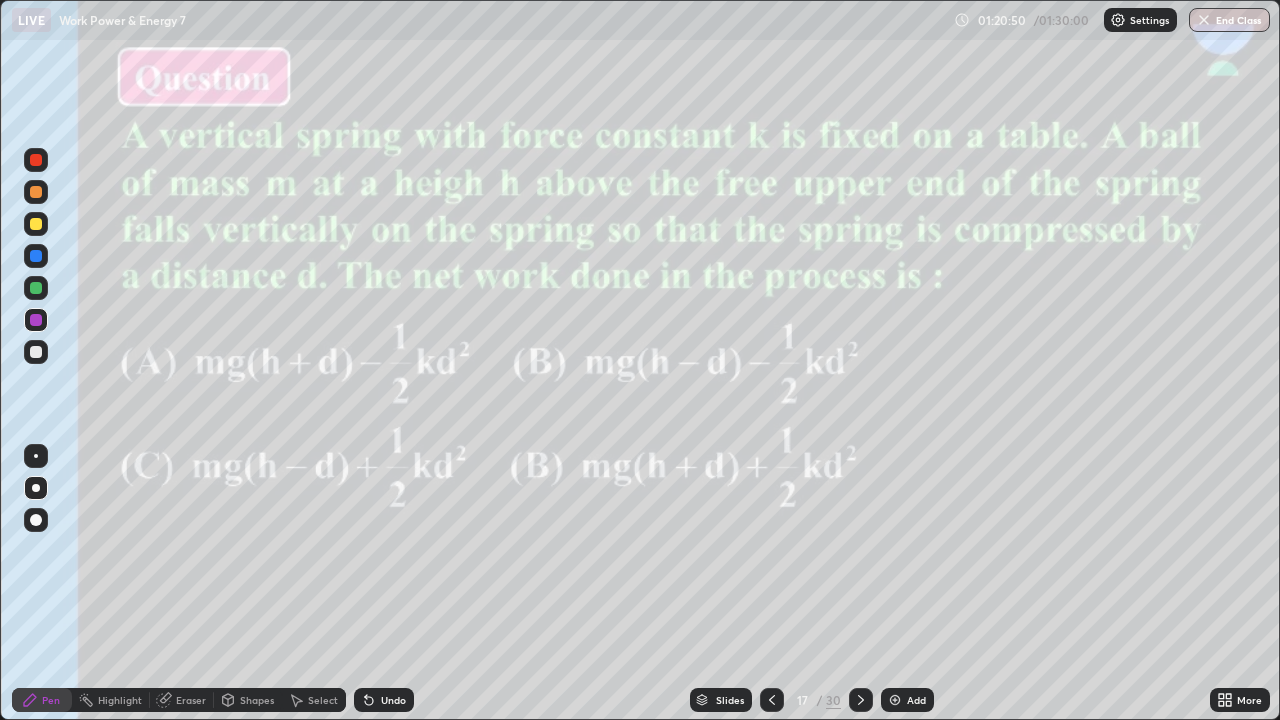 click at bounding box center (895, 700) 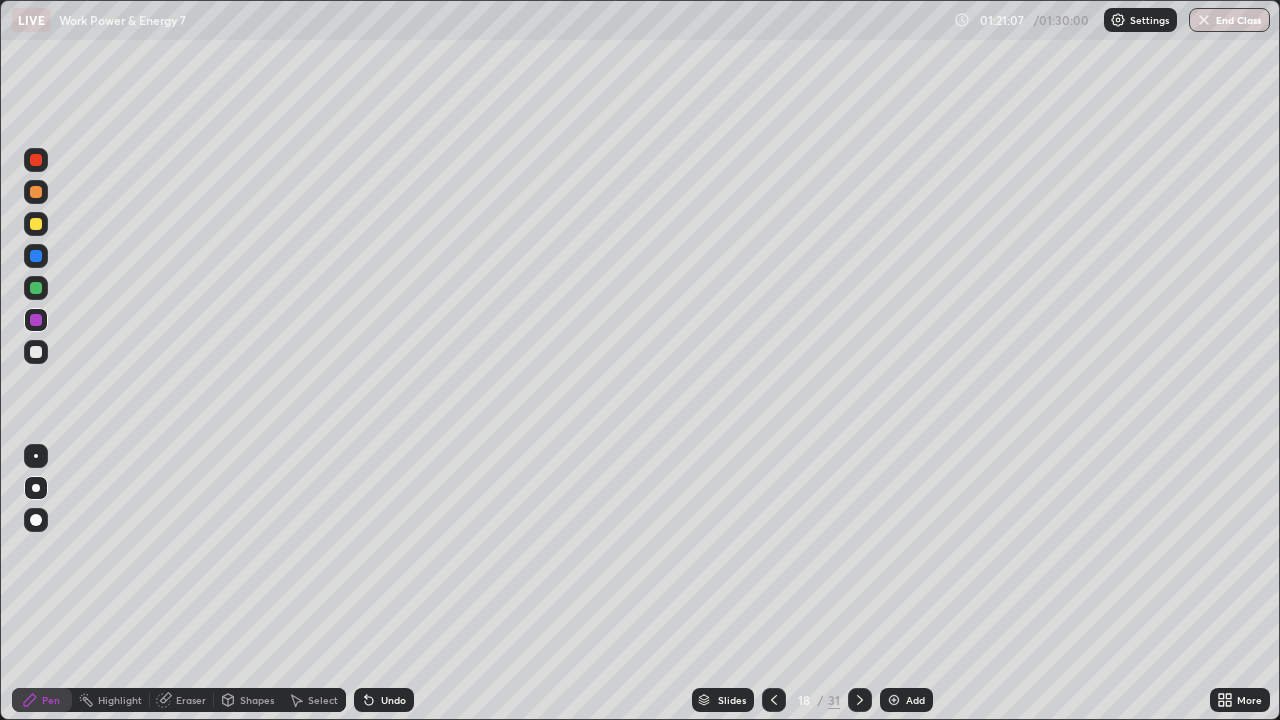 click at bounding box center (36, 352) 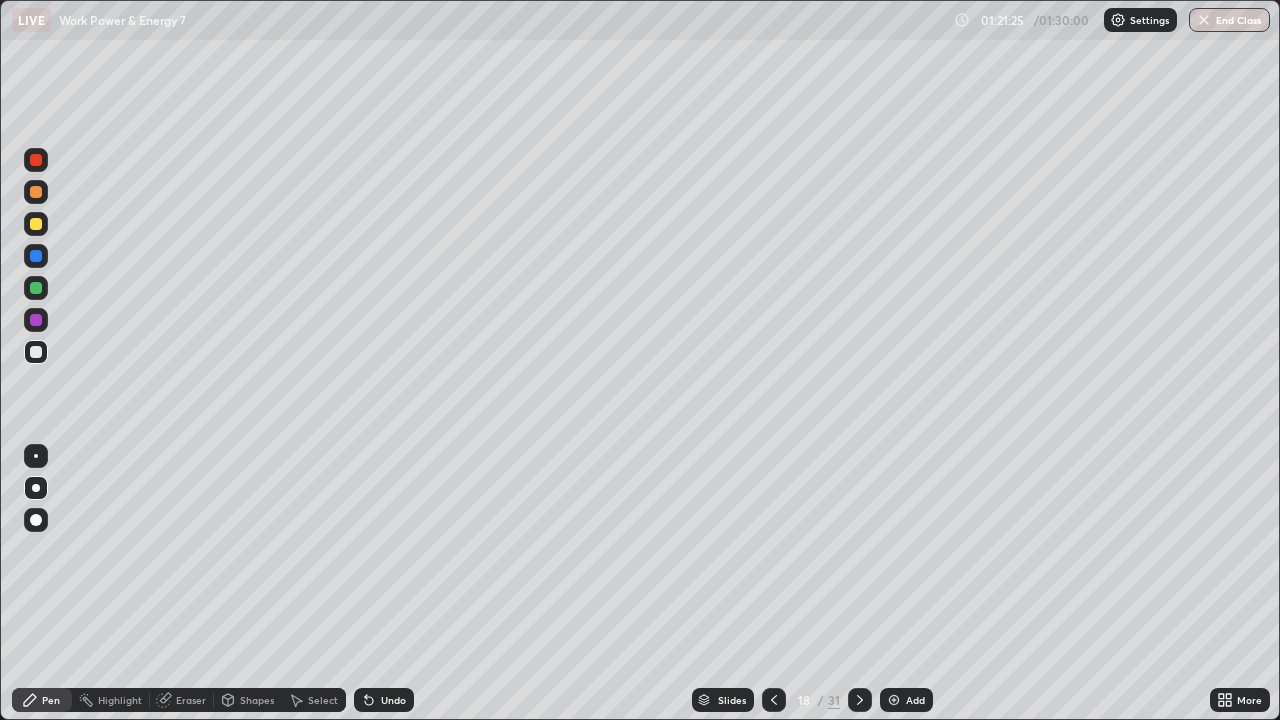 click at bounding box center (36, 320) 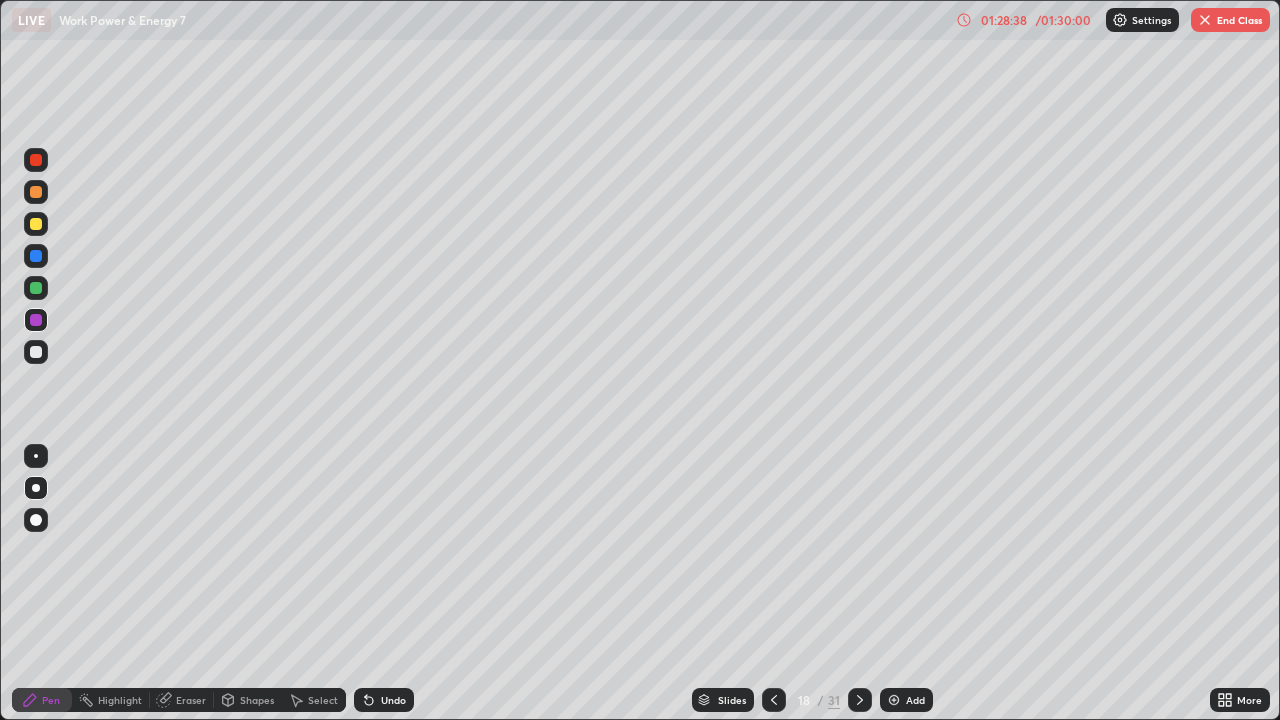 click on "End Class" at bounding box center [1230, 20] 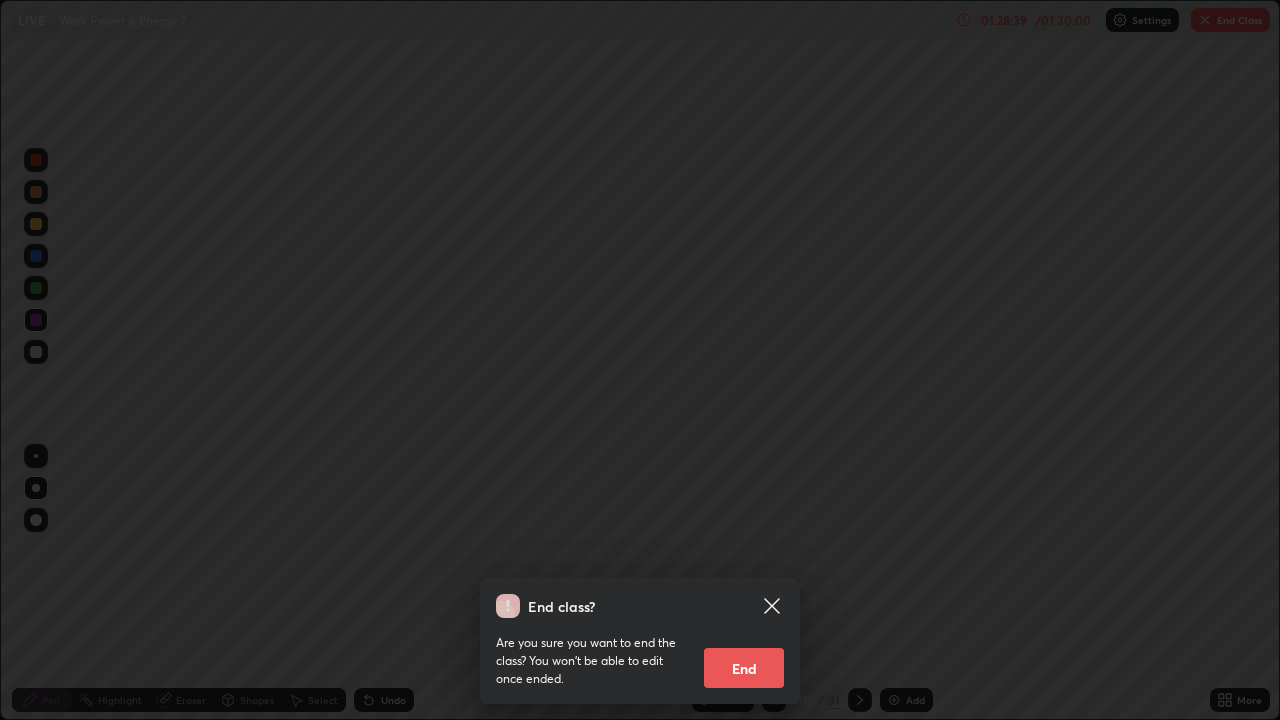 click on "End" at bounding box center (744, 668) 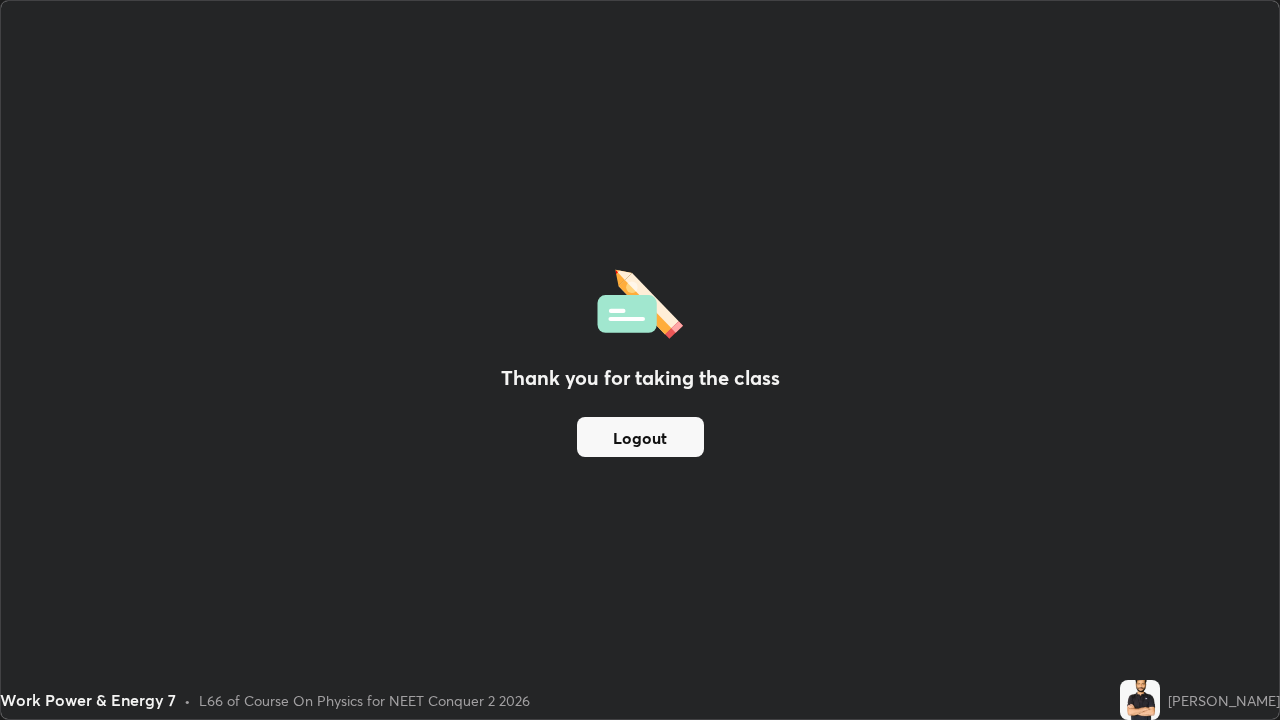click on "Logout" at bounding box center (640, 437) 